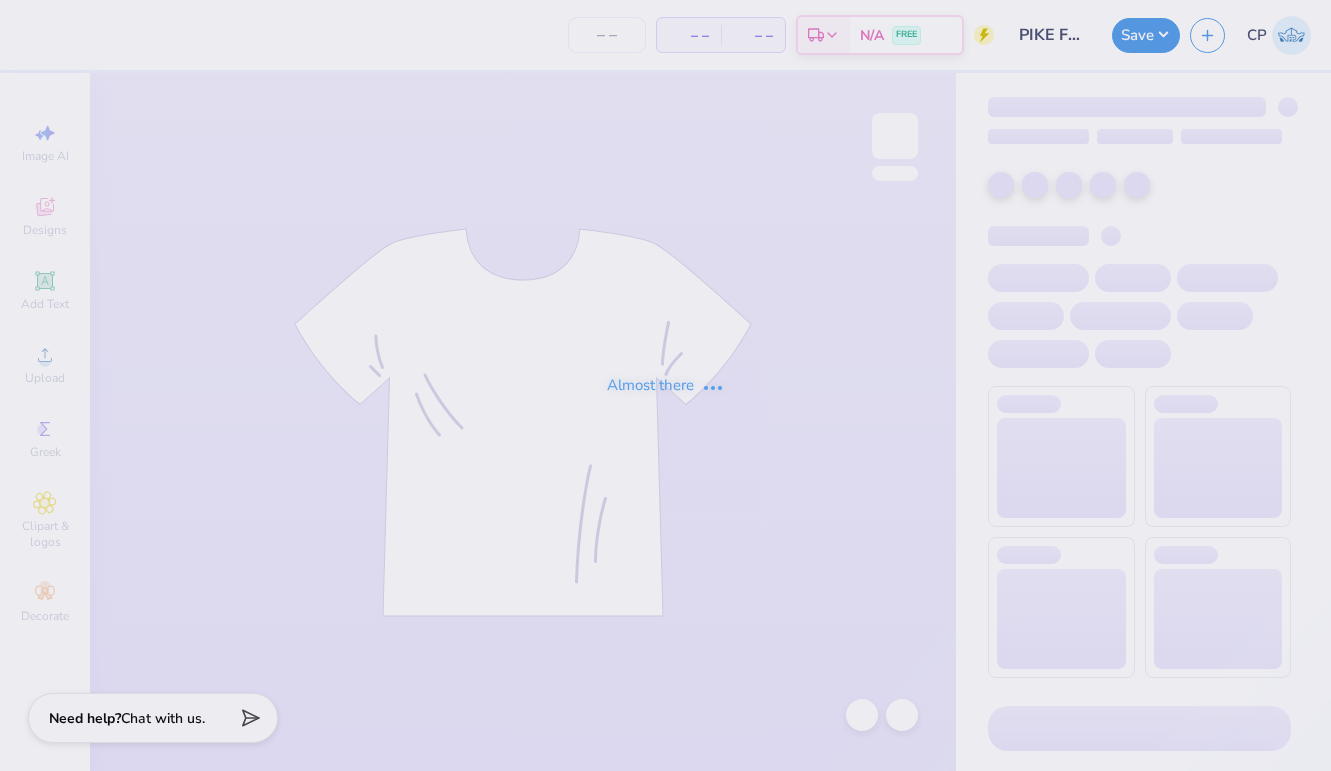 scroll, scrollTop: 0, scrollLeft: 0, axis: both 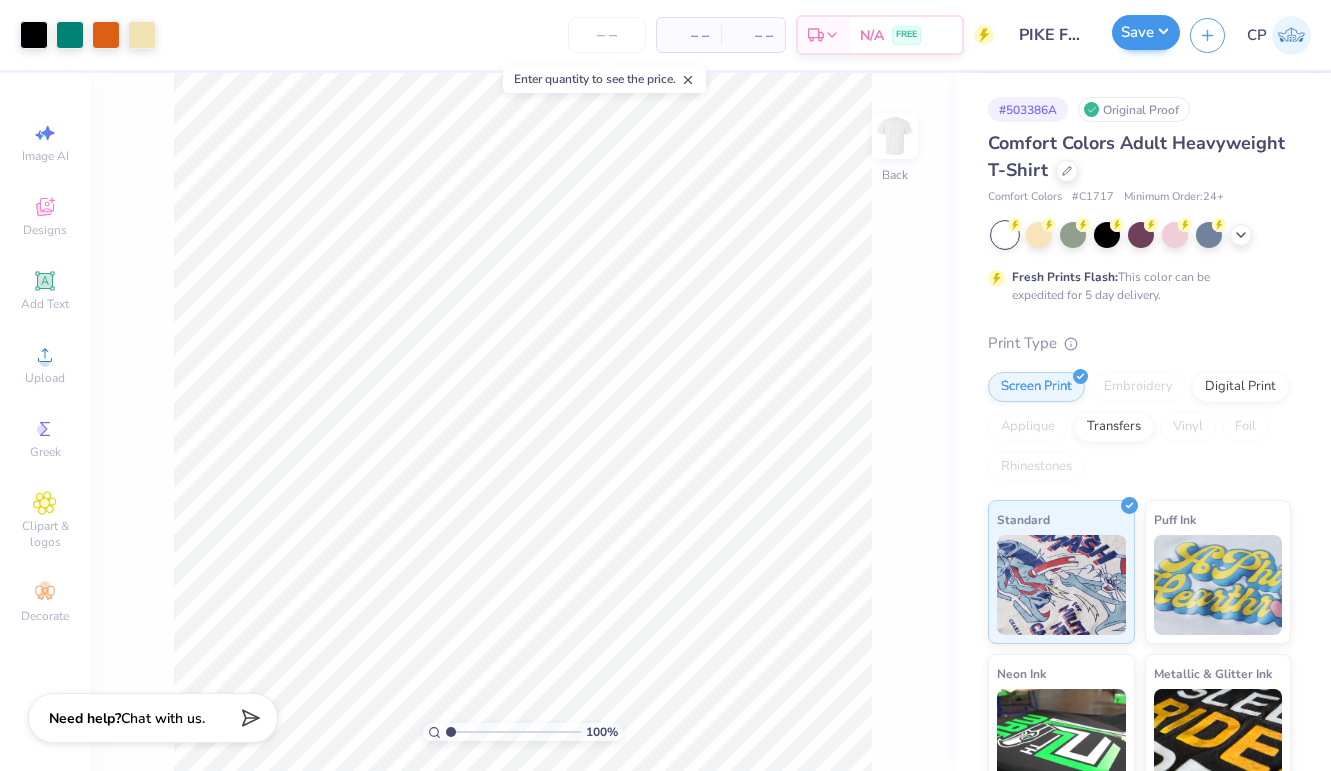 click on "Save" at bounding box center [1146, 32] 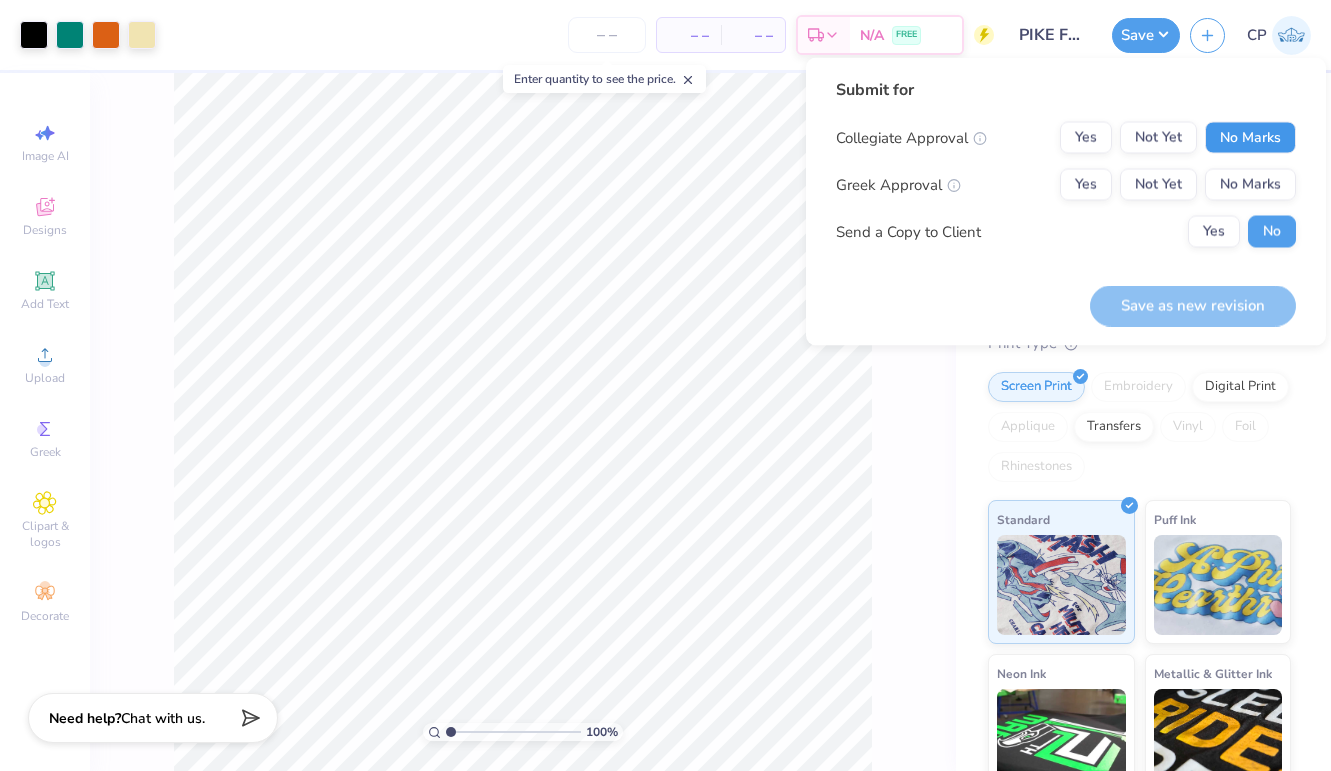 click on "No Marks" at bounding box center (1250, 138) 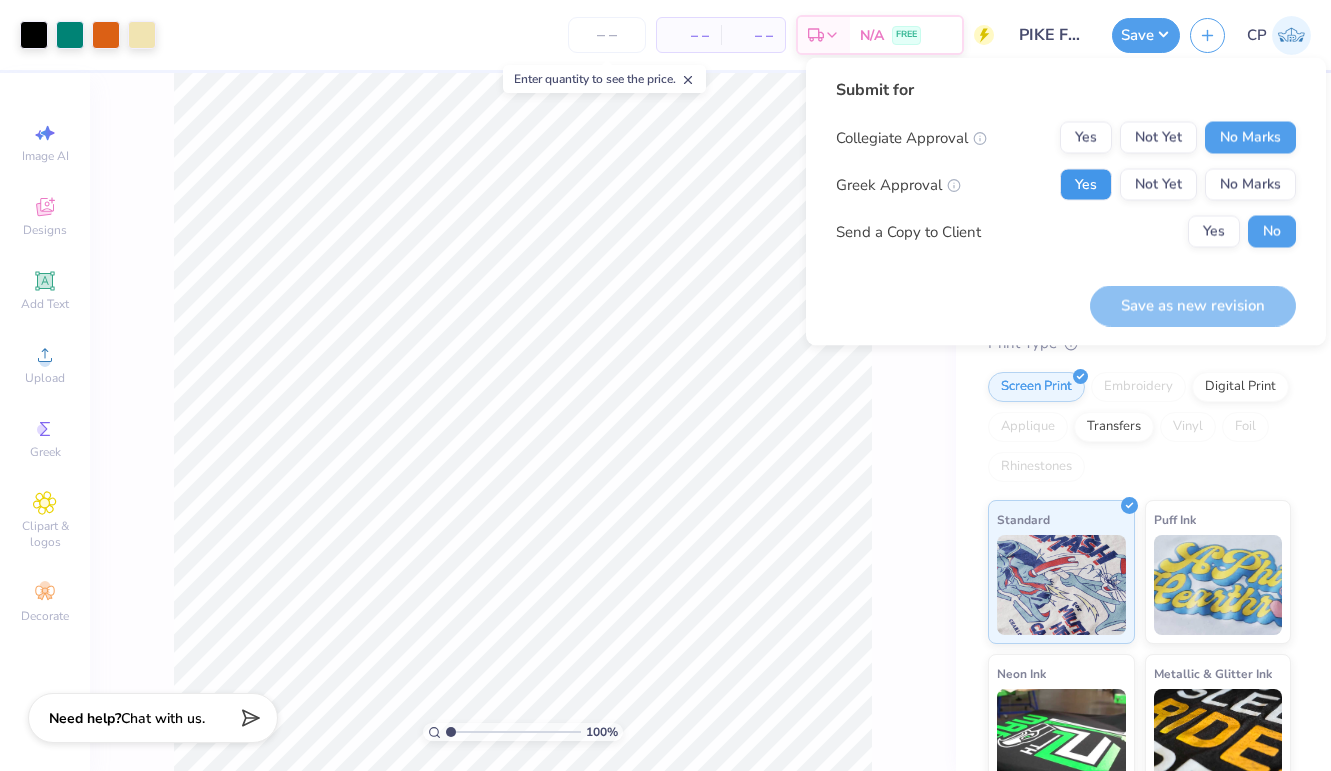 click on "Yes" at bounding box center [1086, 185] 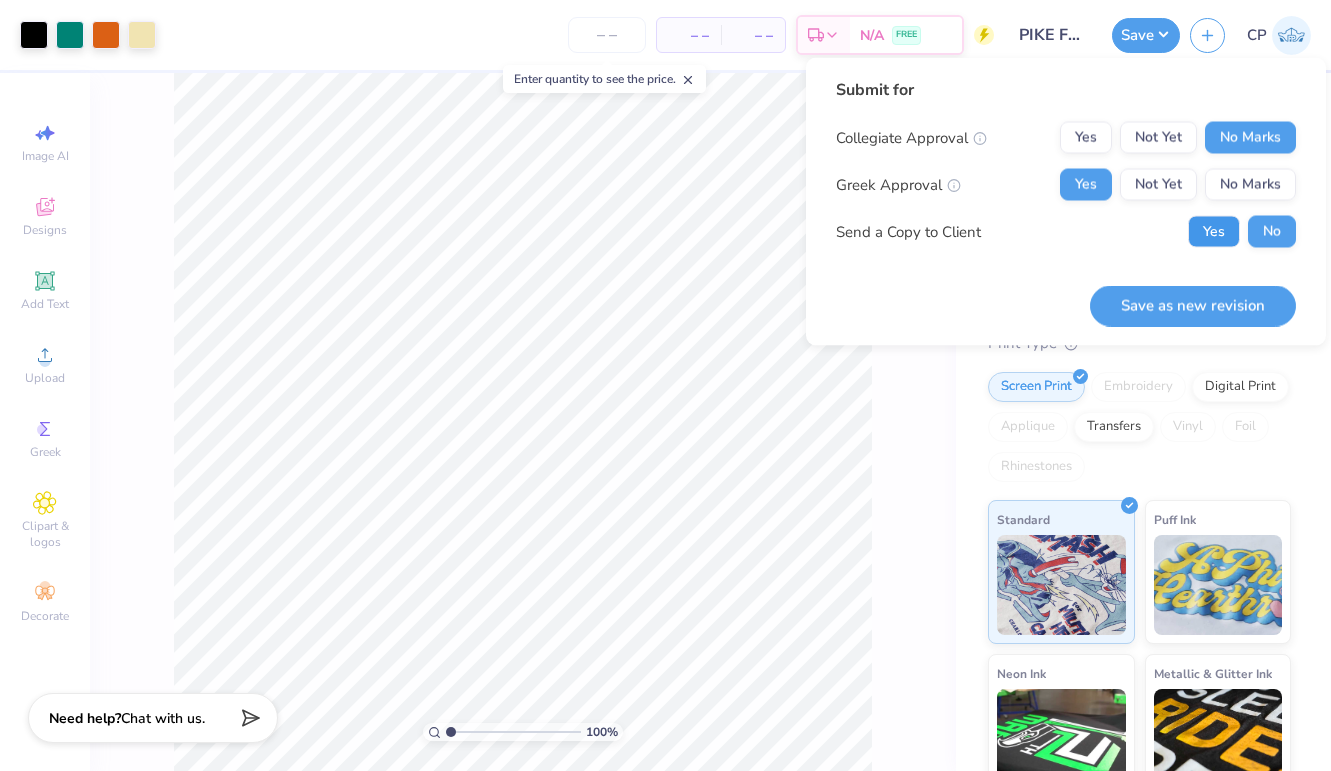click on "Yes" at bounding box center [1214, 232] 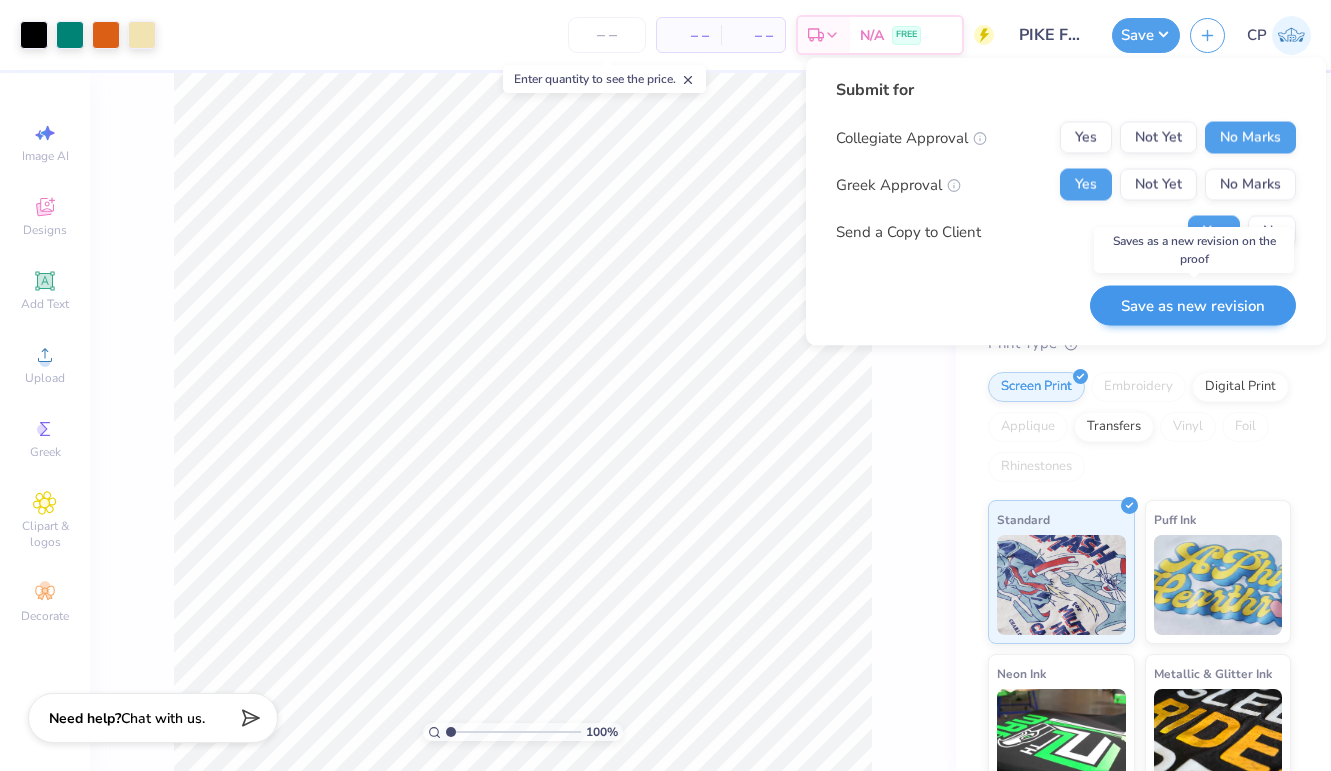 click on "Save as new revision" at bounding box center [1193, 305] 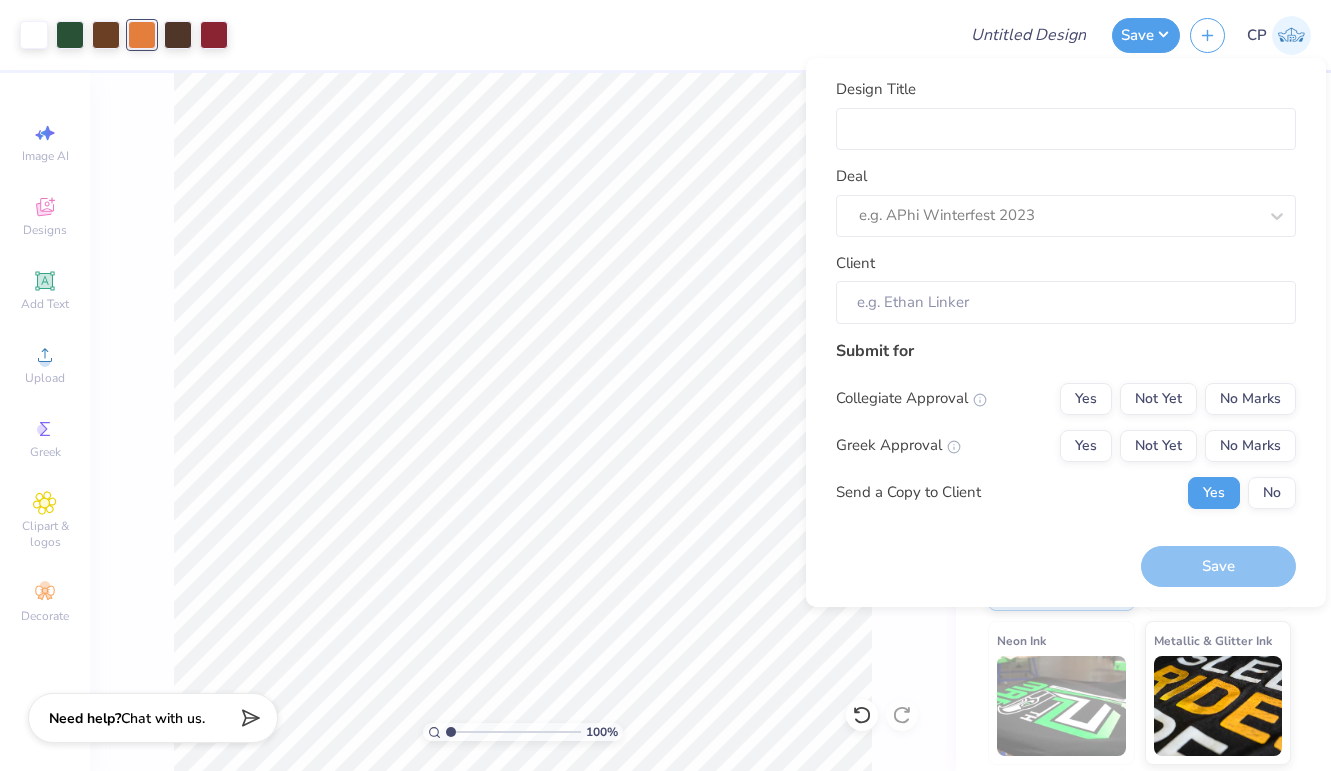 scroll, scrollTop: 0, scrollLeft: 0, axis: both 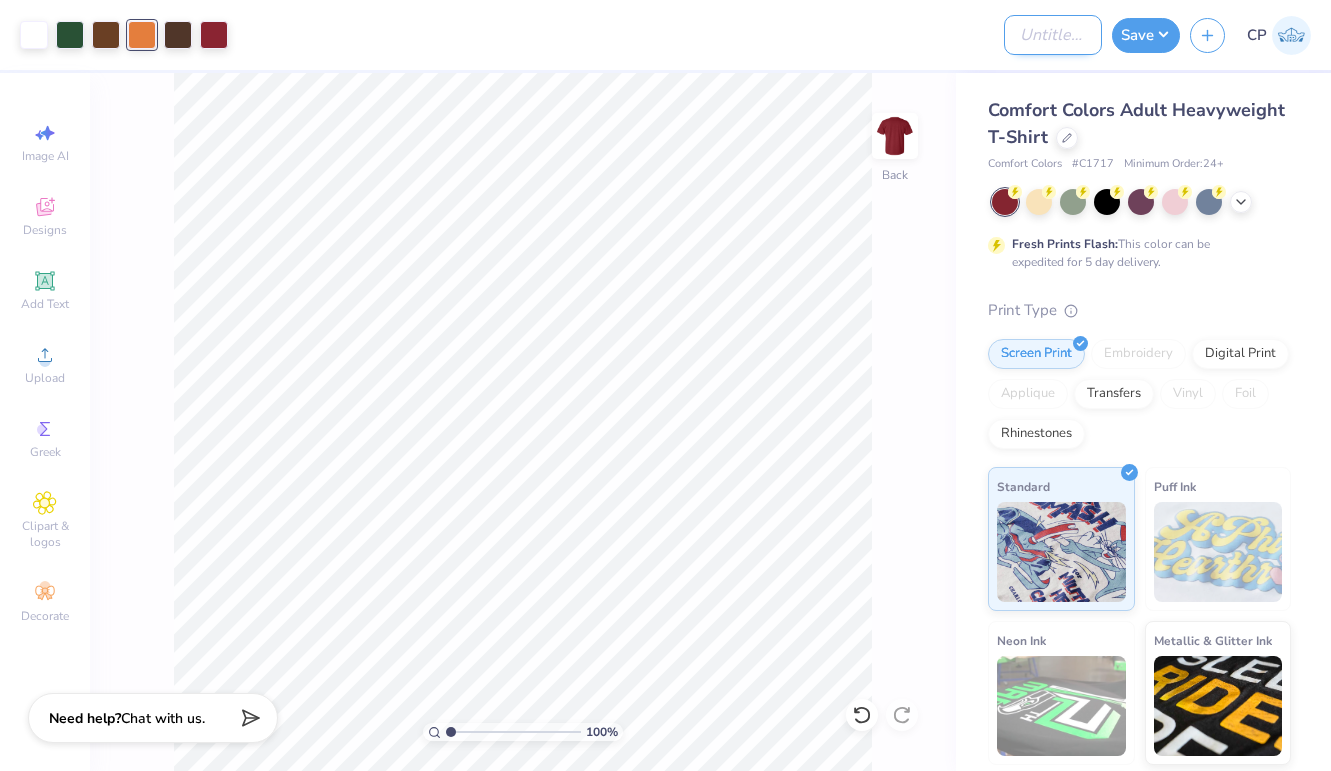click on "Design Title" at bounding box center (1053, 35) 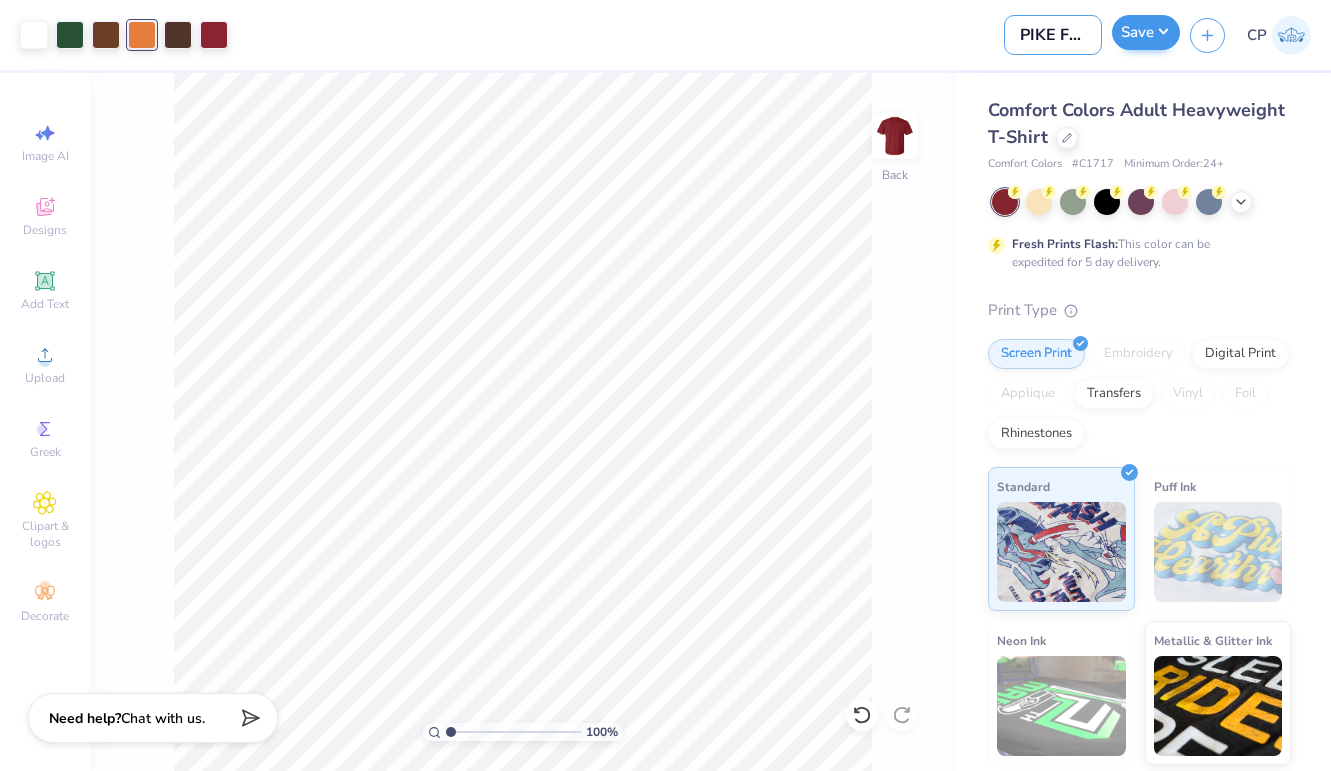 type on "PIKE Fall Rush 25'" 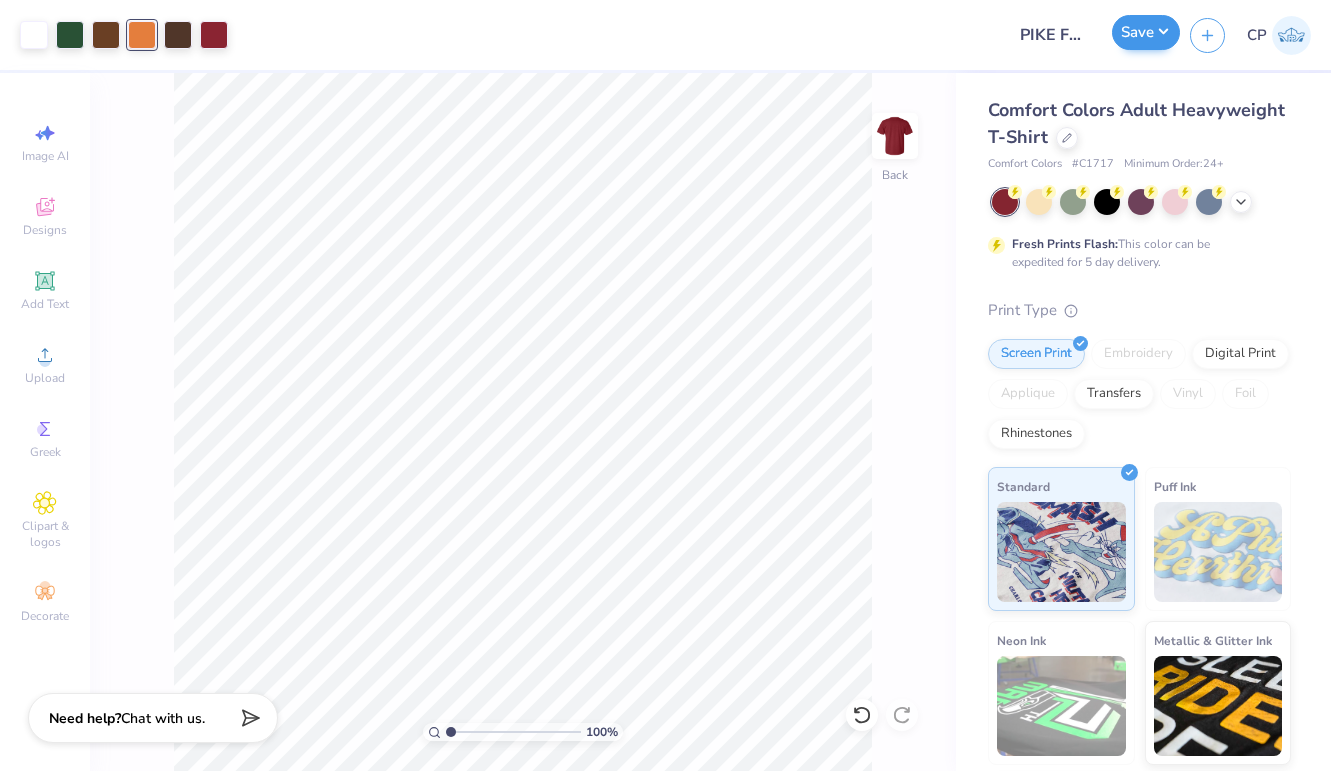click on "Save" at bounding box center [1146, 32] 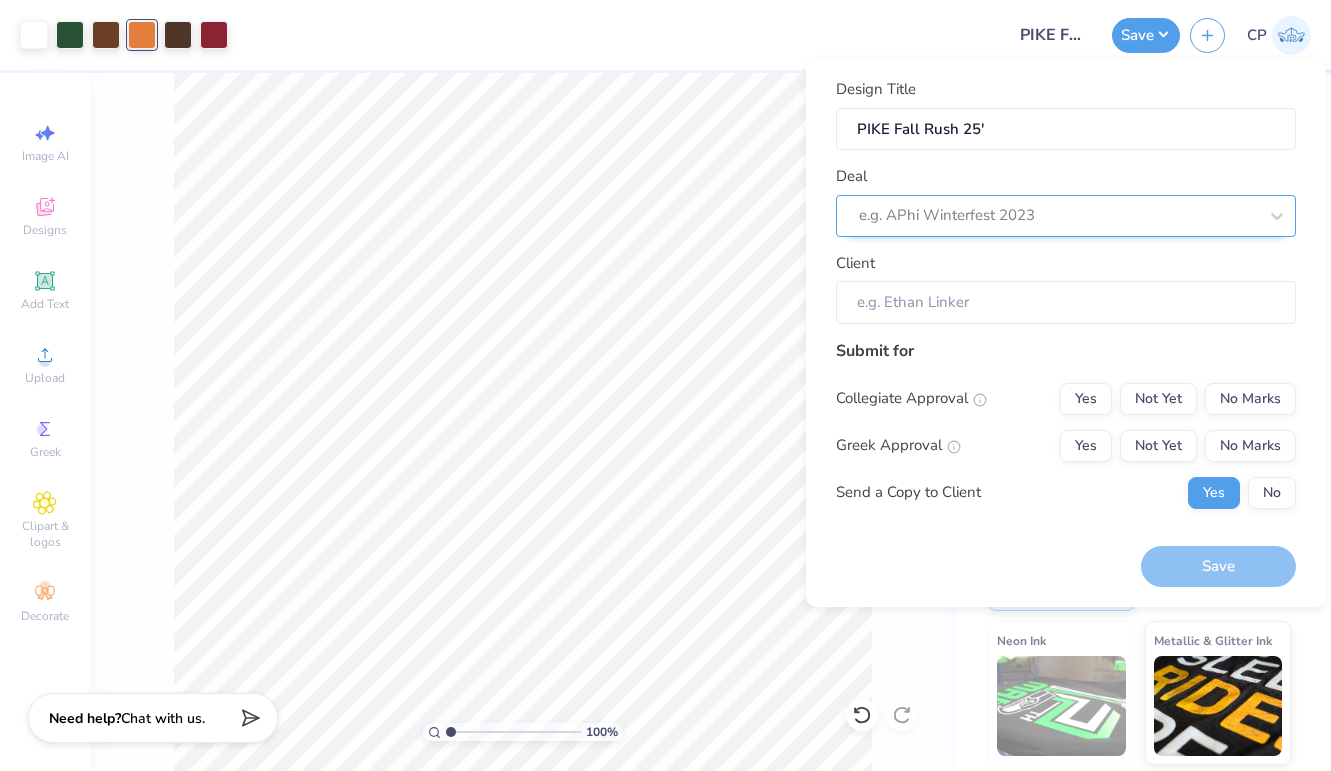 click at bounding box center (1058, 215) 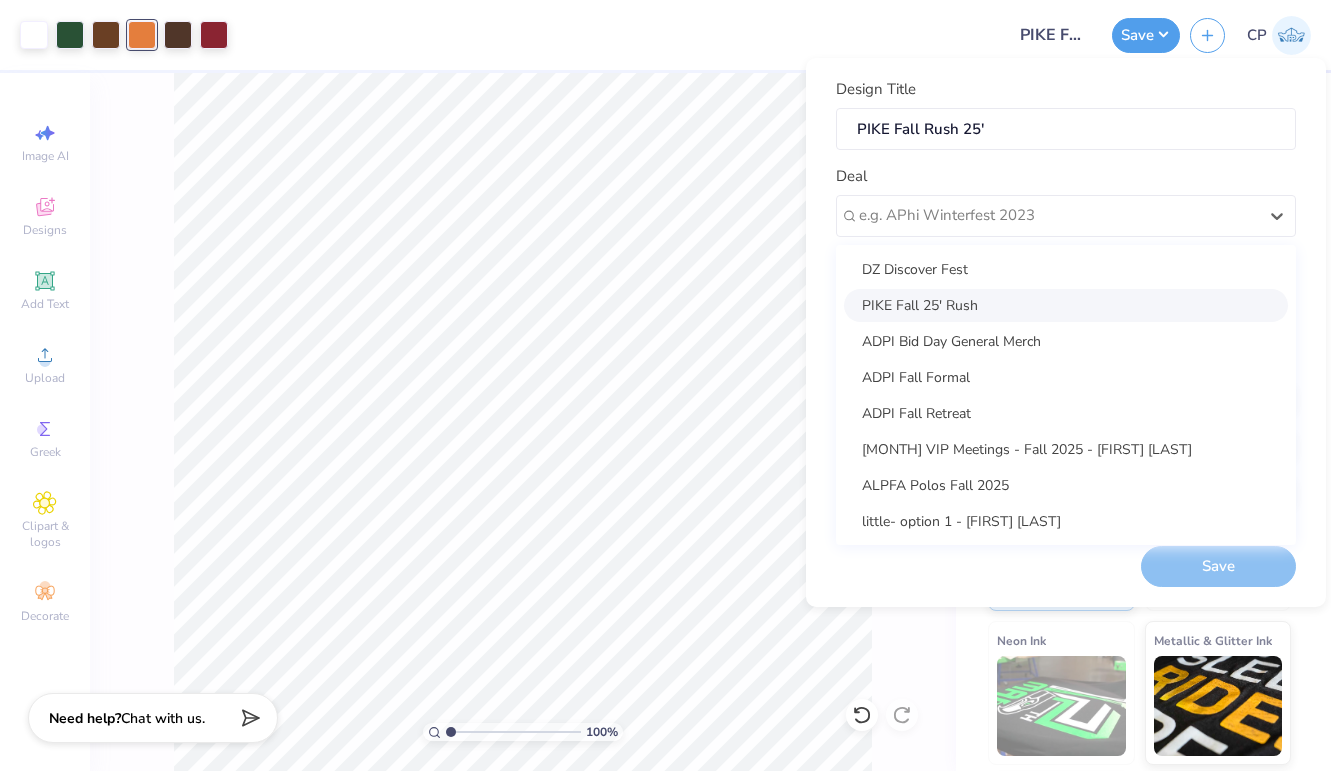 click on "PIKE Fall 25' Rush" at bounding box center [1066, 305] 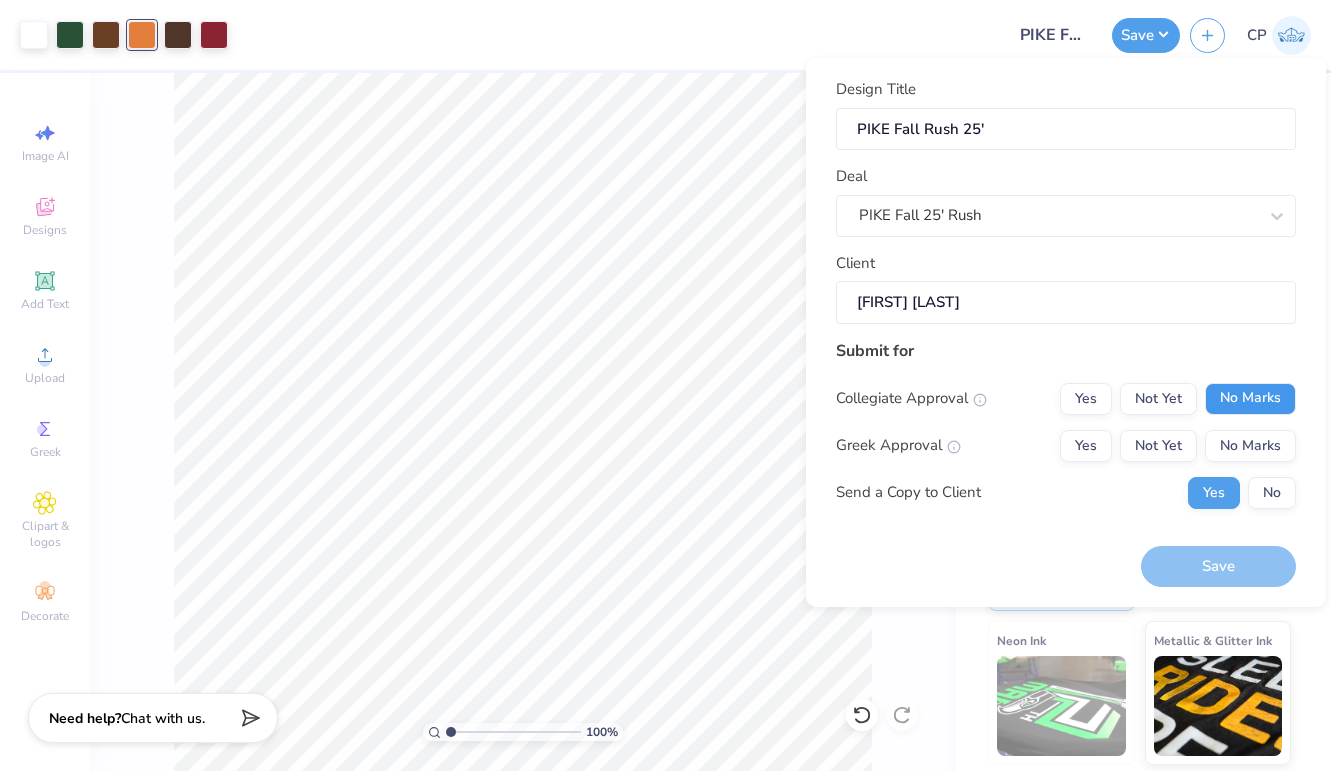 click on "No Marks" at bounding box center (1250, 399) 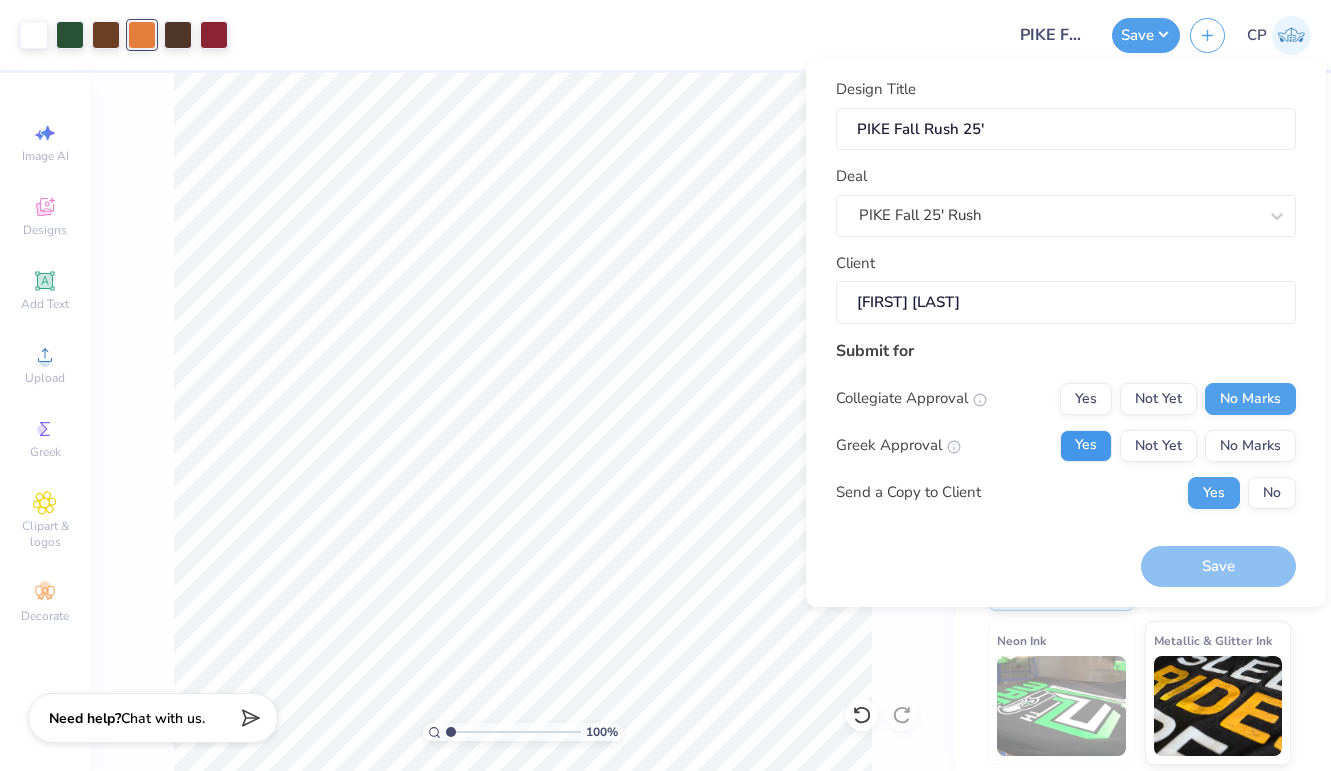click on "Yes" at bounding box center [1086, 446] 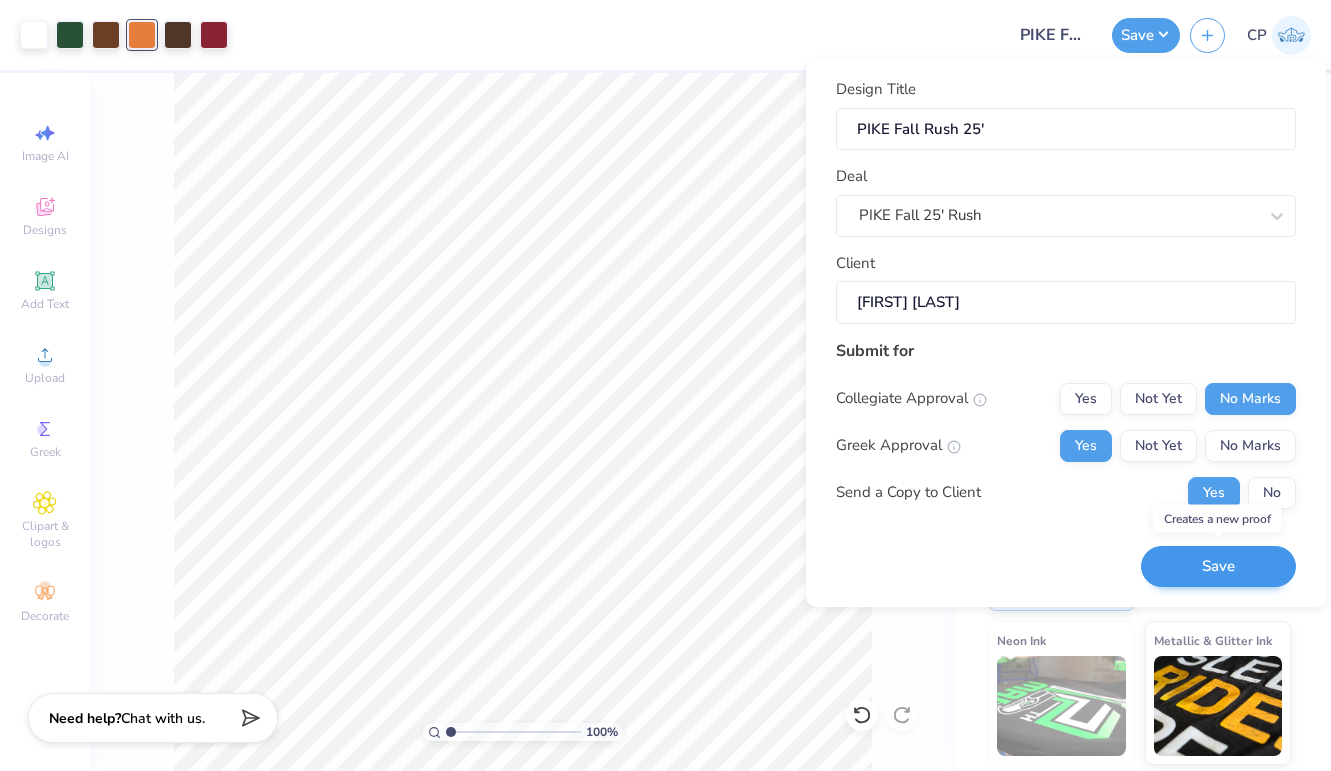 click on "Save" at bounding box center [1218, 566] 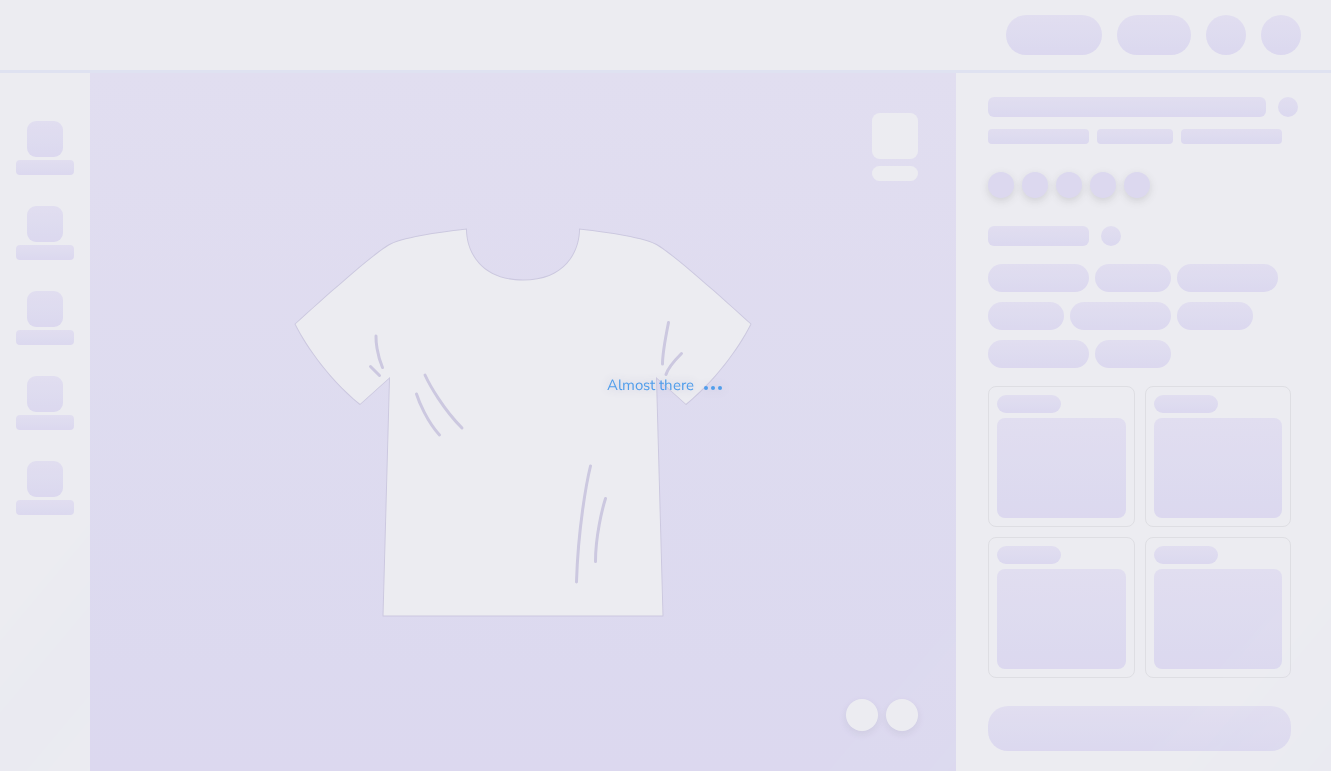 scroll, scrollTop: 0, scrollLeft: 0, axis: both 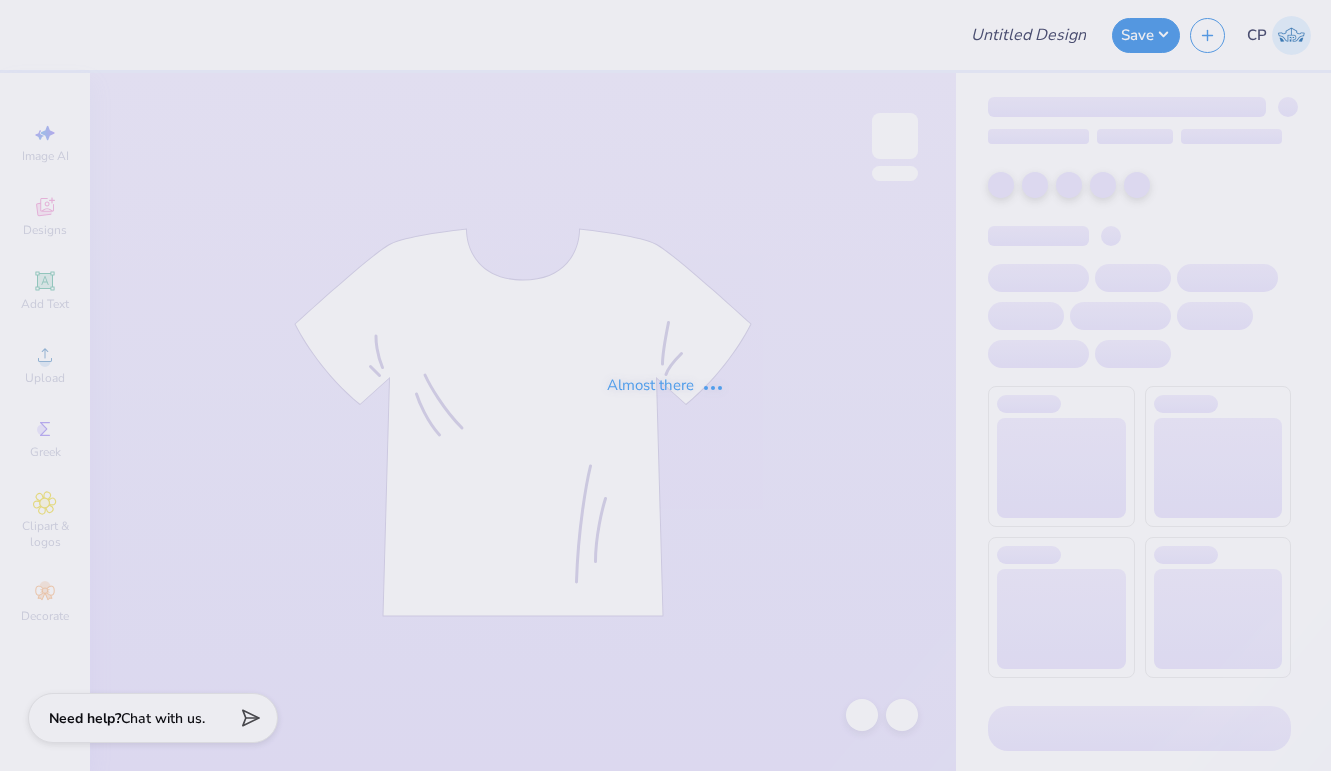 type on "PIKE Fall Rush" 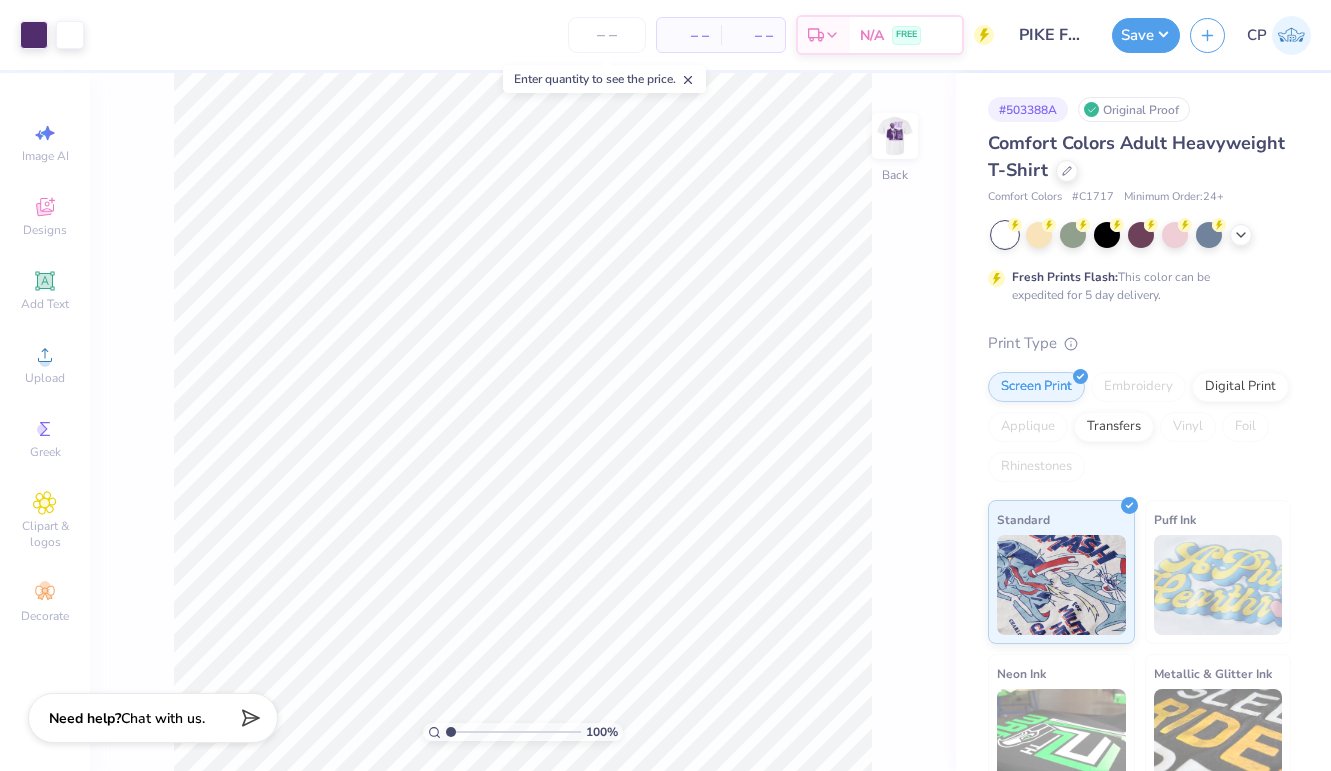 click on "– – Per Item – – Total Est.  Delivery N/A FREE" at bounding box center (544, 35) 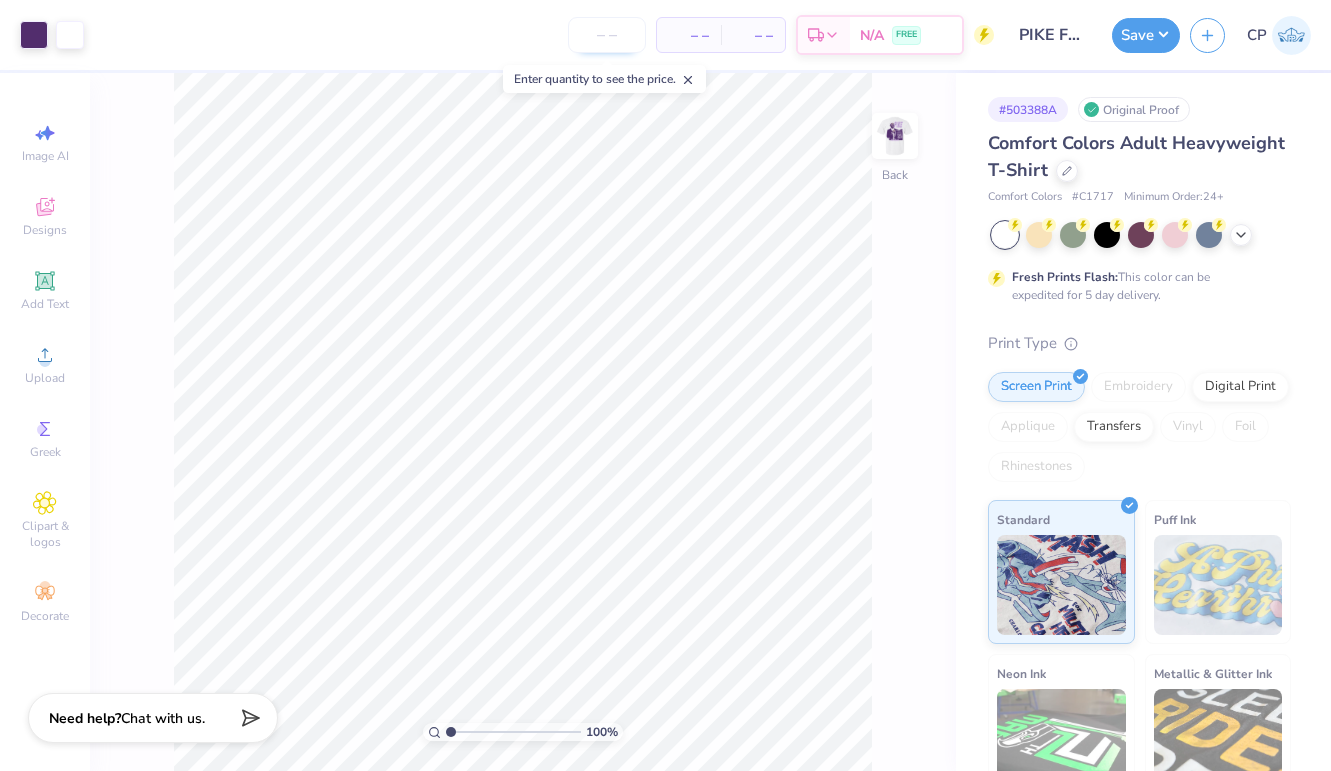 click at bounding box center (607, 35) 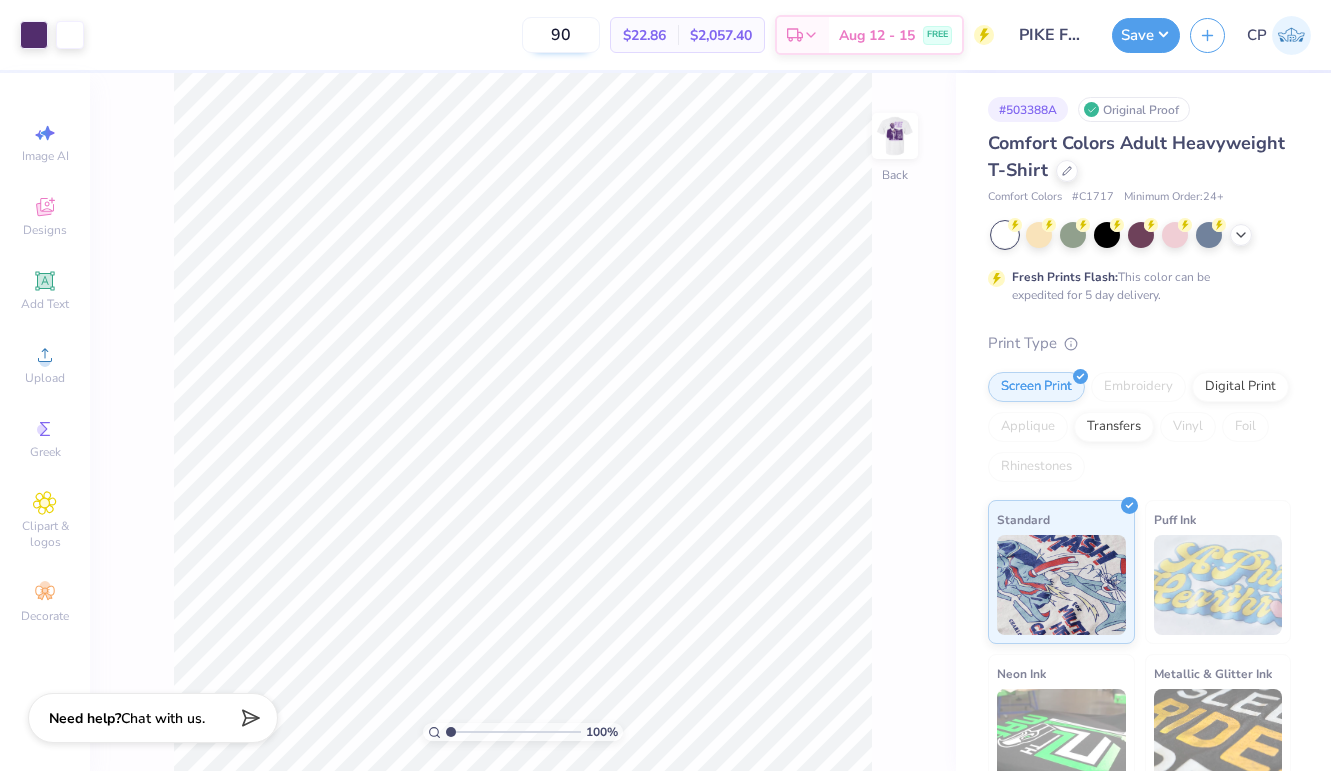 type on "9" 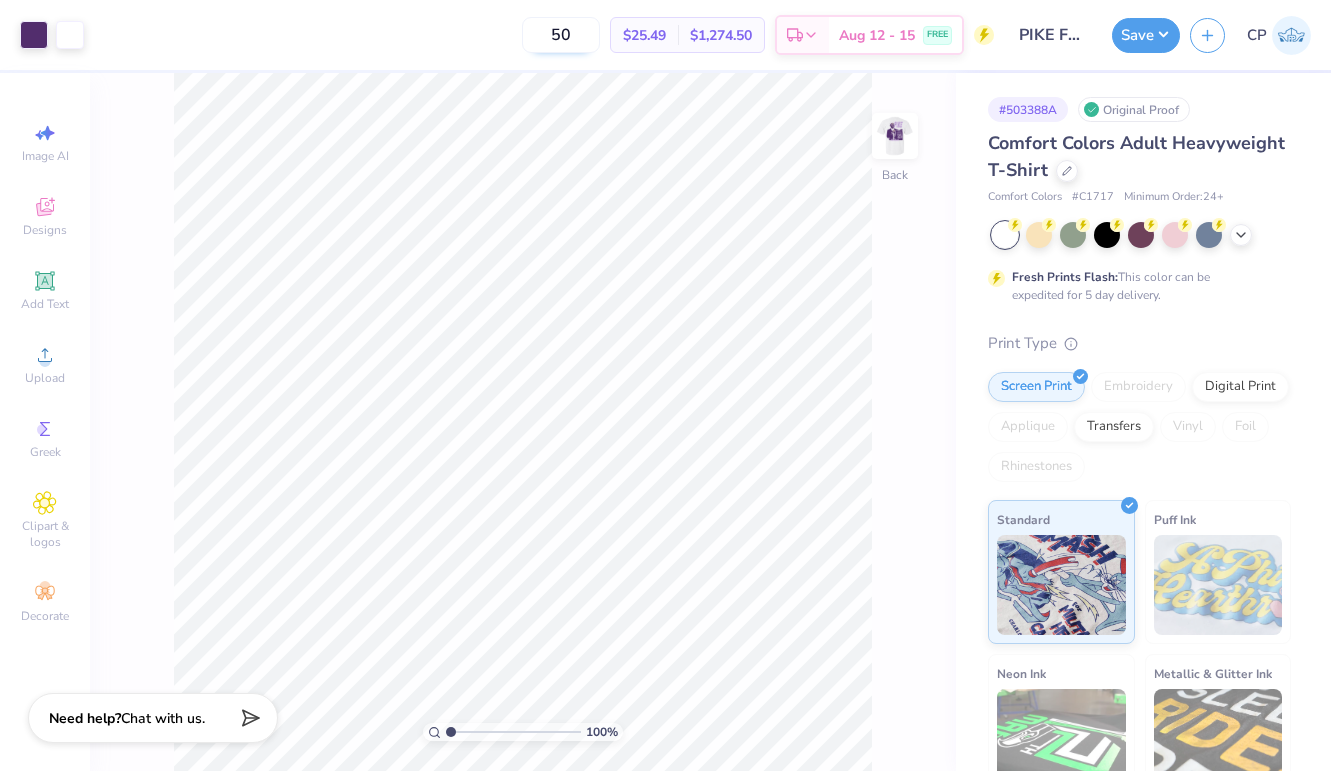 type on "5" 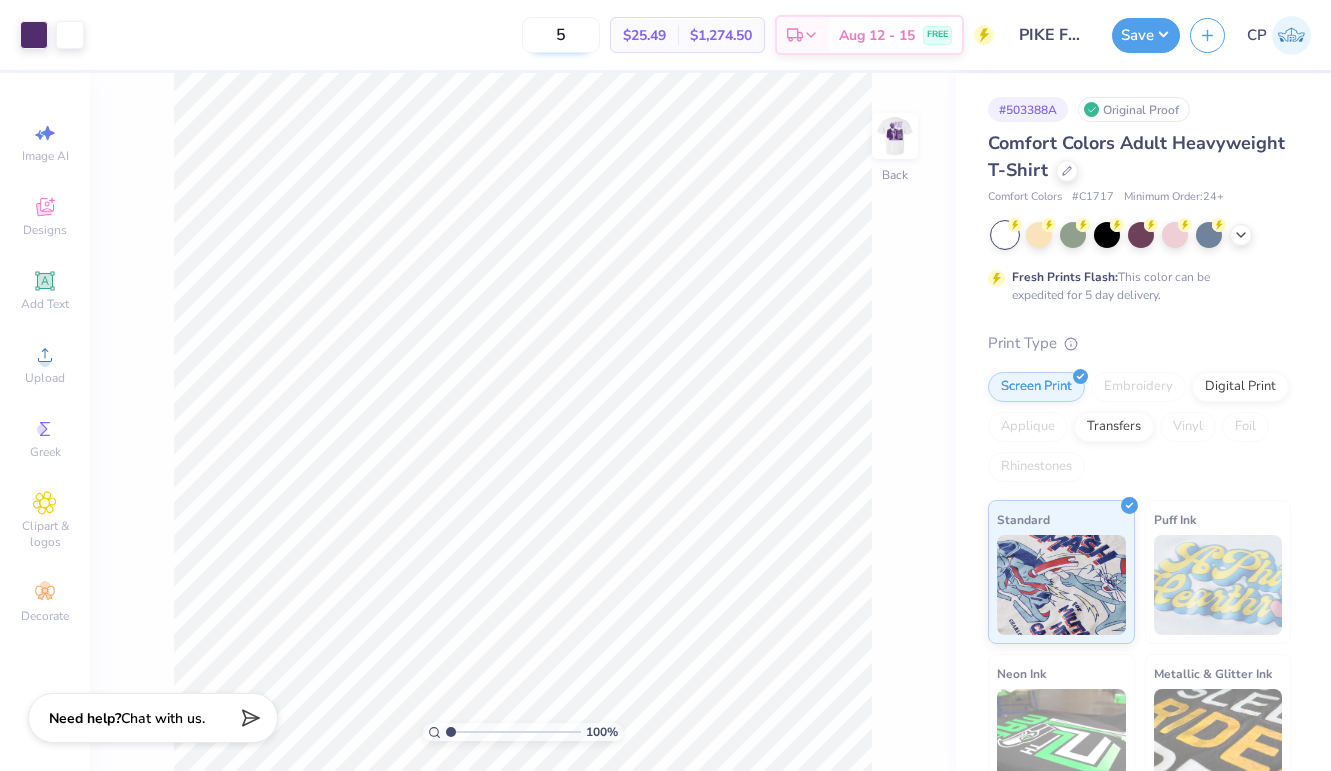 type 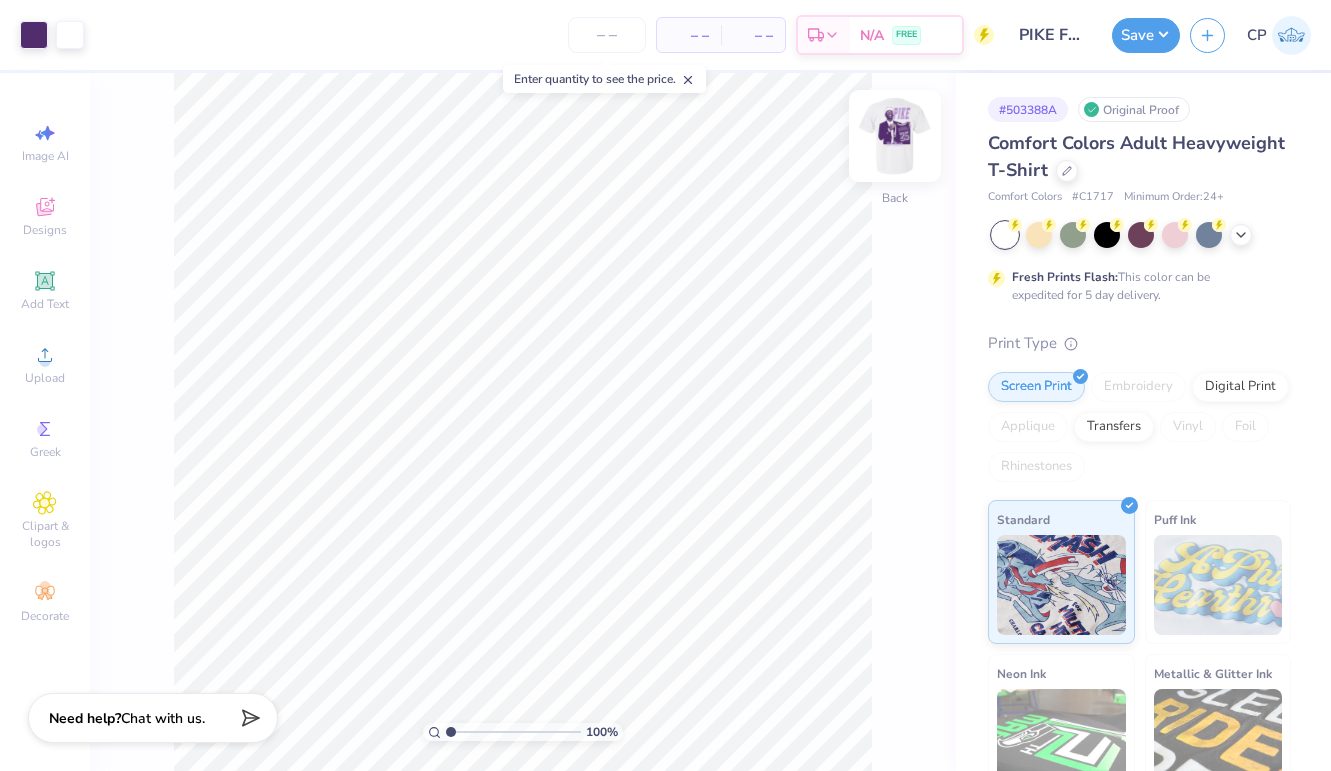 click at bounding box center (895, 136) 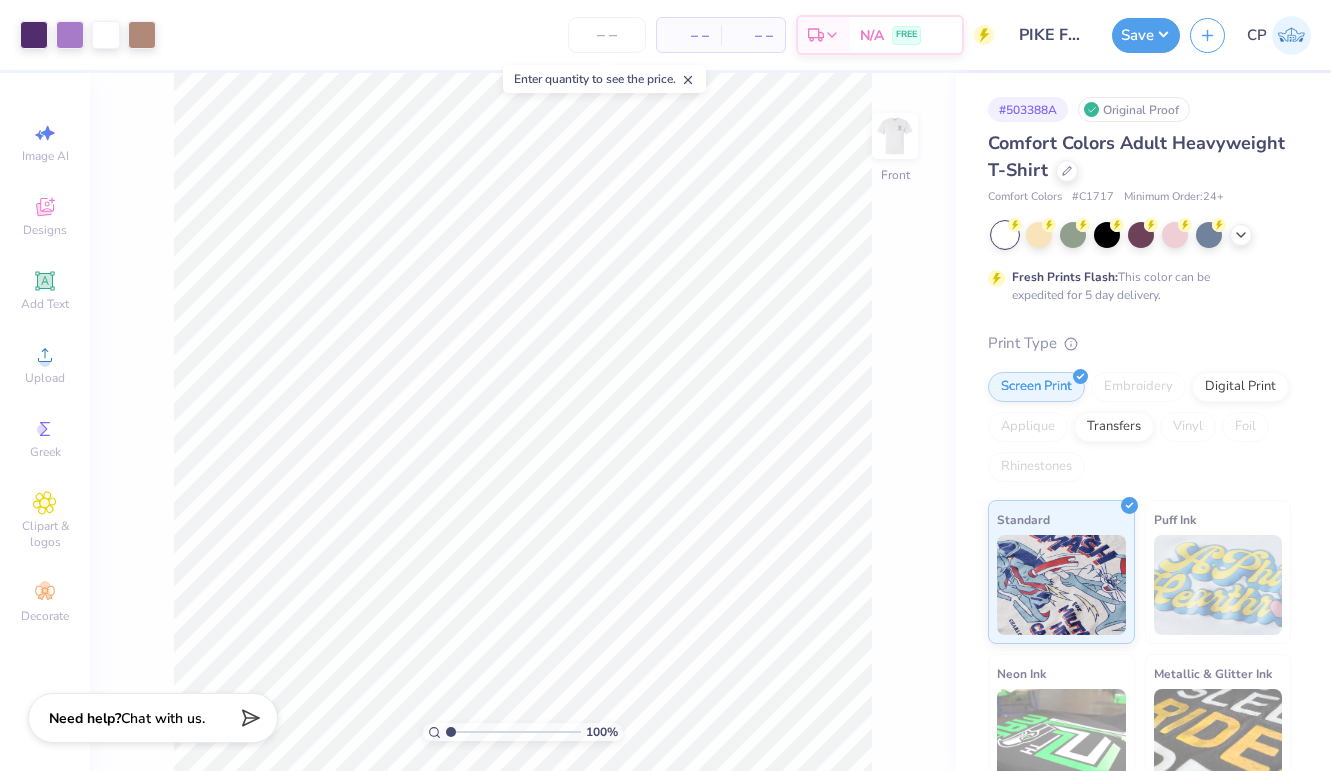 click at bounding box center [895, 136] 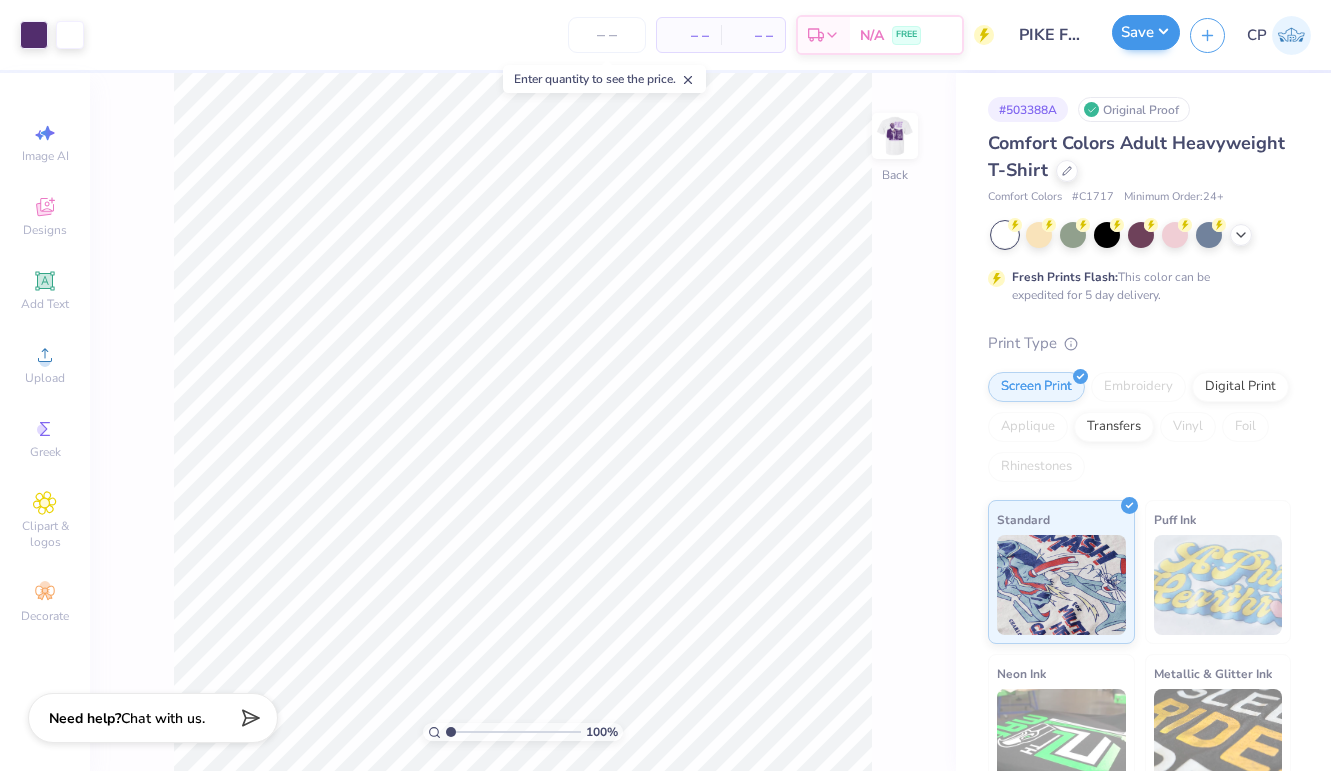 click on "Save" at bounding box center [1146, 32] 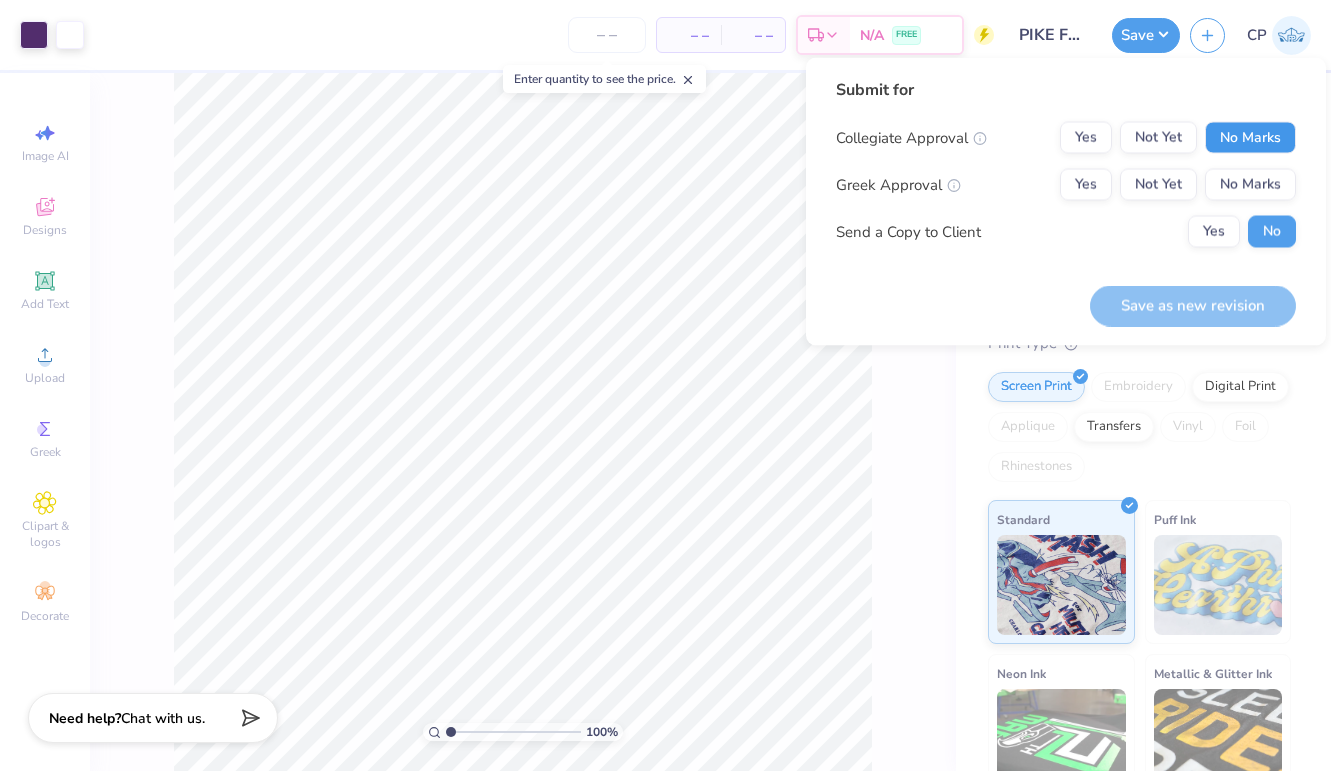 click on "No Marks" at bounding box center [1250, 138] 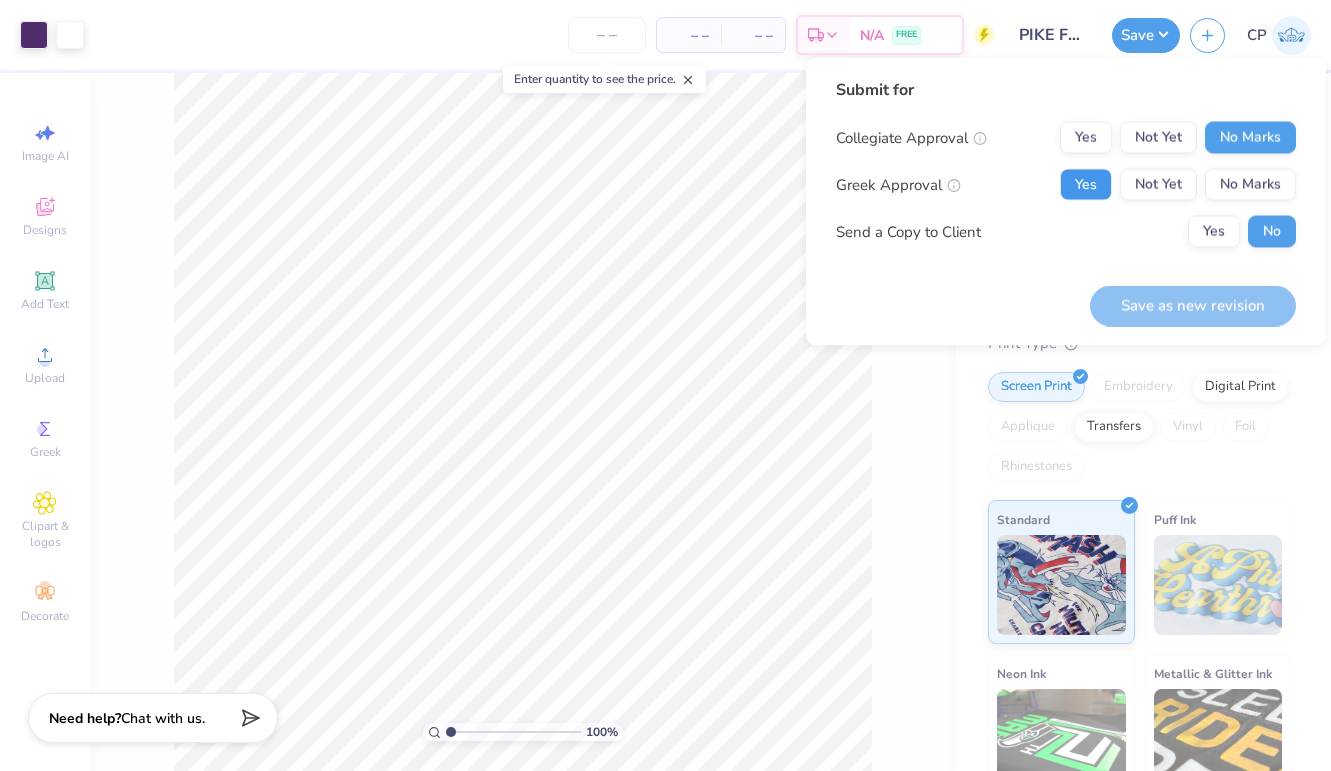 click on "Yes" at bounding box center (1086, 185) 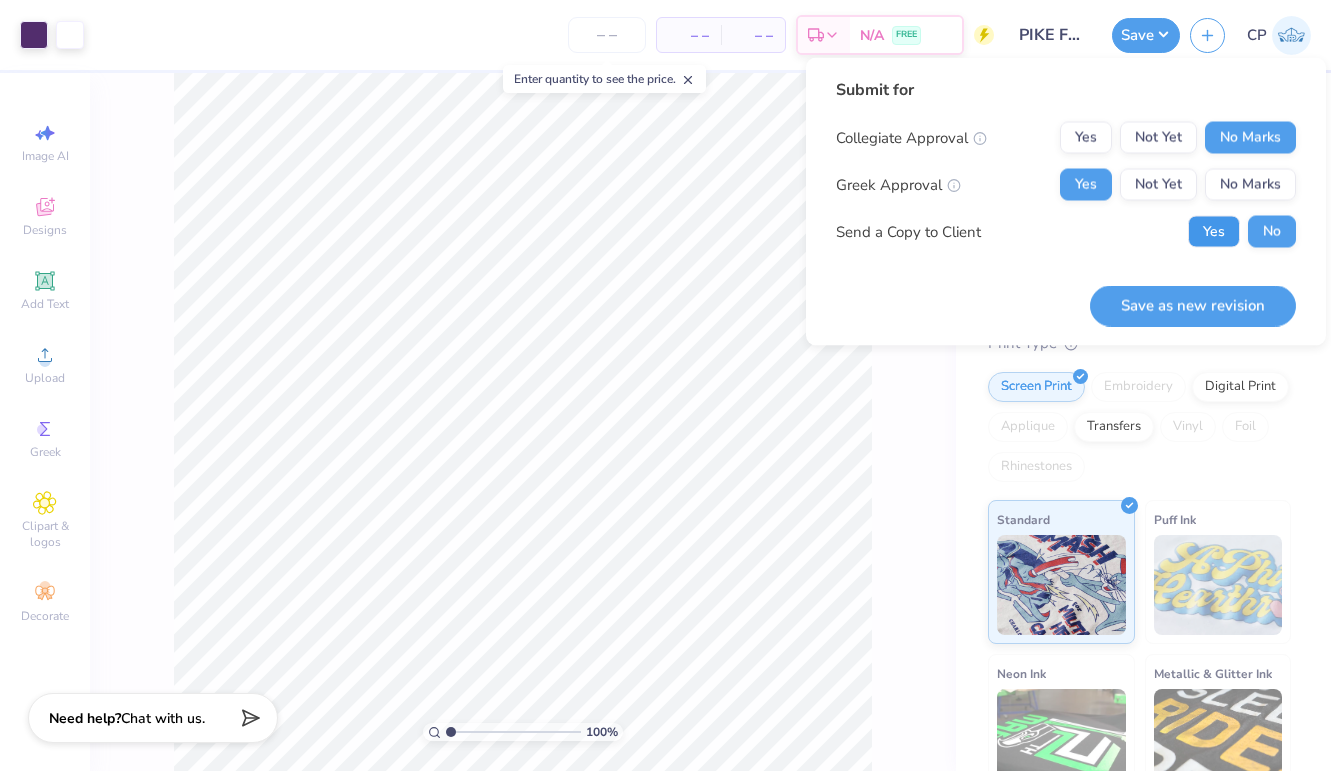 click on "Yes" at bounding box center [1214, 232] 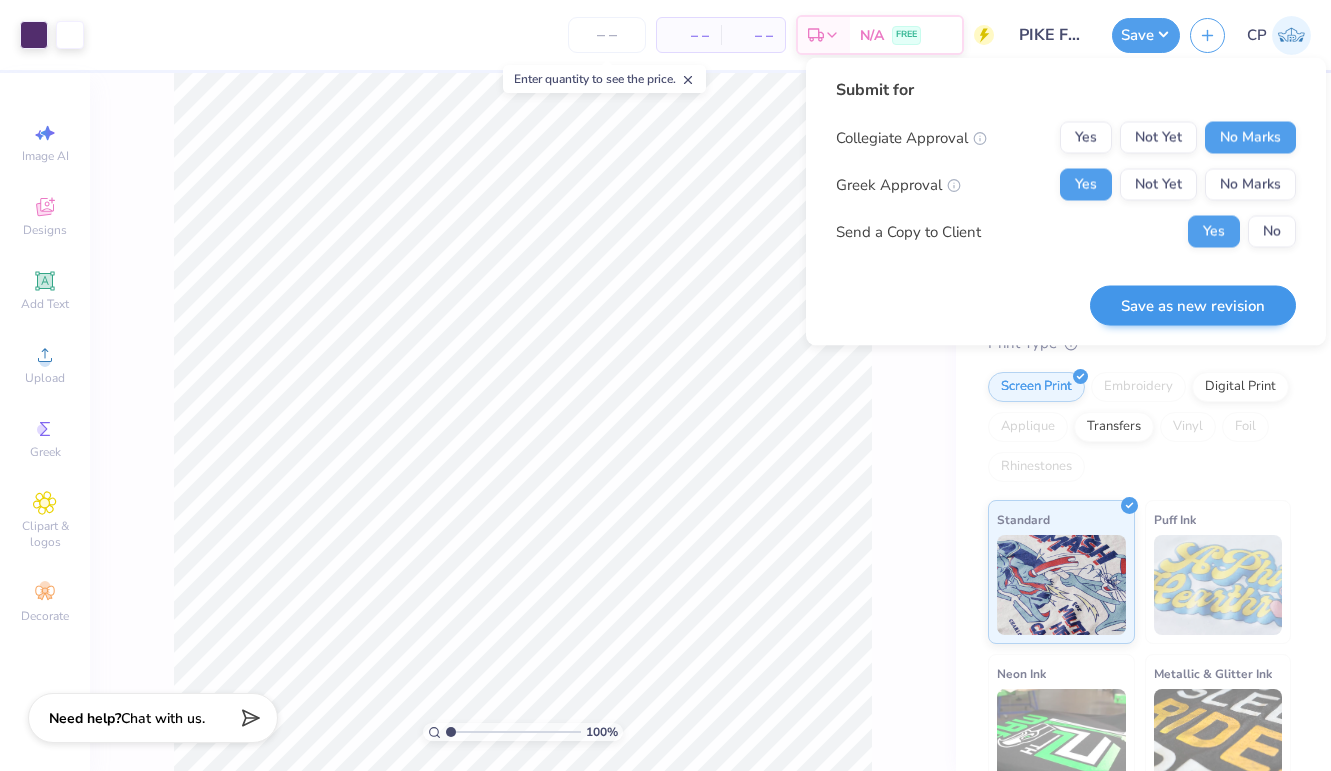 click on "Save as new revision" at bounding box center [1193, 305] 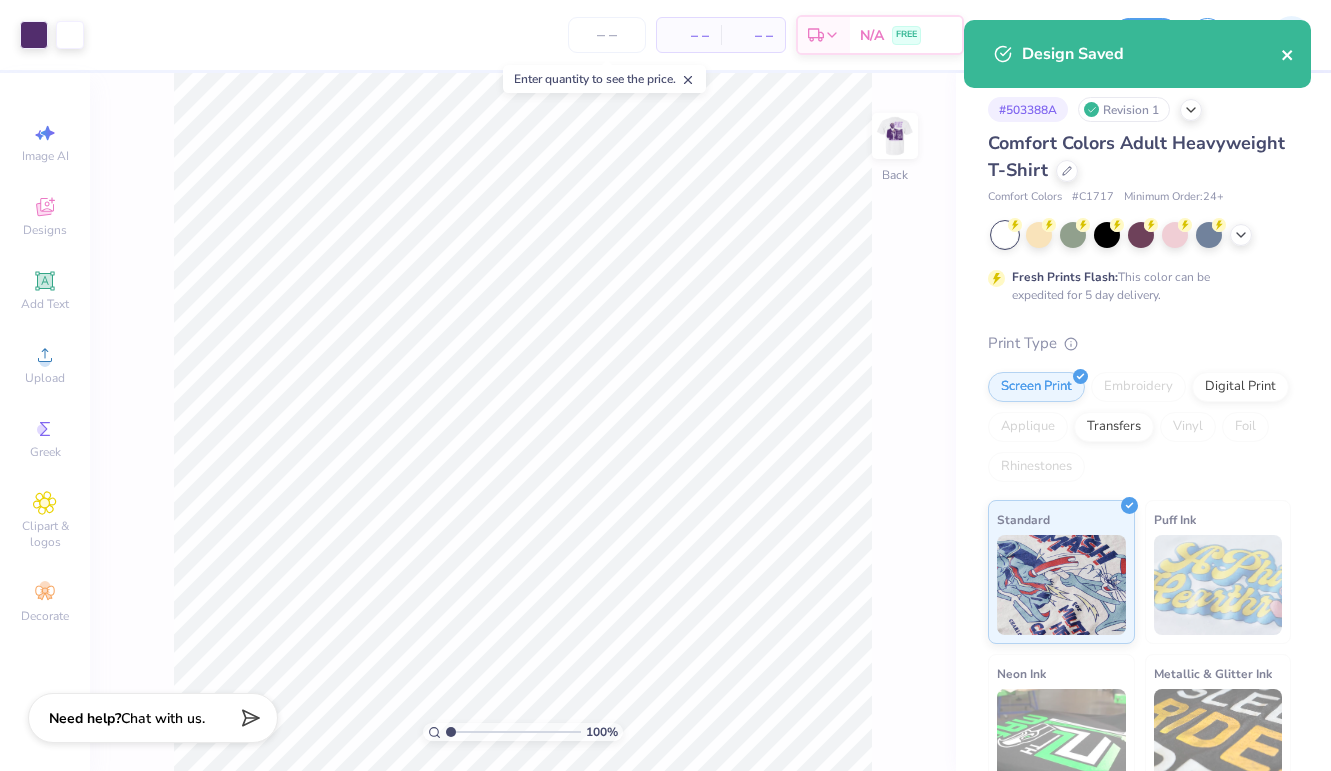 click 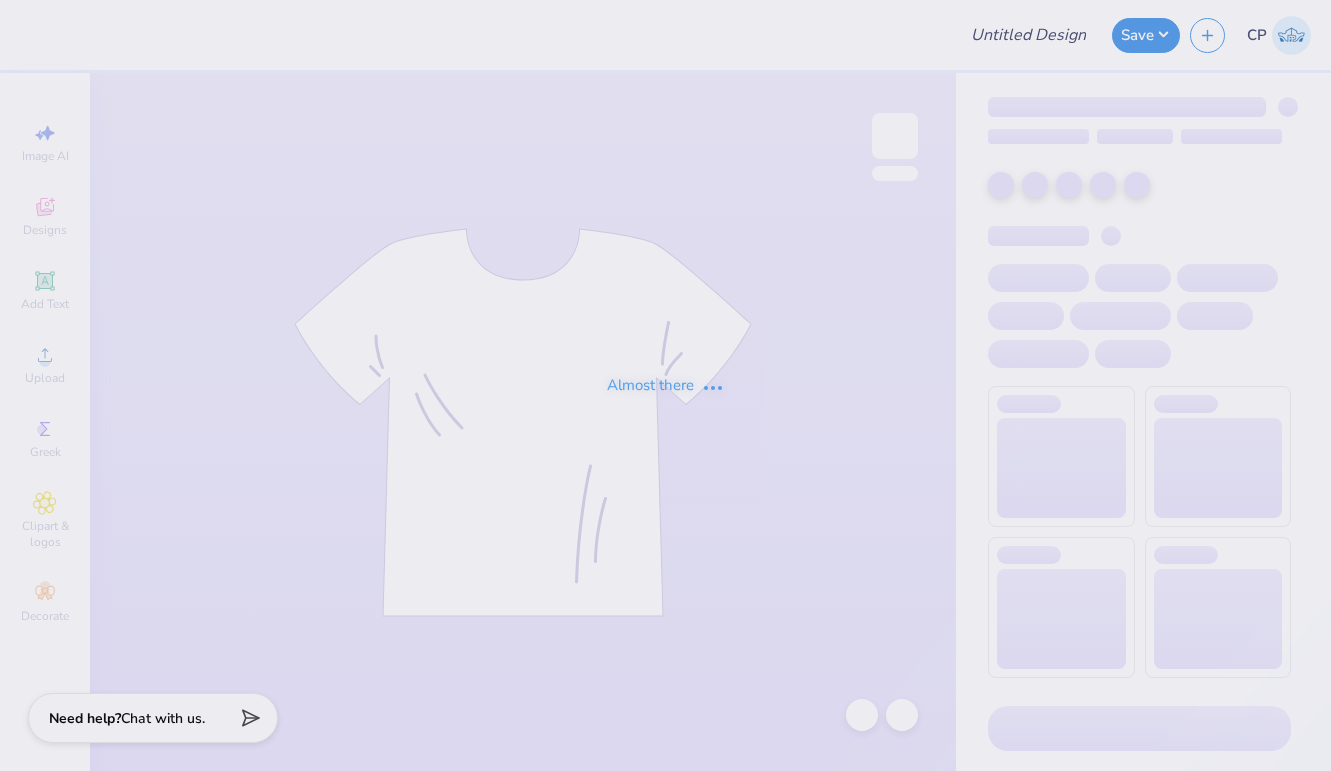 scroll, scrollTop: 0, scrollLeft: 0, axis: both 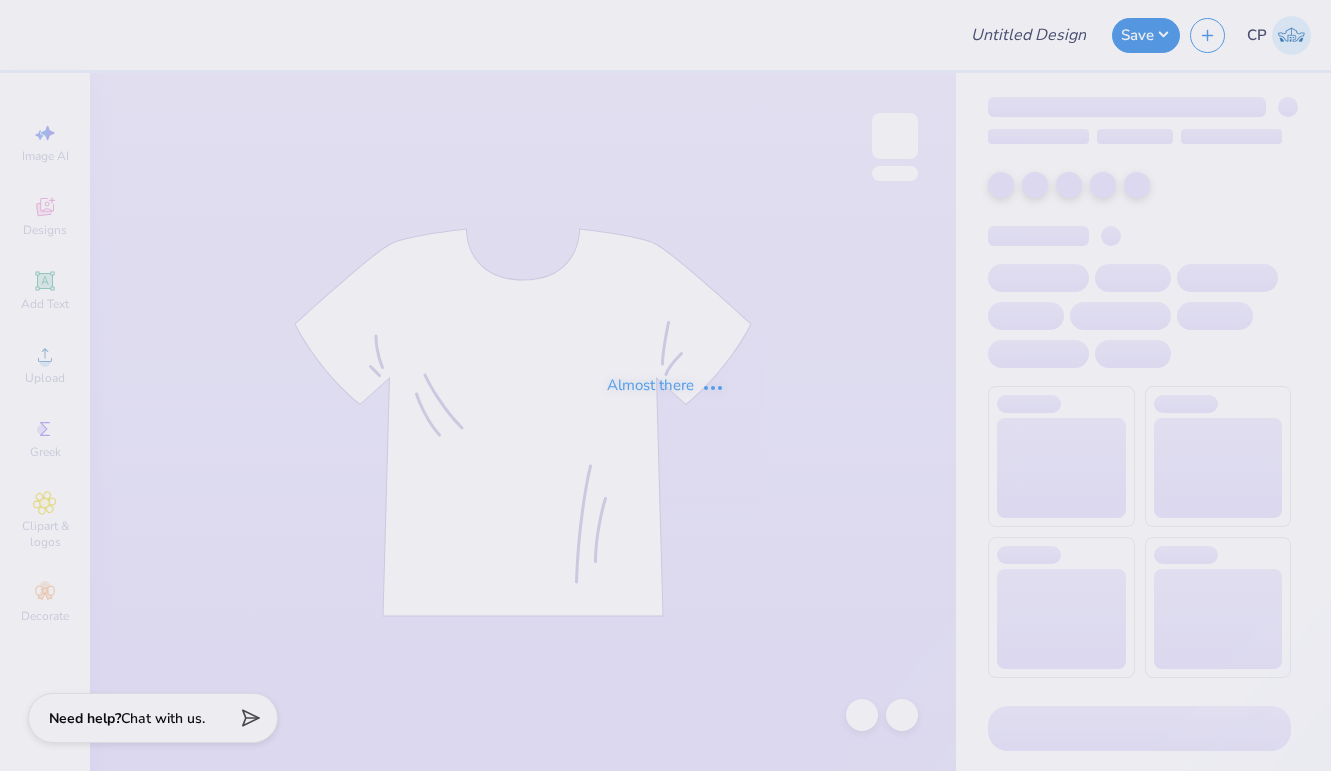 type on "I love Dz" 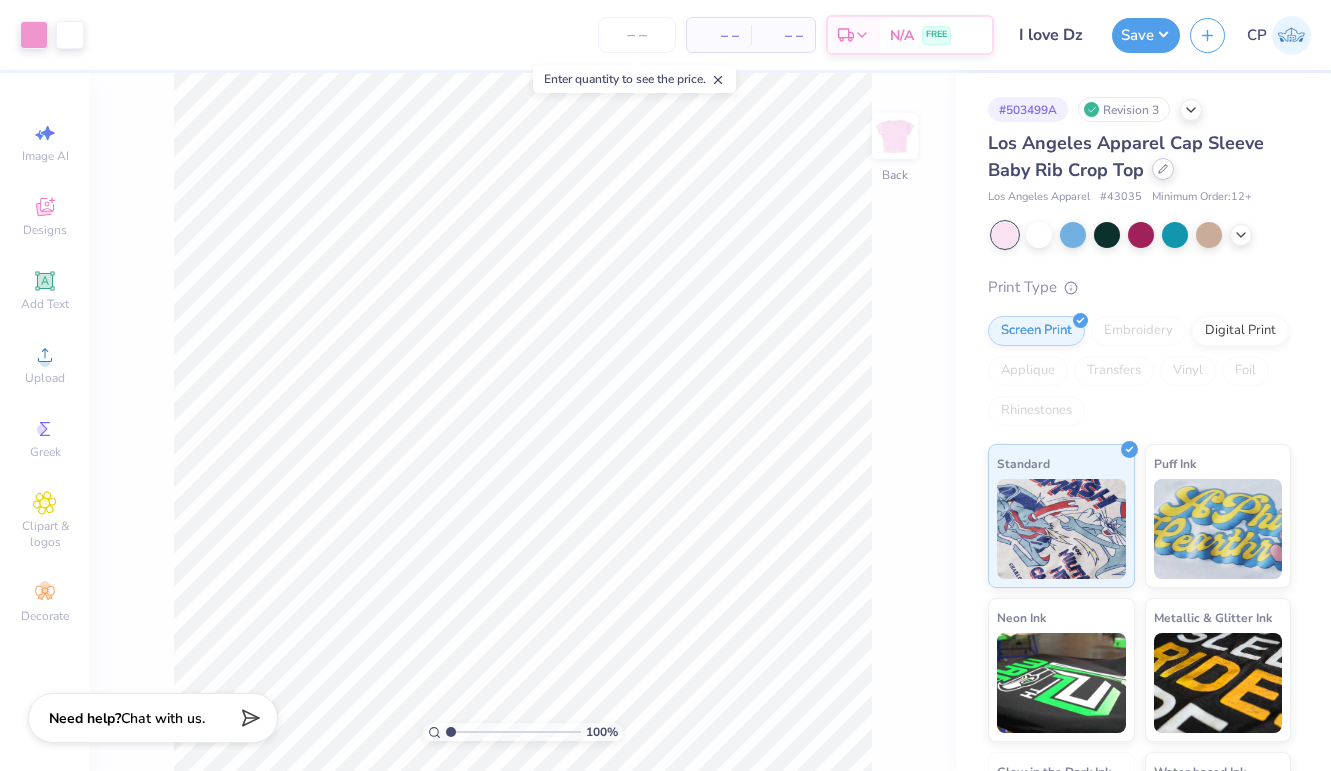 click at bounding box center (1163, 169) 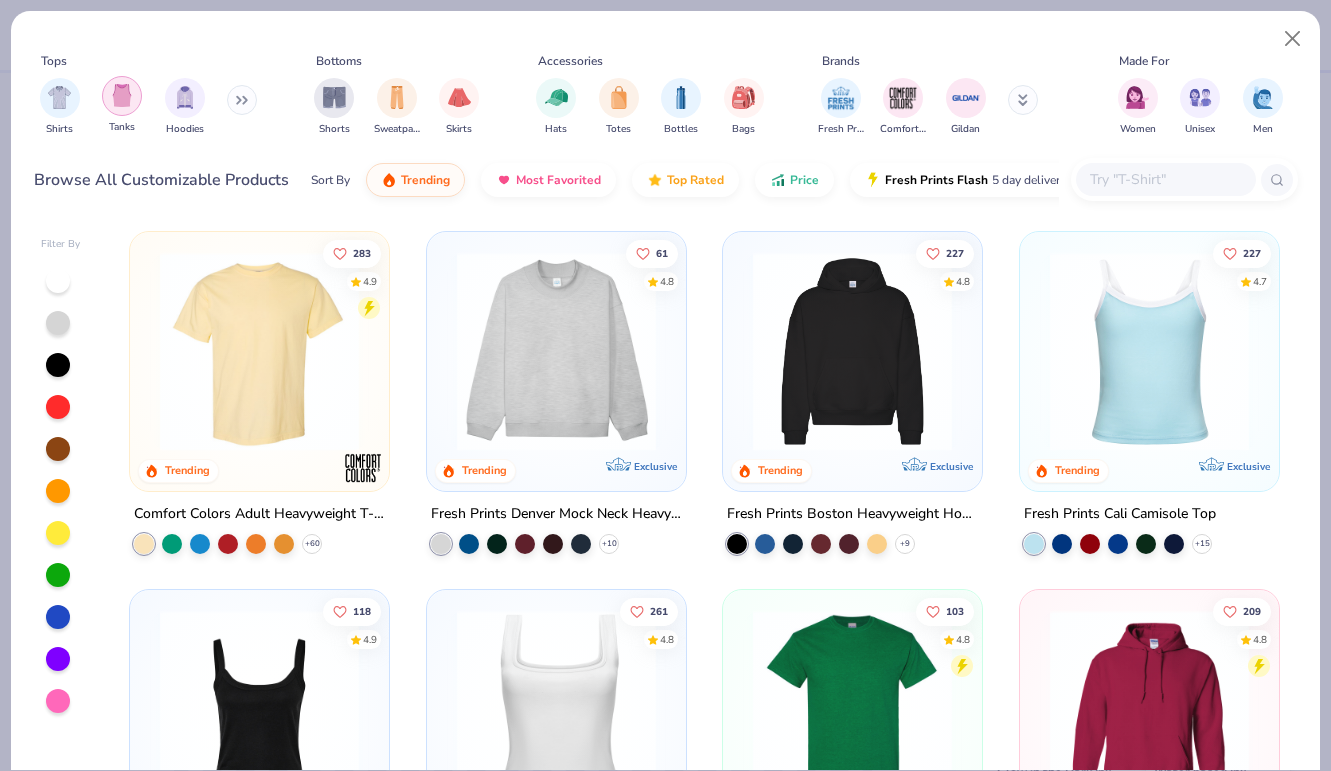 click at bounding box center [122, 96] 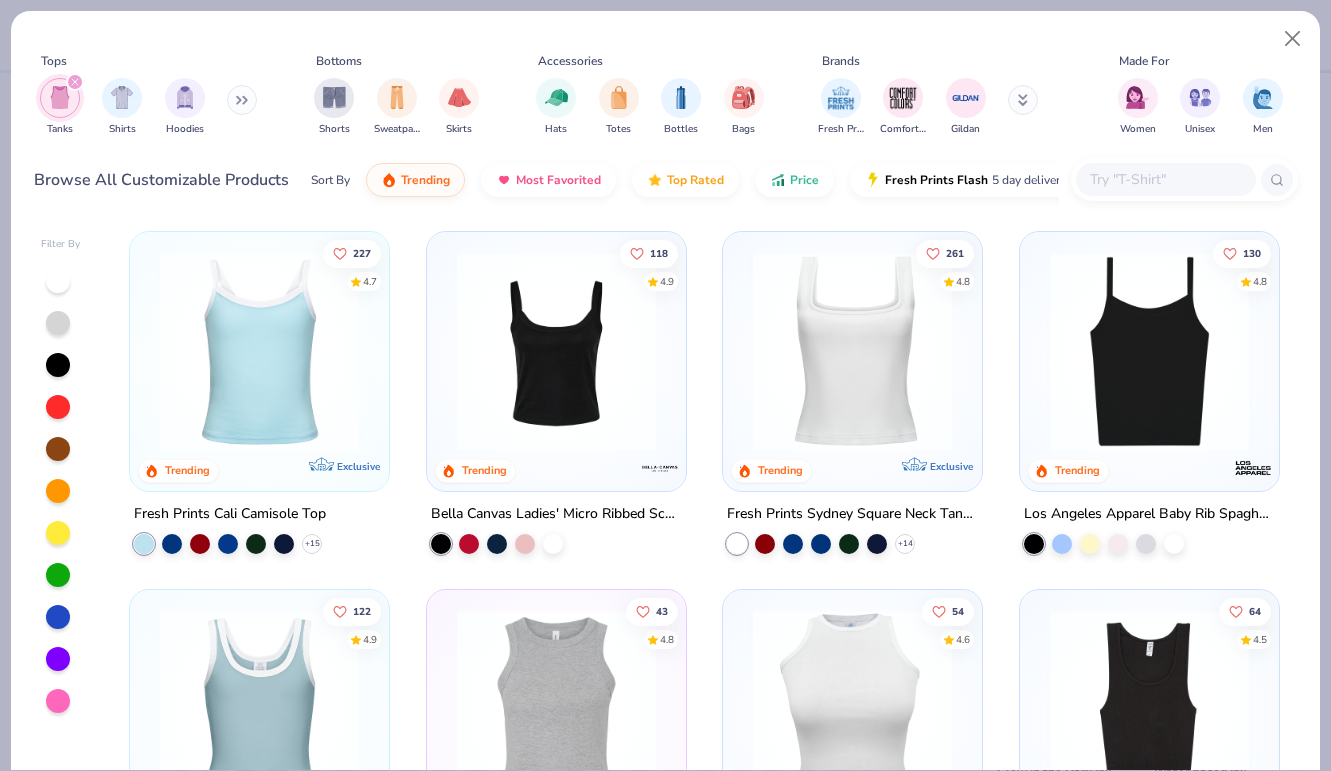 click at bounding box center [242, 100] 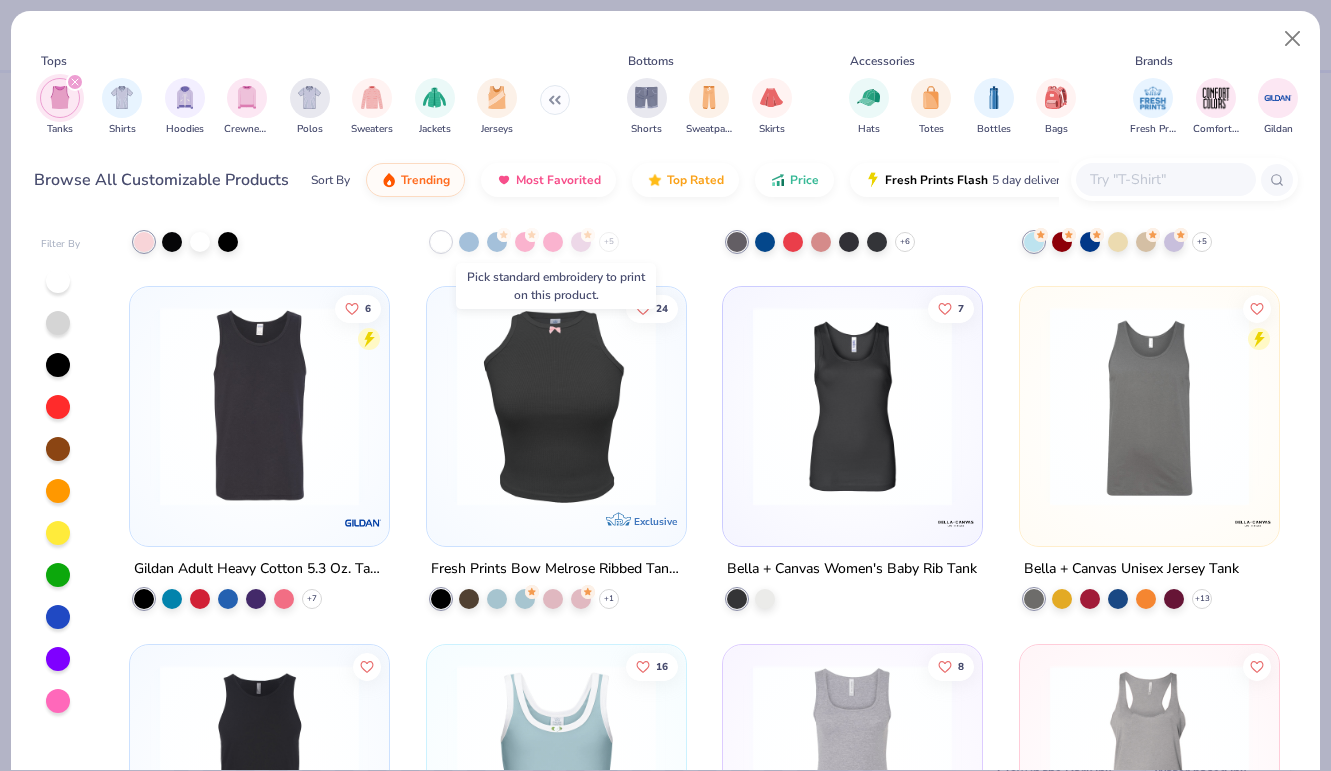 scroll, scrollTop: 2089, scrollLeft: 0, axis: vertical 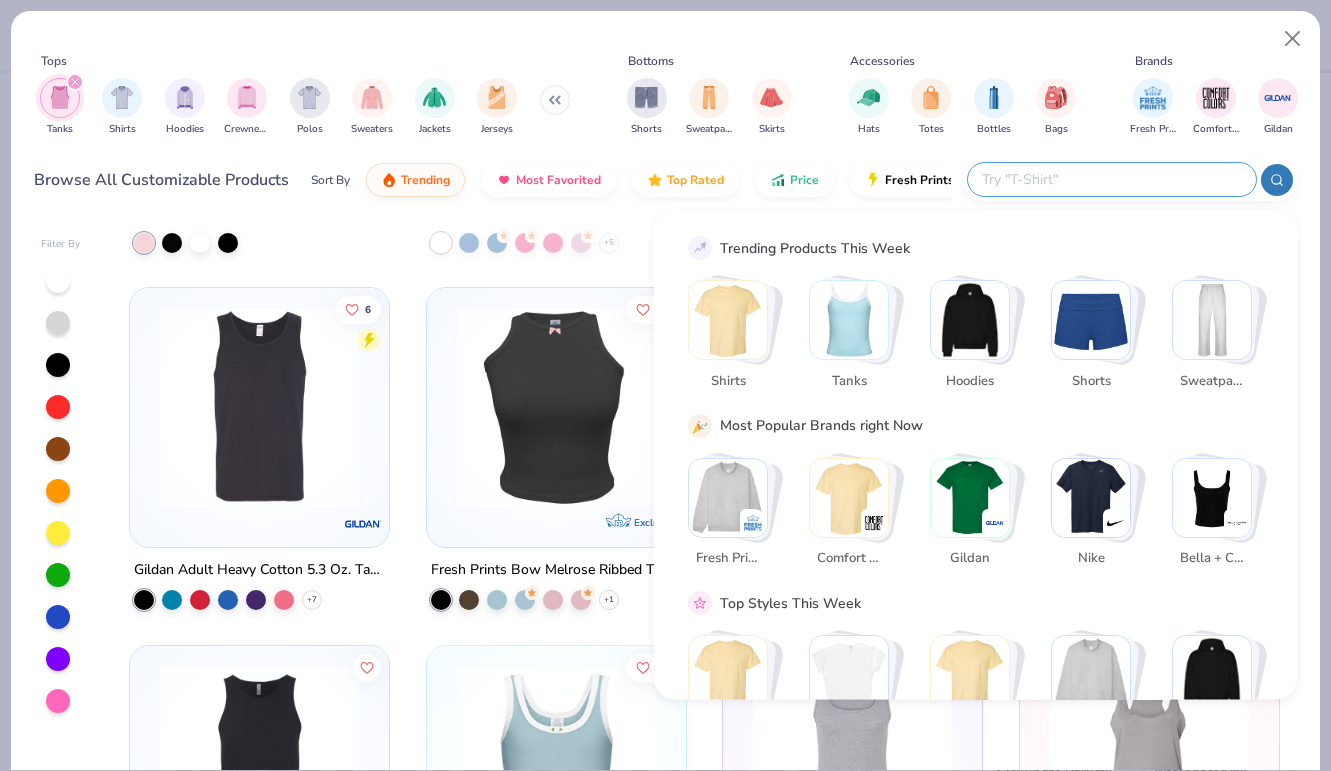 click at bounding box center [1111, 179] 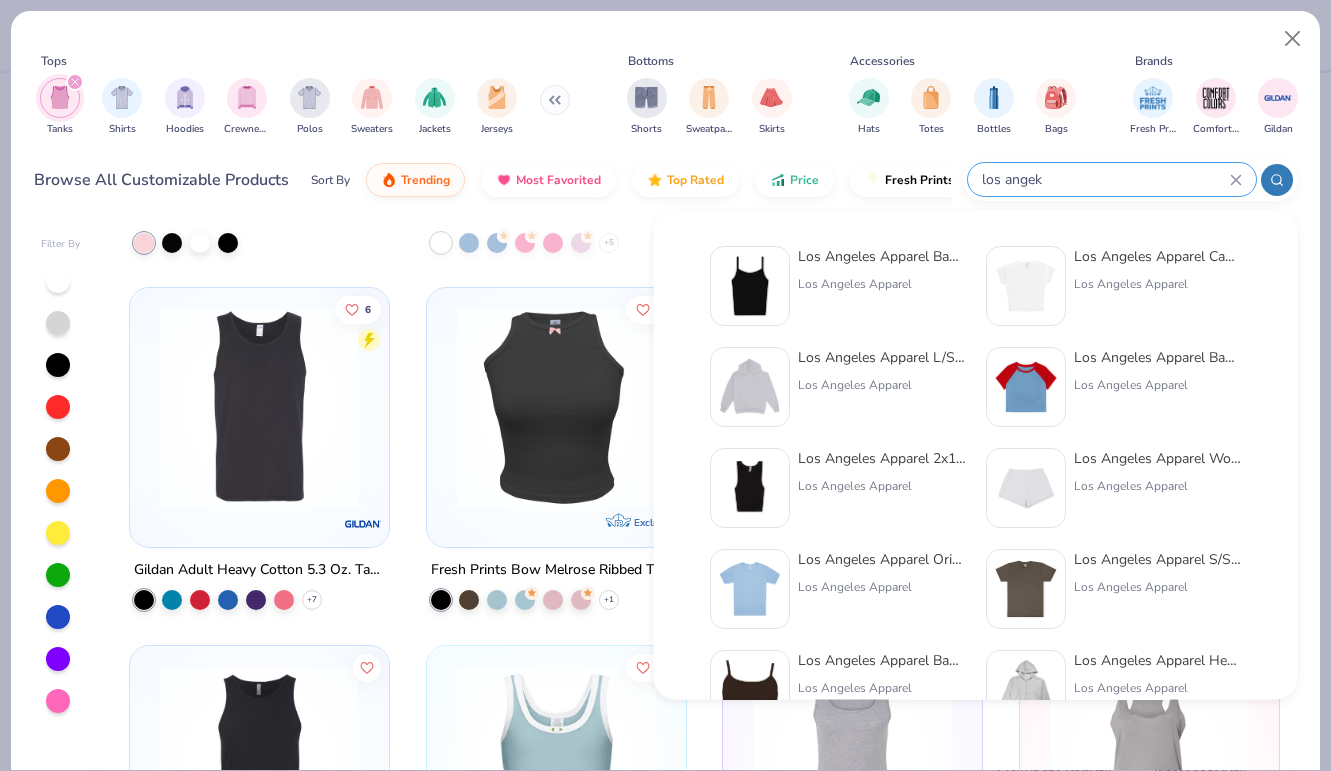 type on "los angek" 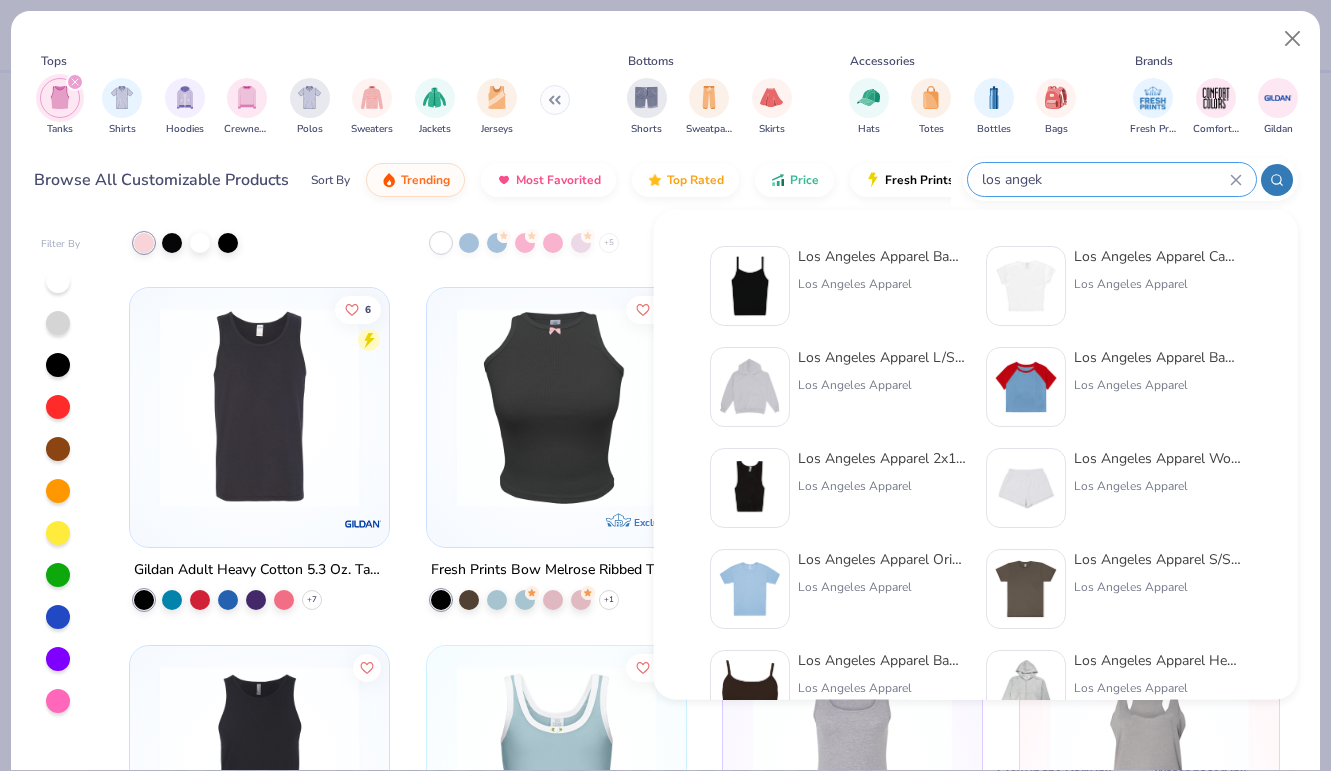 click on "Los Angeles Apparel Baby Rib Spaghetti Tank" at bounding box center [882, 256] 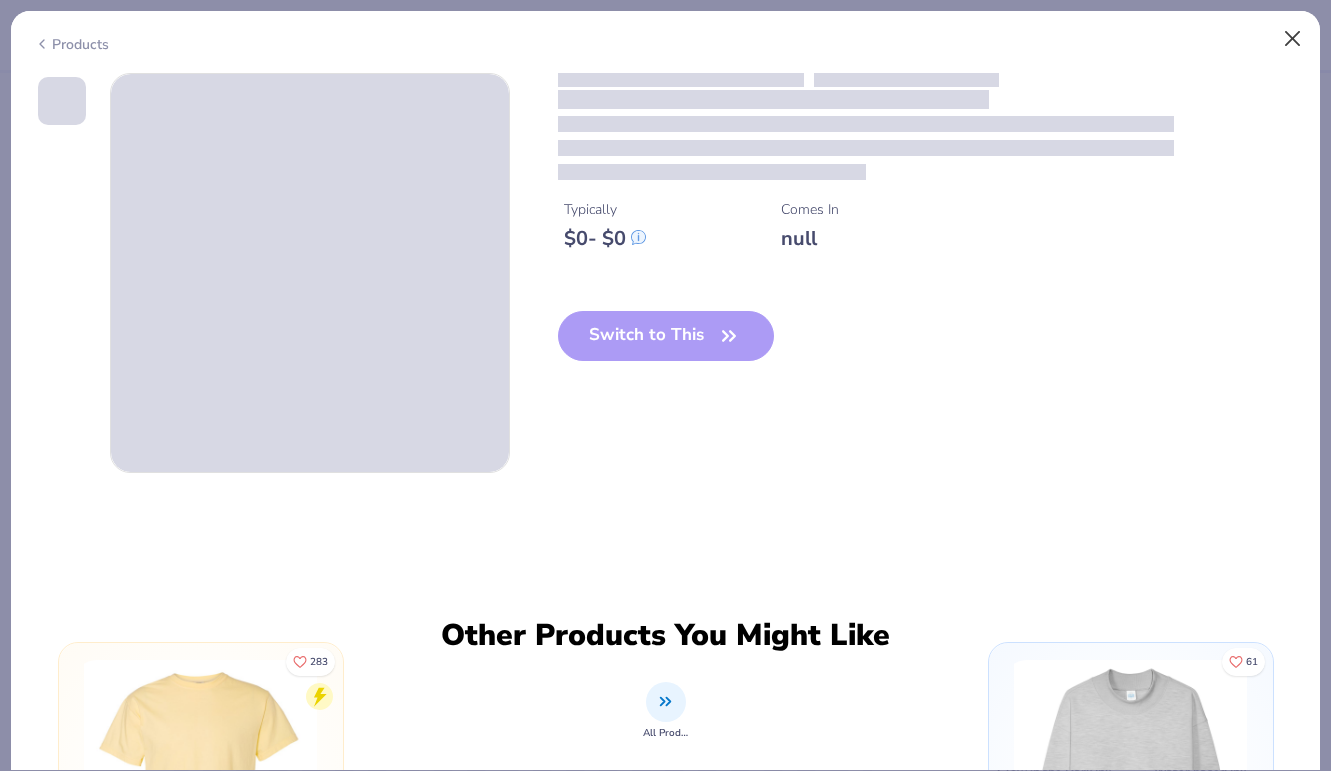 click at bounding box center (1293, 39) 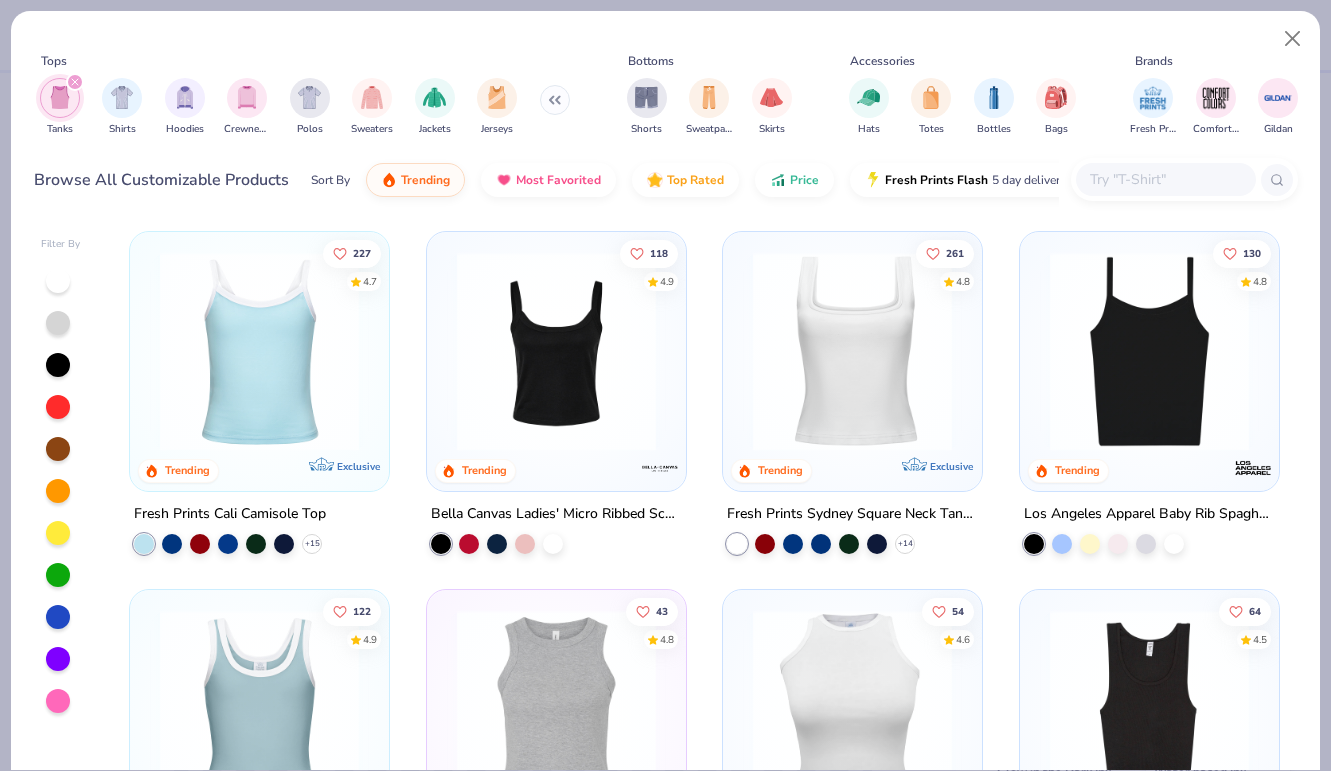 scroll, scrollTop: 0, scrollLeft: 0, axis: both 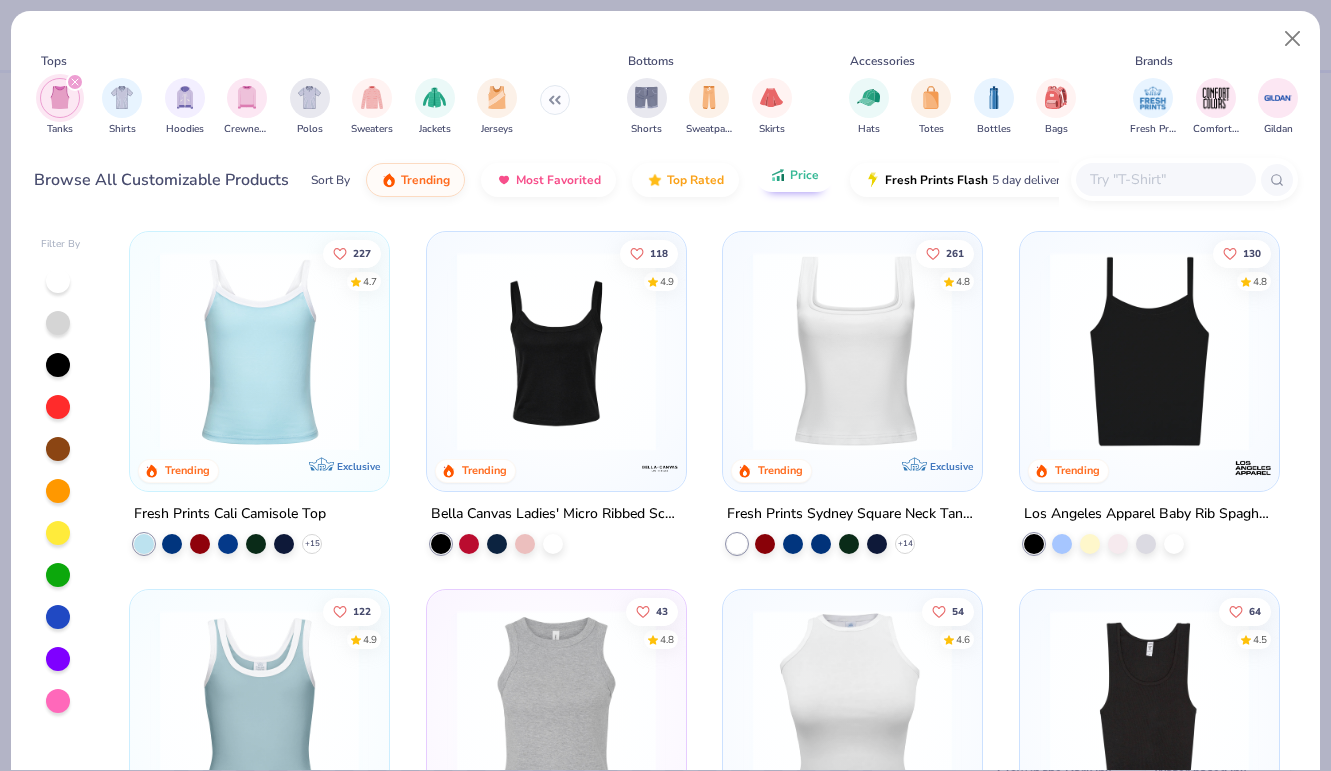 click 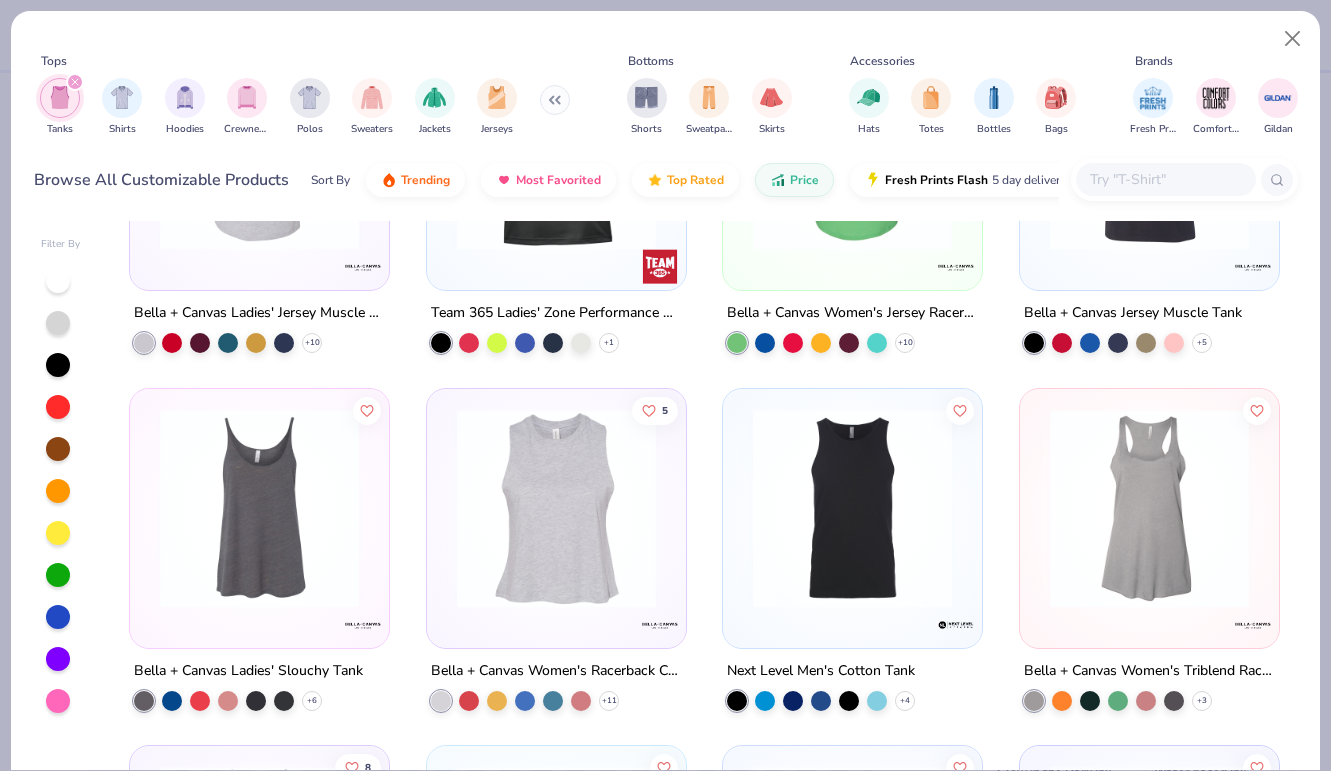 scroll, scrollTop: 917, scrollLeft: 0, axis: vertical 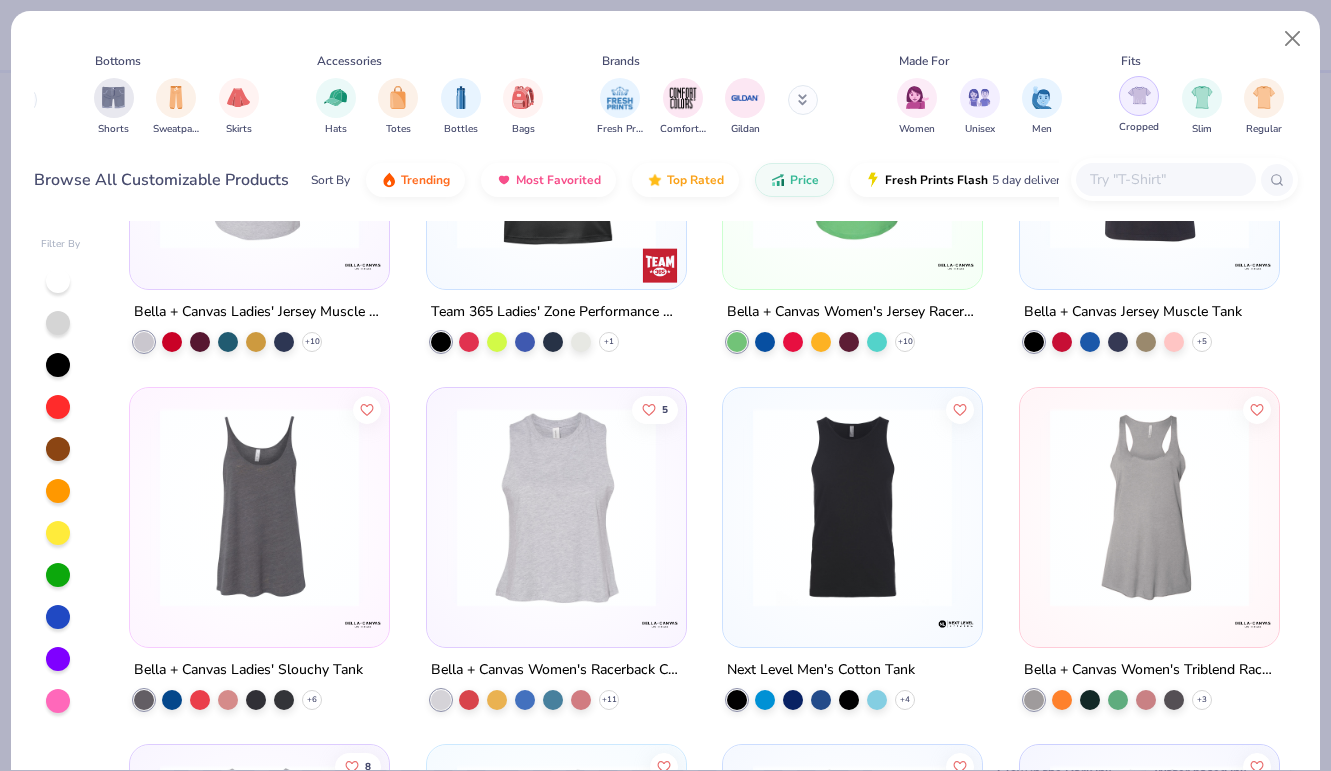 click at bounding box center (1139, 95) 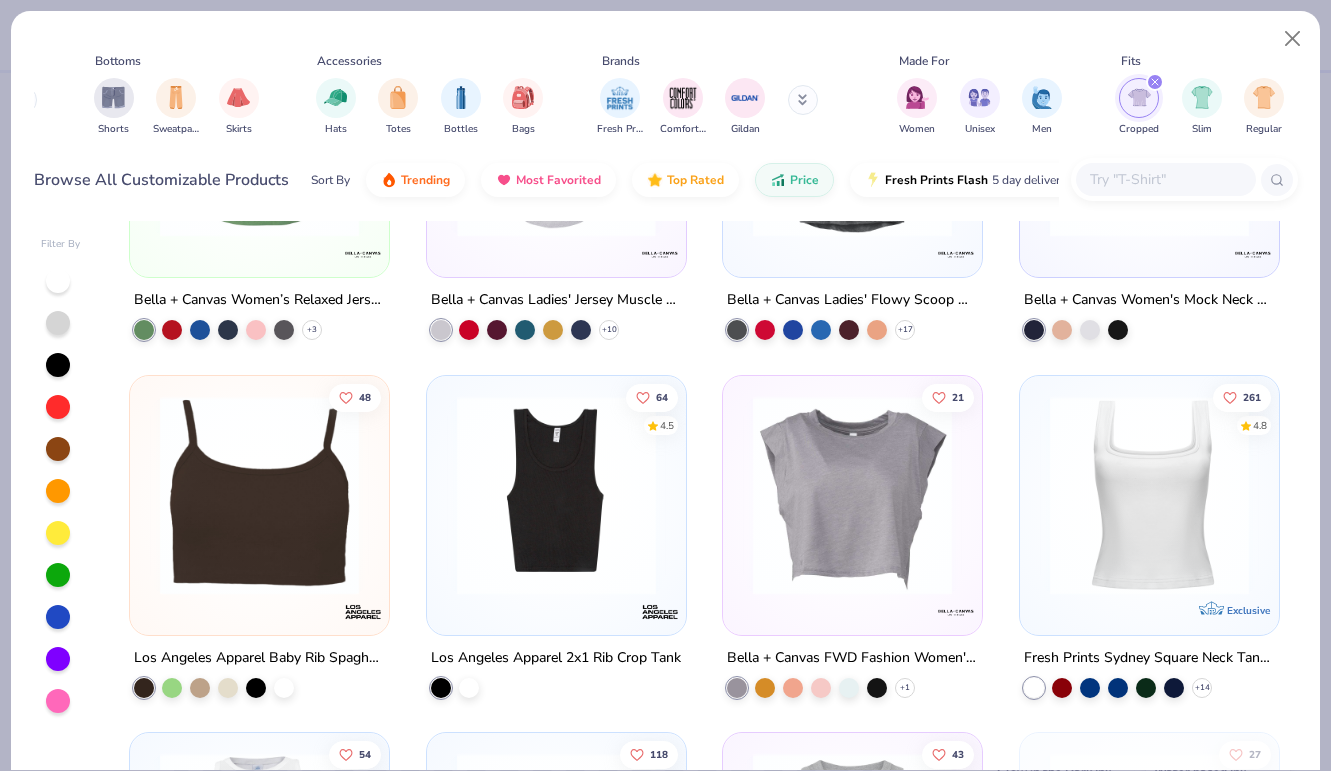 scroll, scrollTop: 215, scrollLeft: 0, axis: vertical 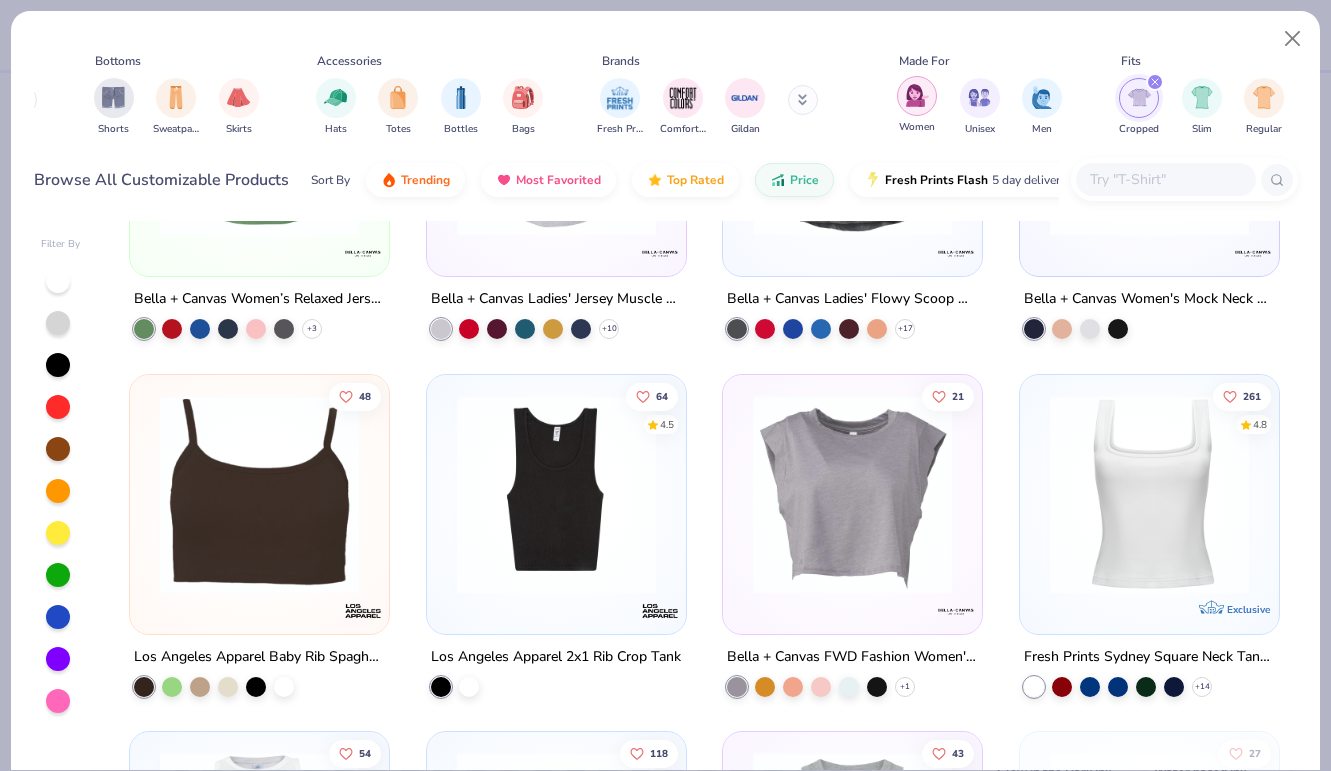 click at bounding box center (917, 96) 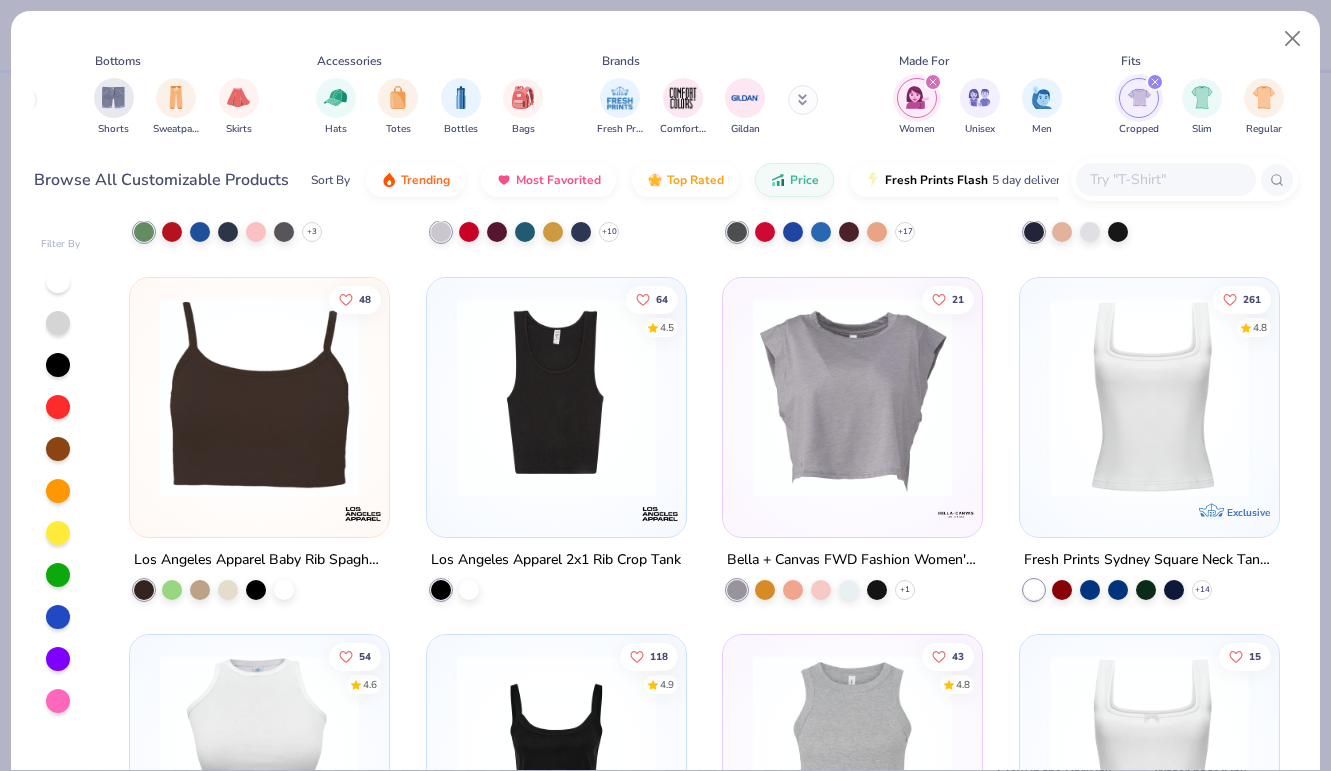 scroll, scrollTop: 317, scrollLeft: 0, axis: vertical 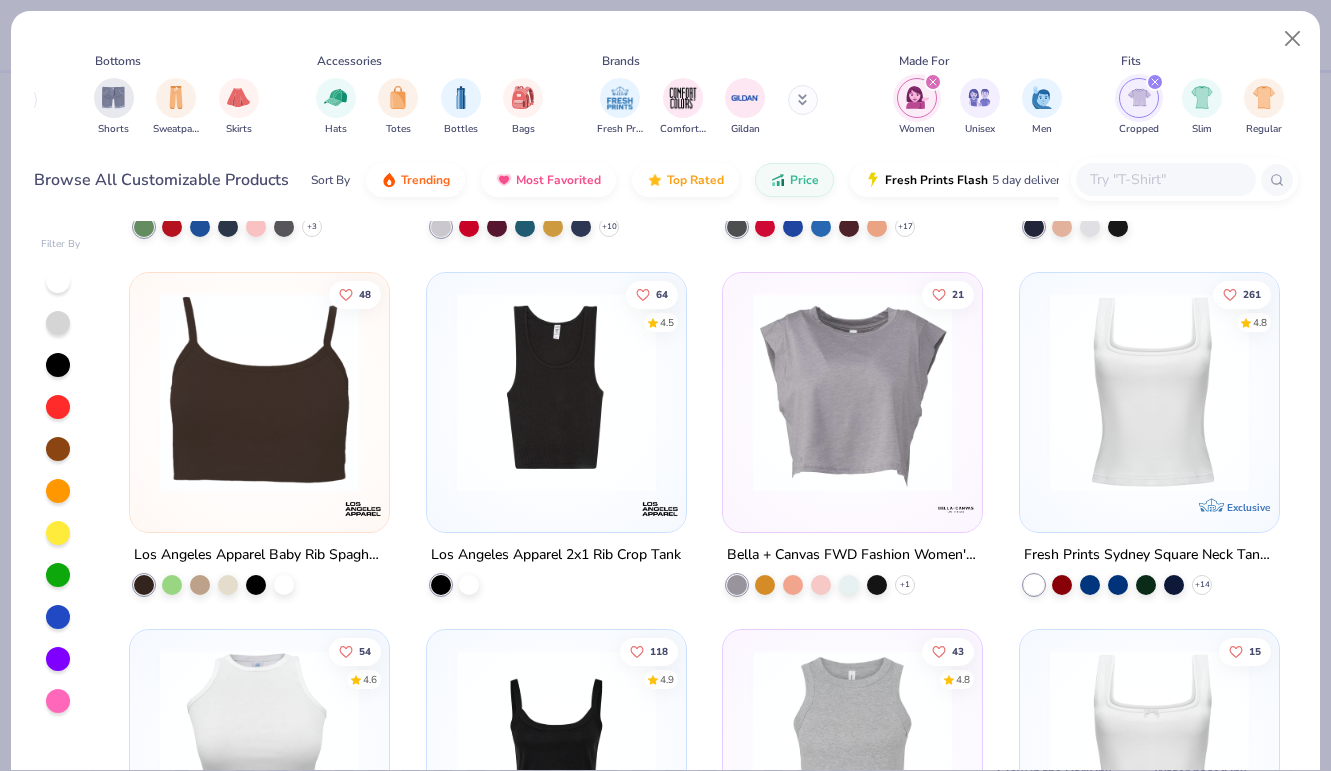 click at bounding box center (1149, 391) 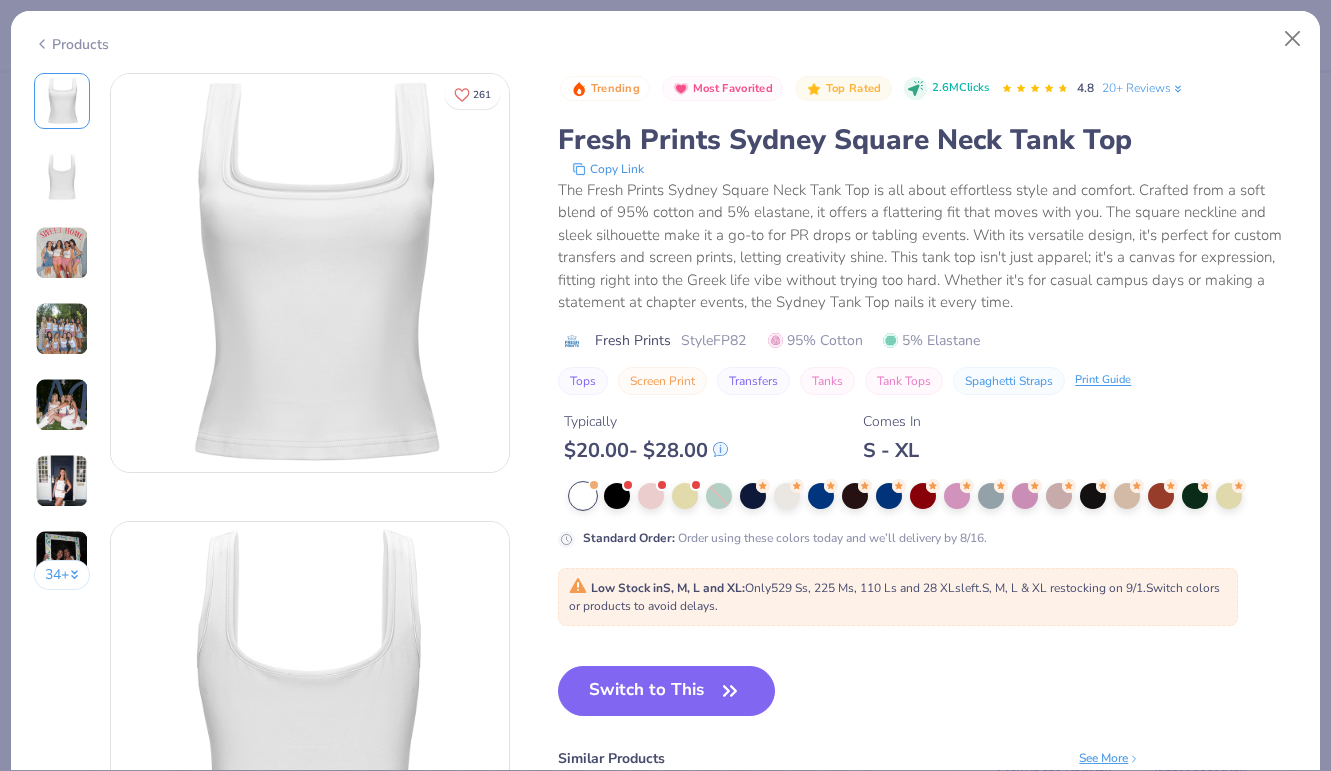 scroll, scrollTop: 0, scrollLeft: 0, axis: both 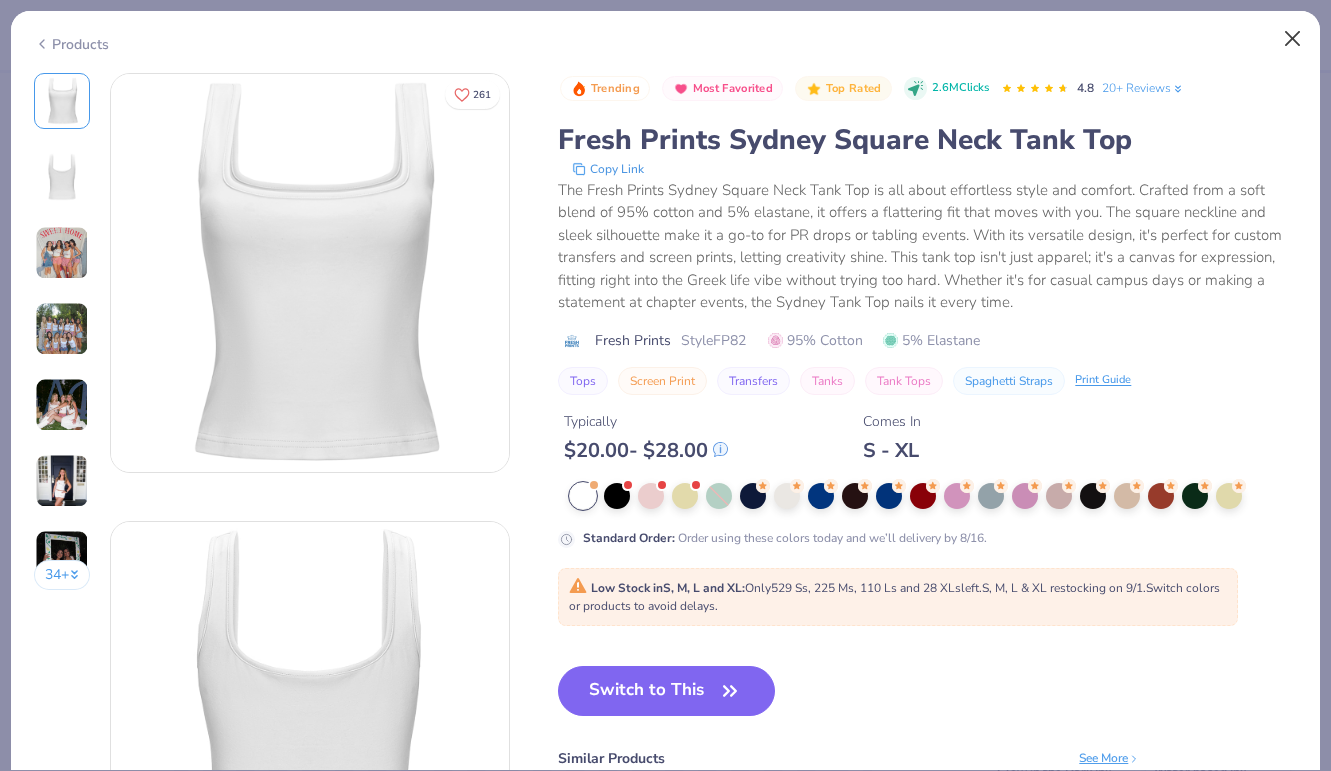 click at bounding box center [1293, 39] 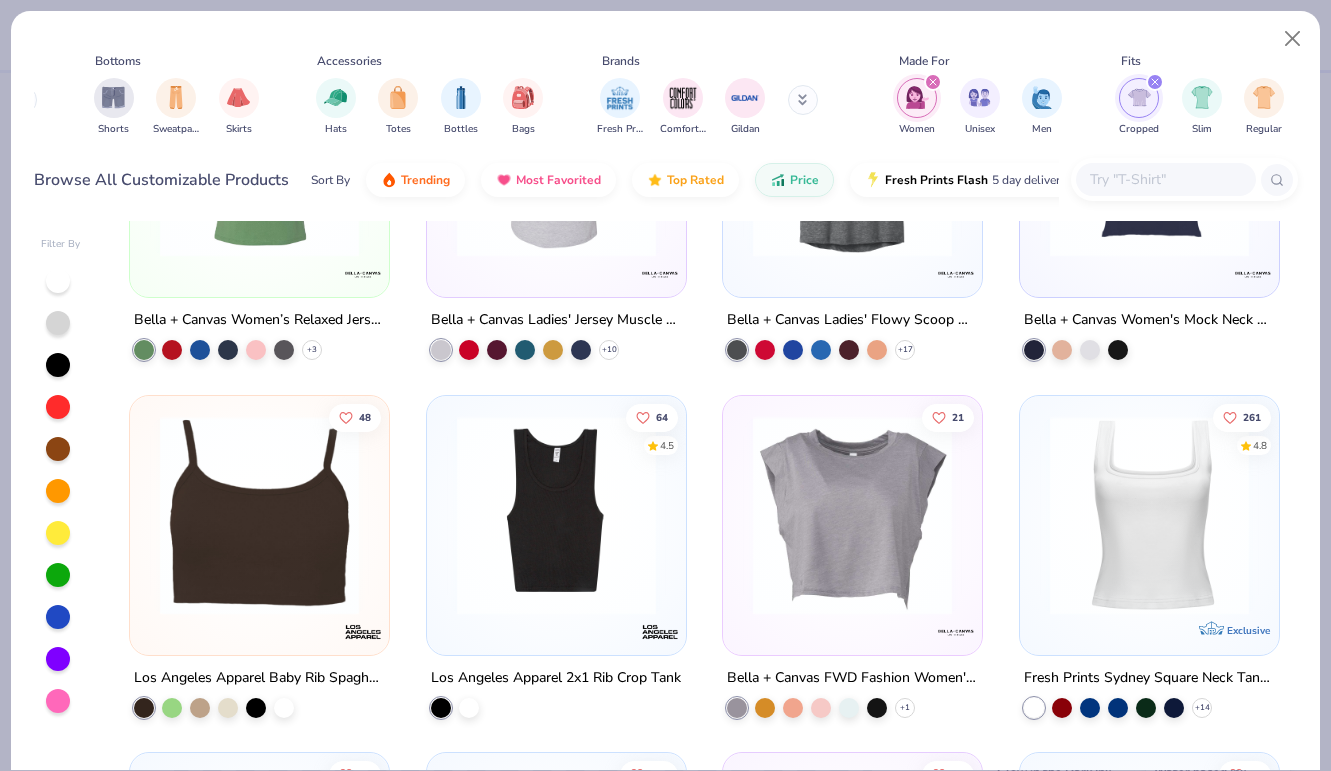 scroll, scrollTop: 196, scrollLeft: 0, axis: vertical 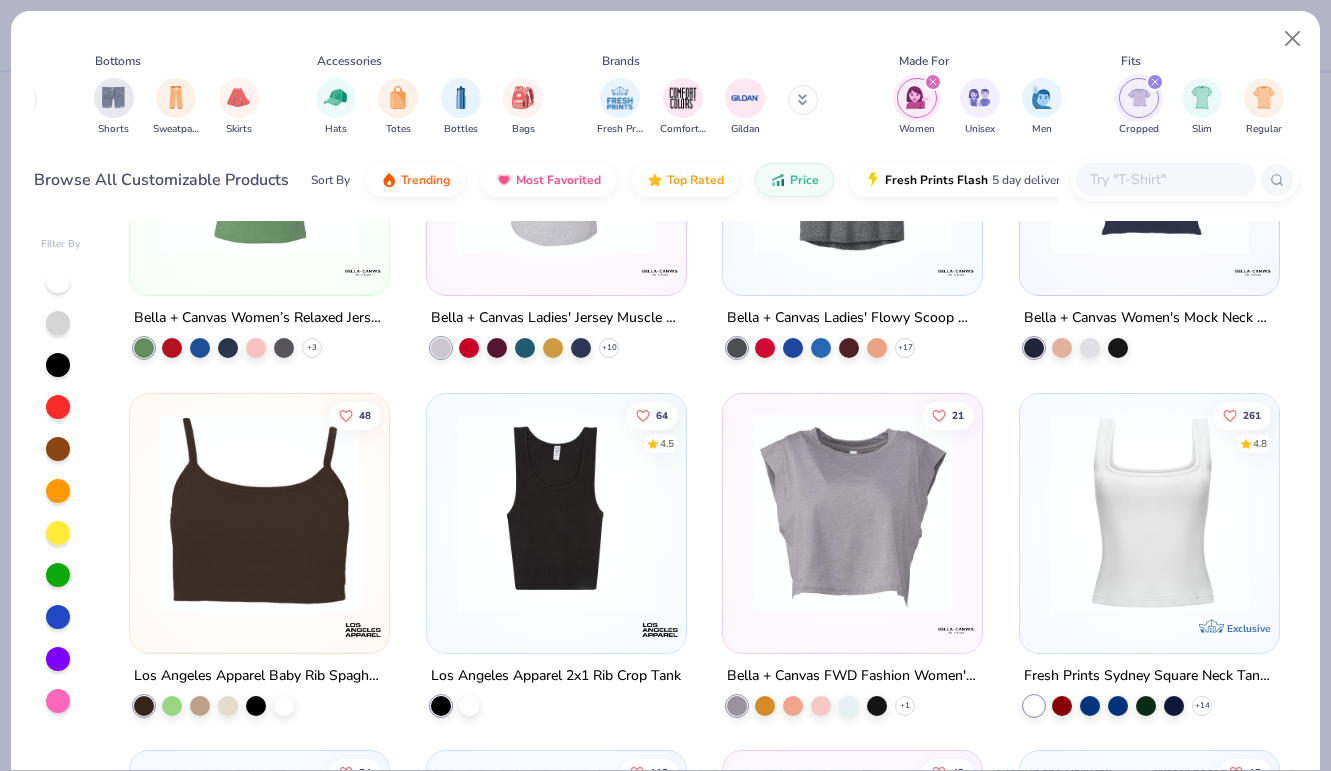 click at bounding box center (259, 160) 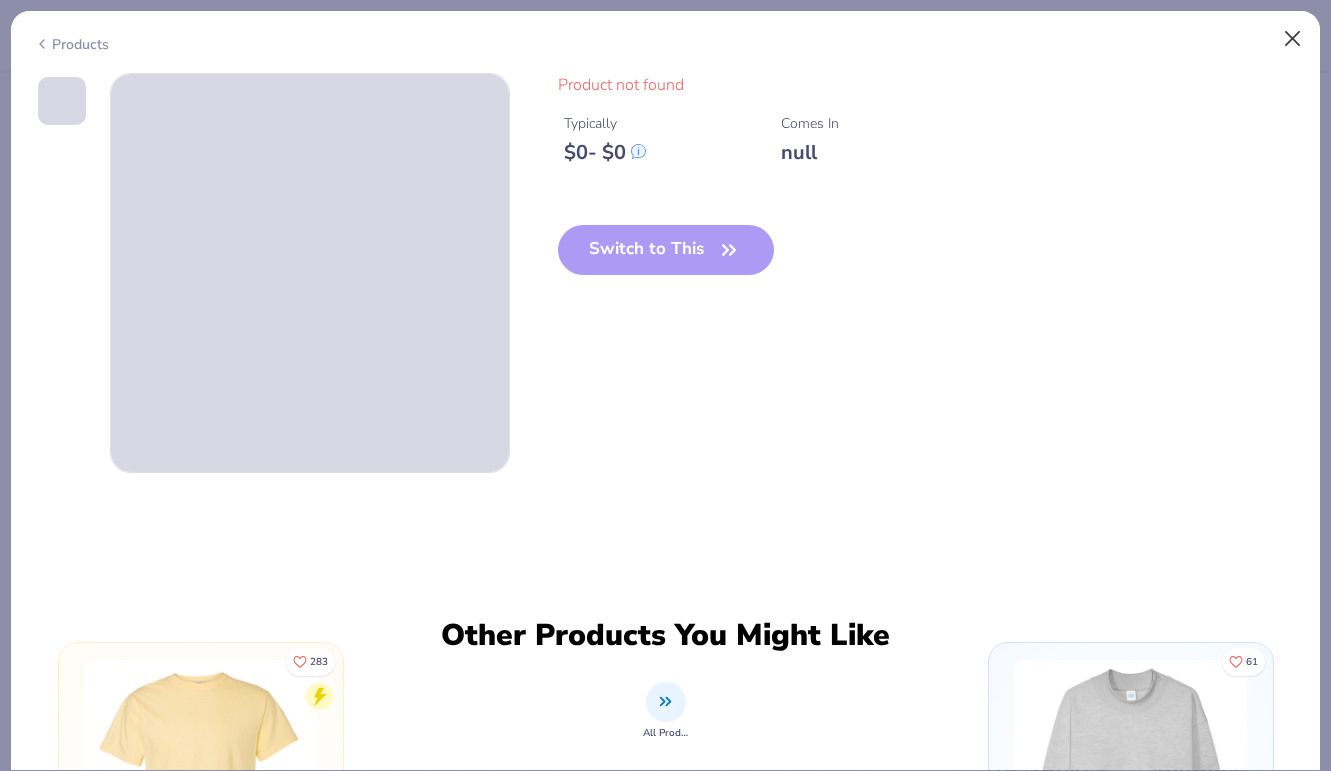 click at bounding box center [1293, 39] 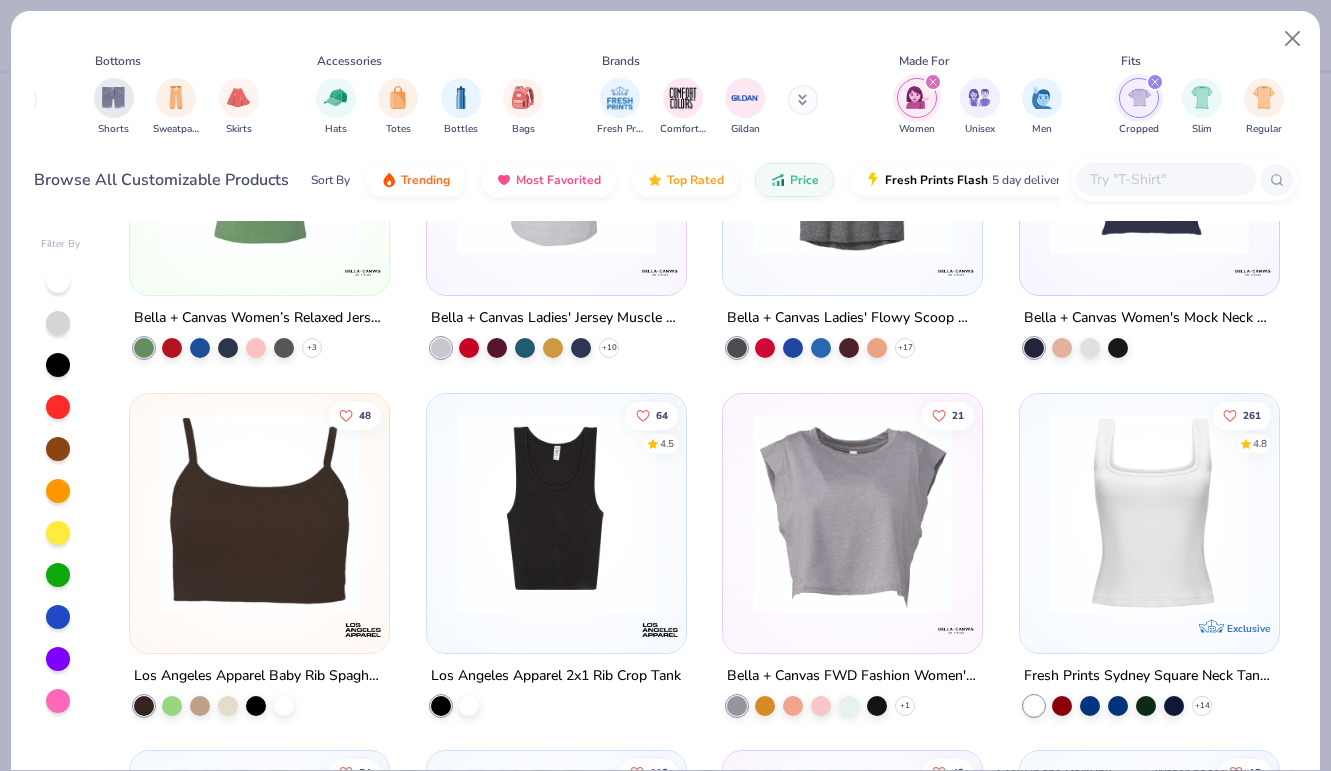 click at bounding box center [556, 165] 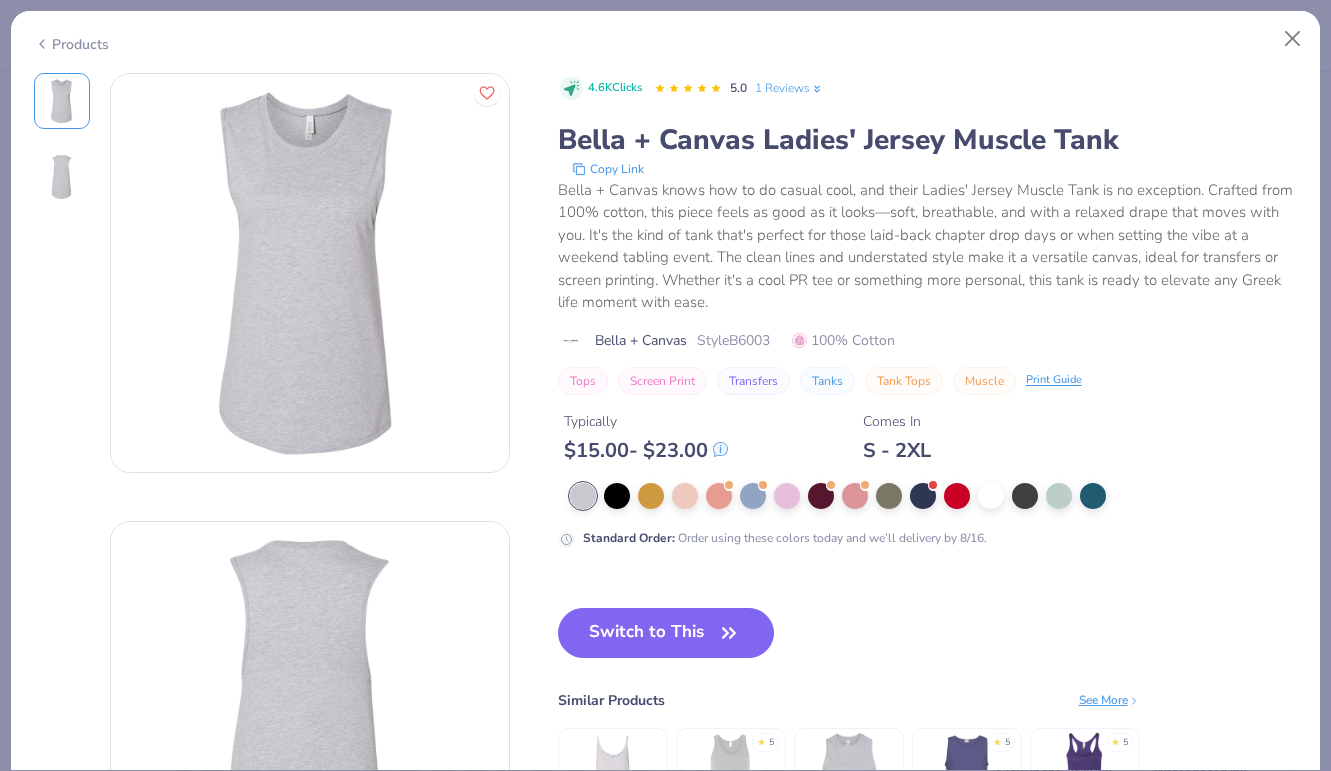 scroll, scrollTop: 0, scrollLeft: 0, axis: both 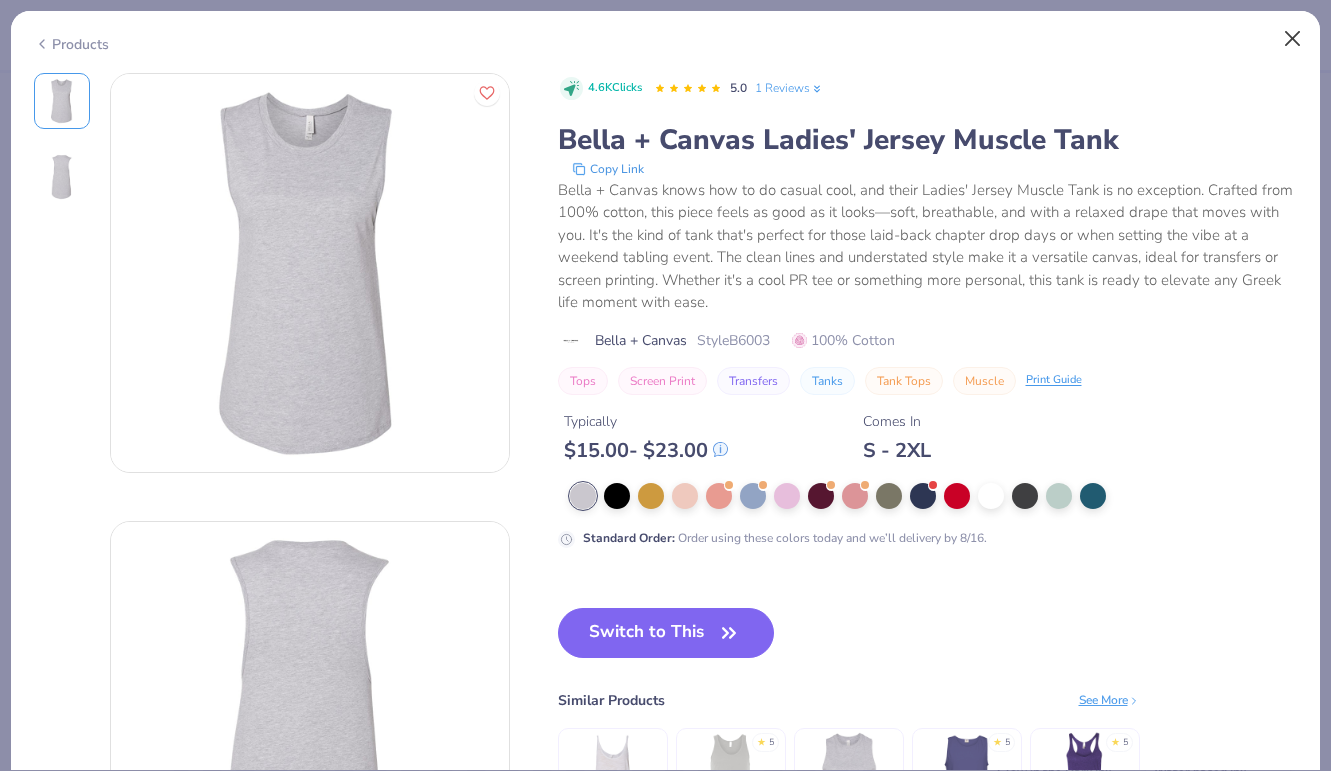 click at bounding box center [1293, 39] 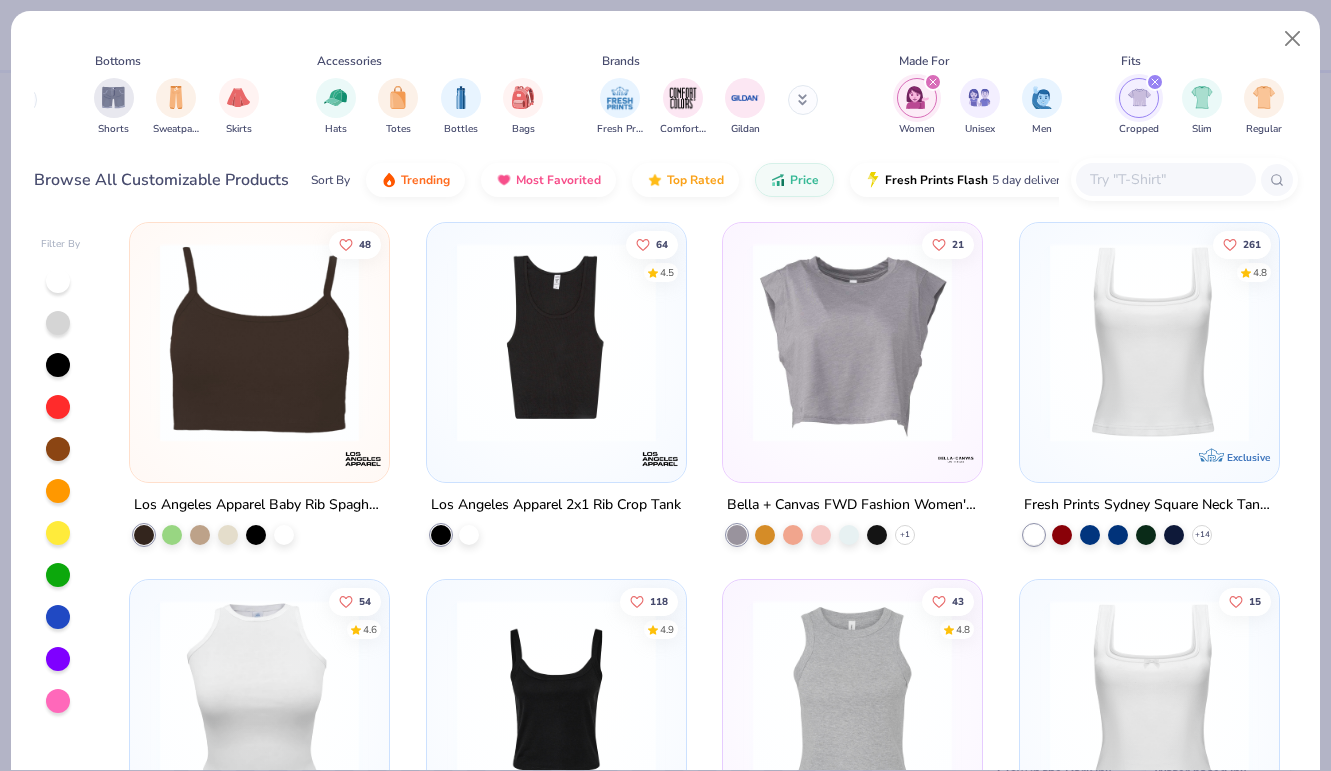 scroll, scrollTop: 365, scrollLeft: 0, axis: vertical 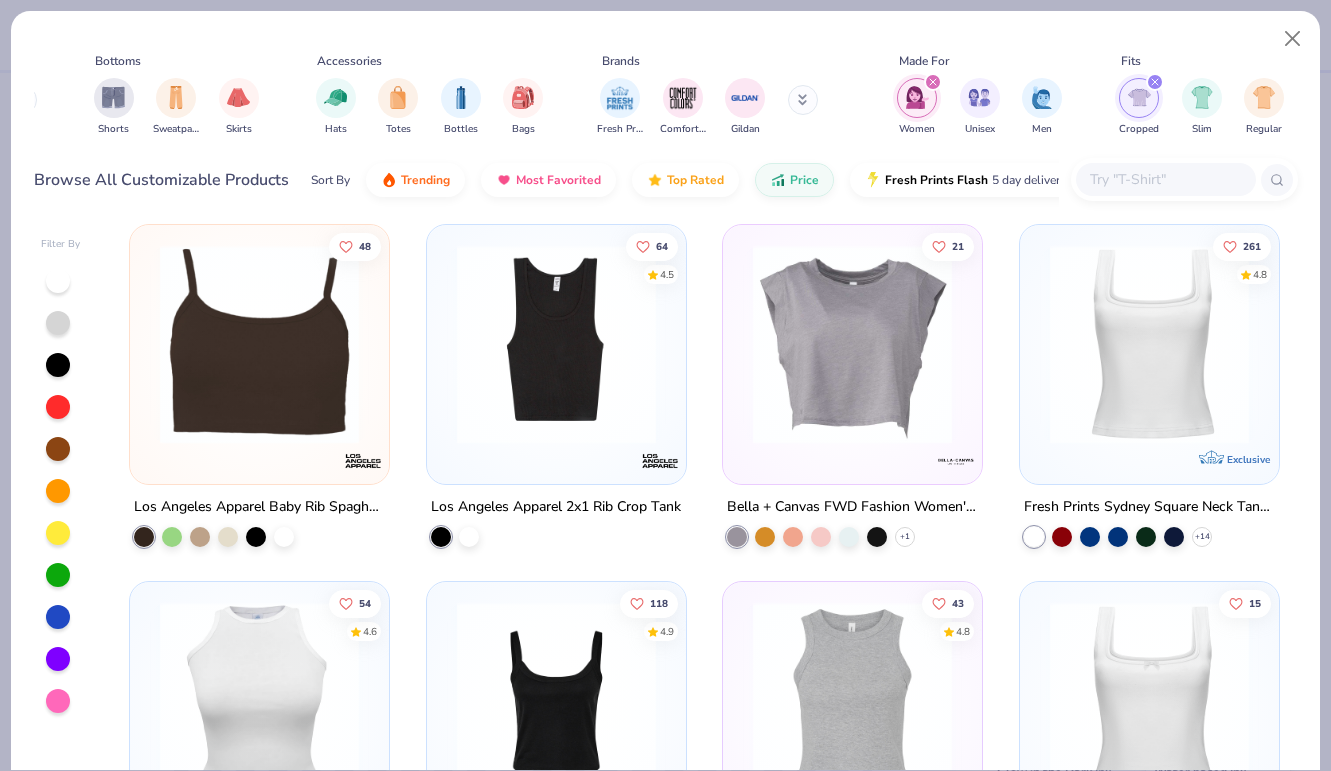 click at bounding box center [259, 343] 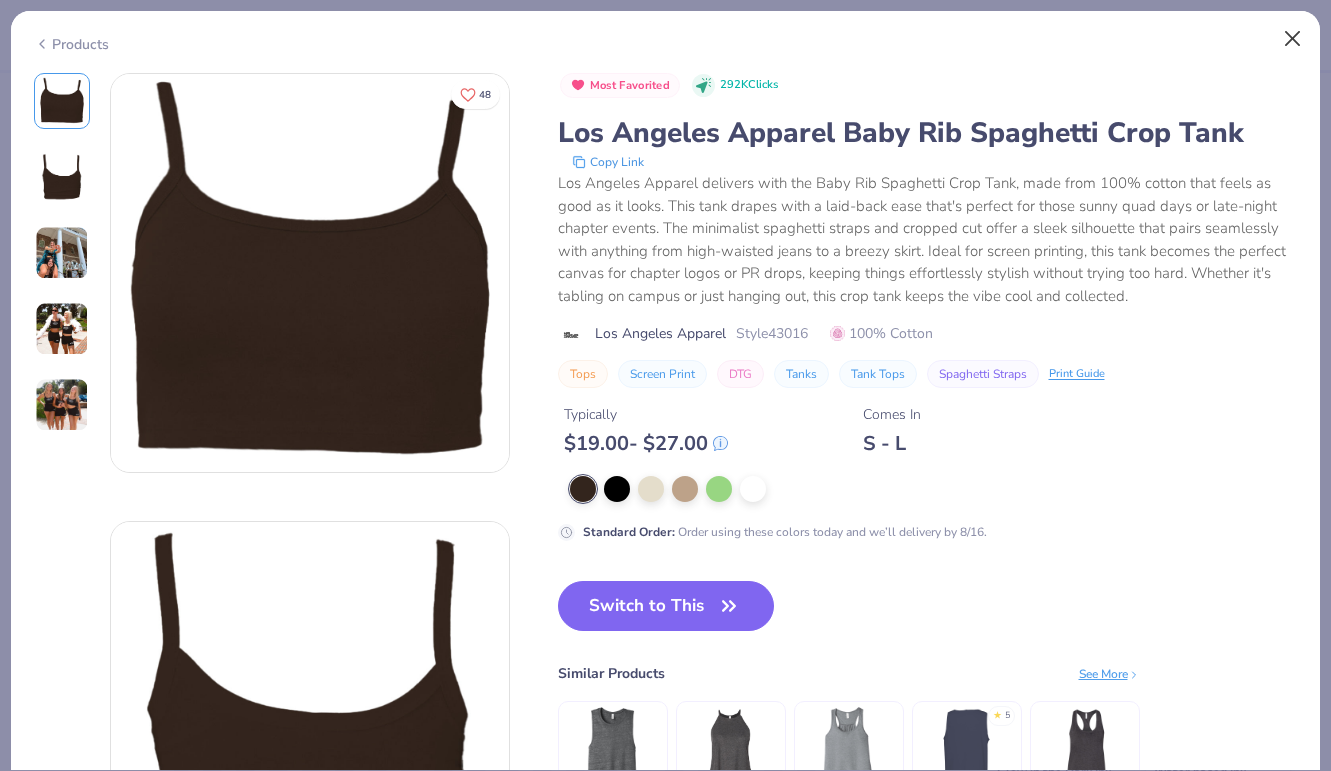 click at bounding box center (1293, 39) 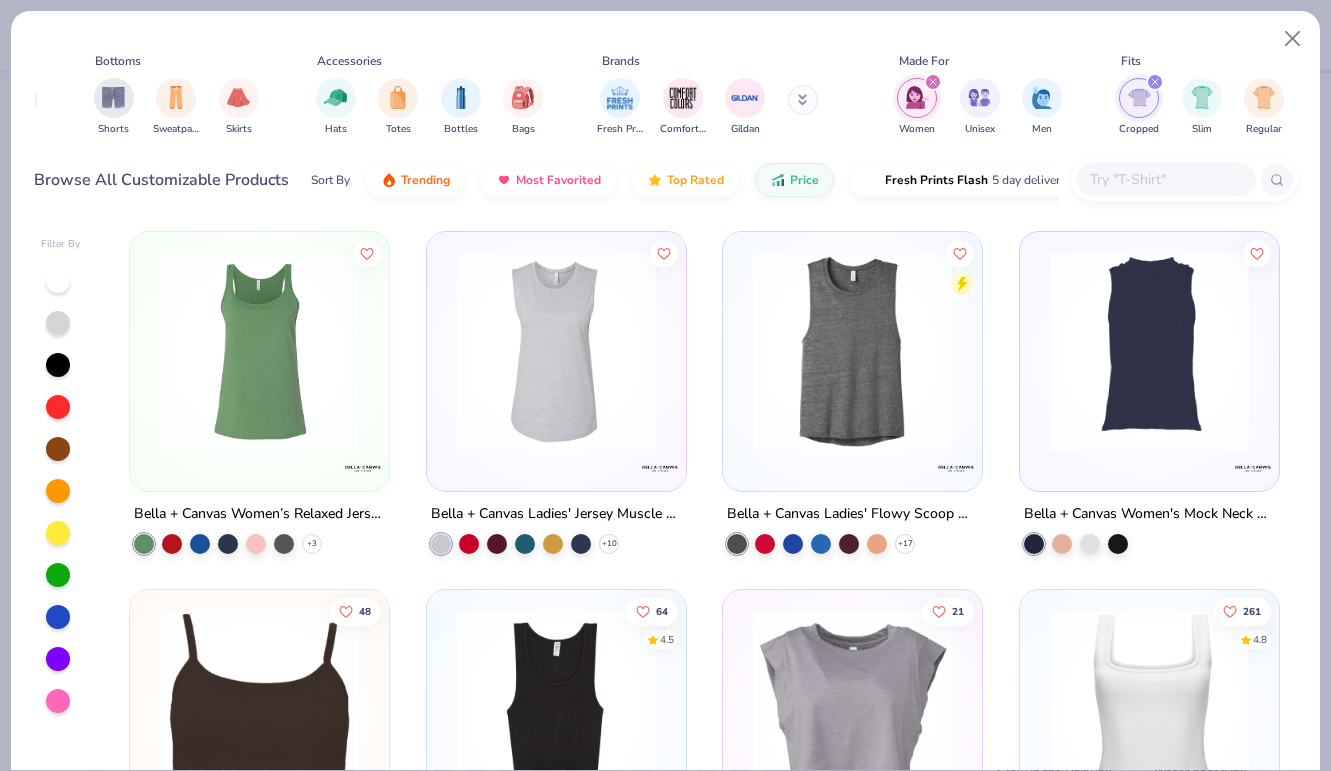 scroll, scrollTop: 0, scrollLeft: 0, axis: both 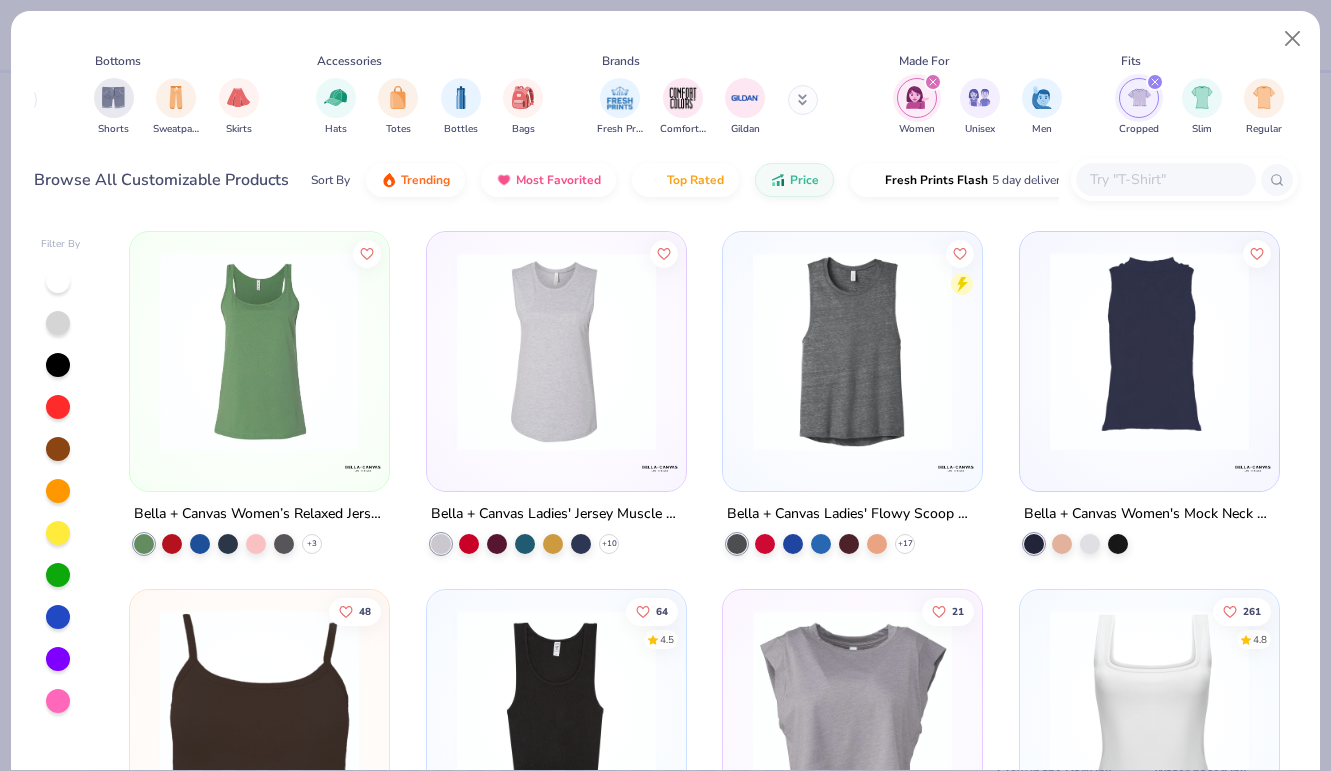 click at bounding box center [803, 100] 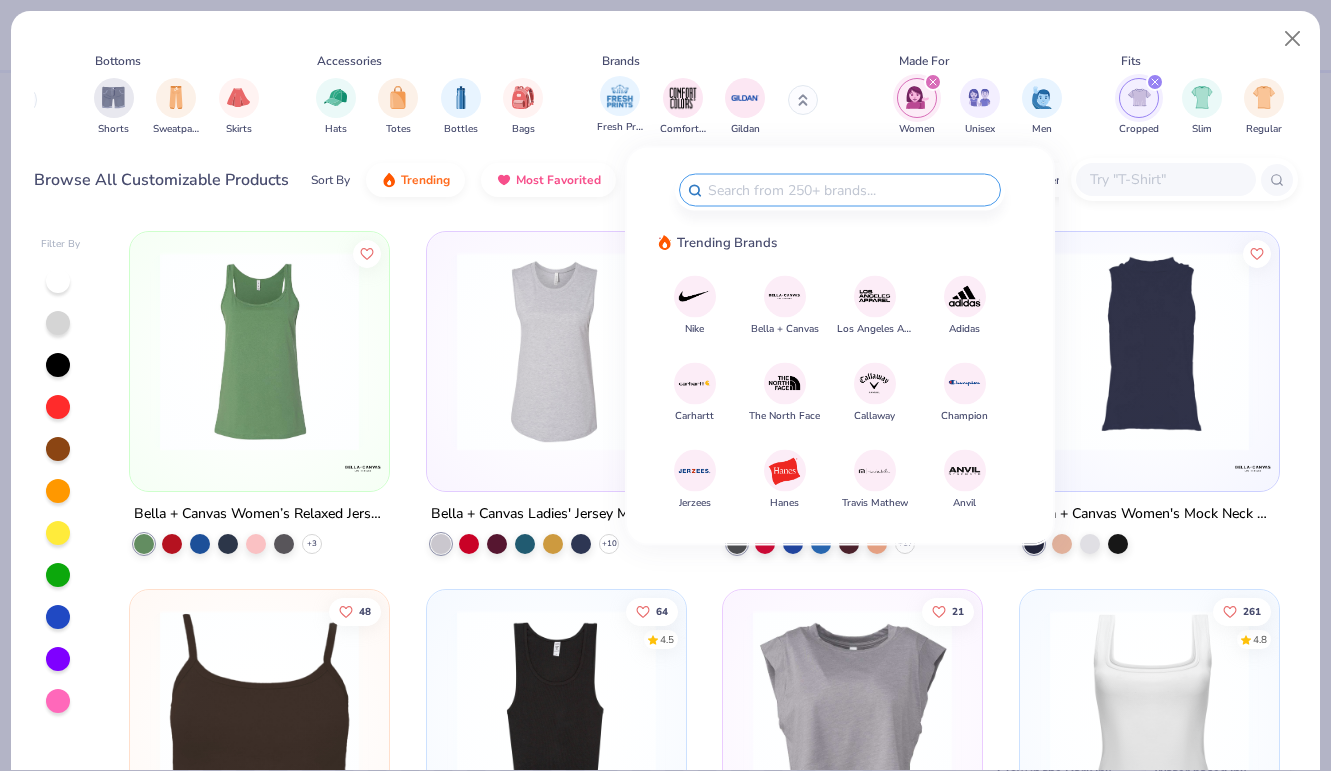 click on "Fresh Prints" at bounding box center [620, 105] 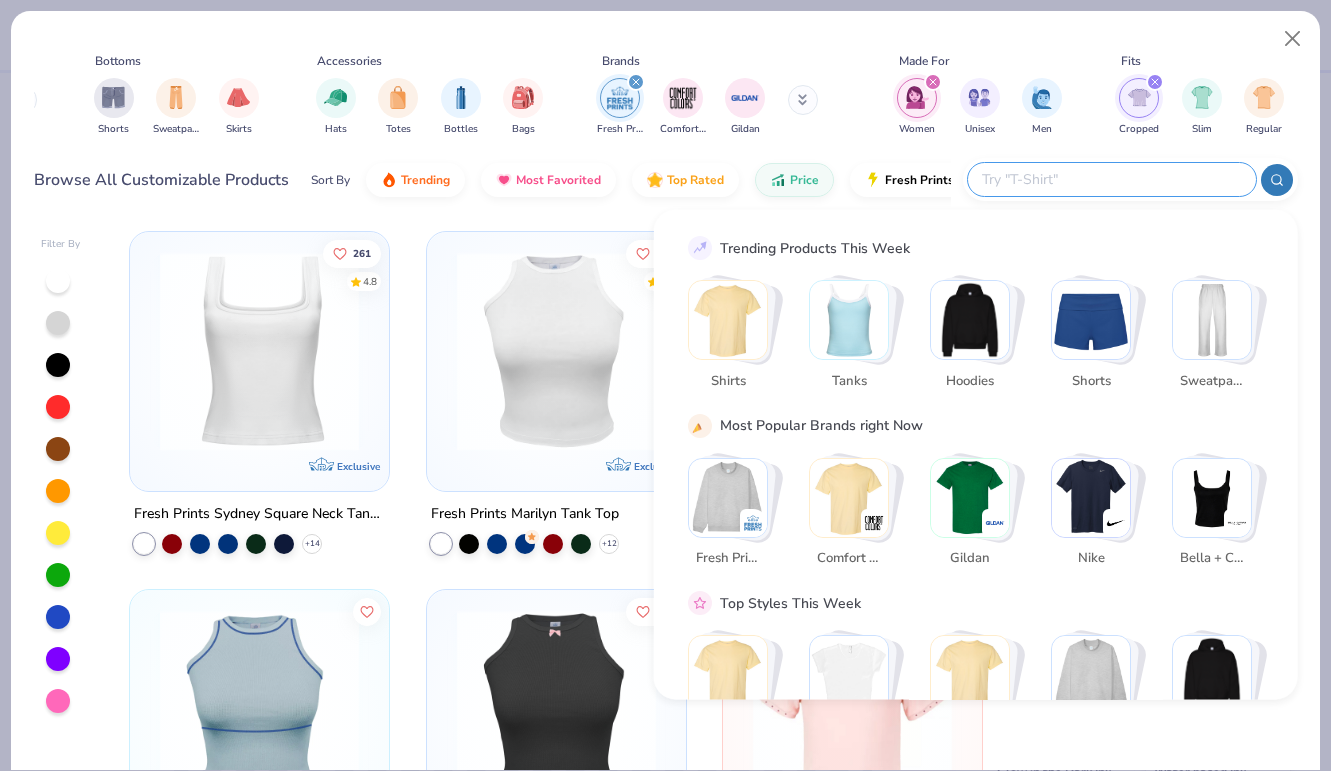 click at bounding box center (1111, 179) 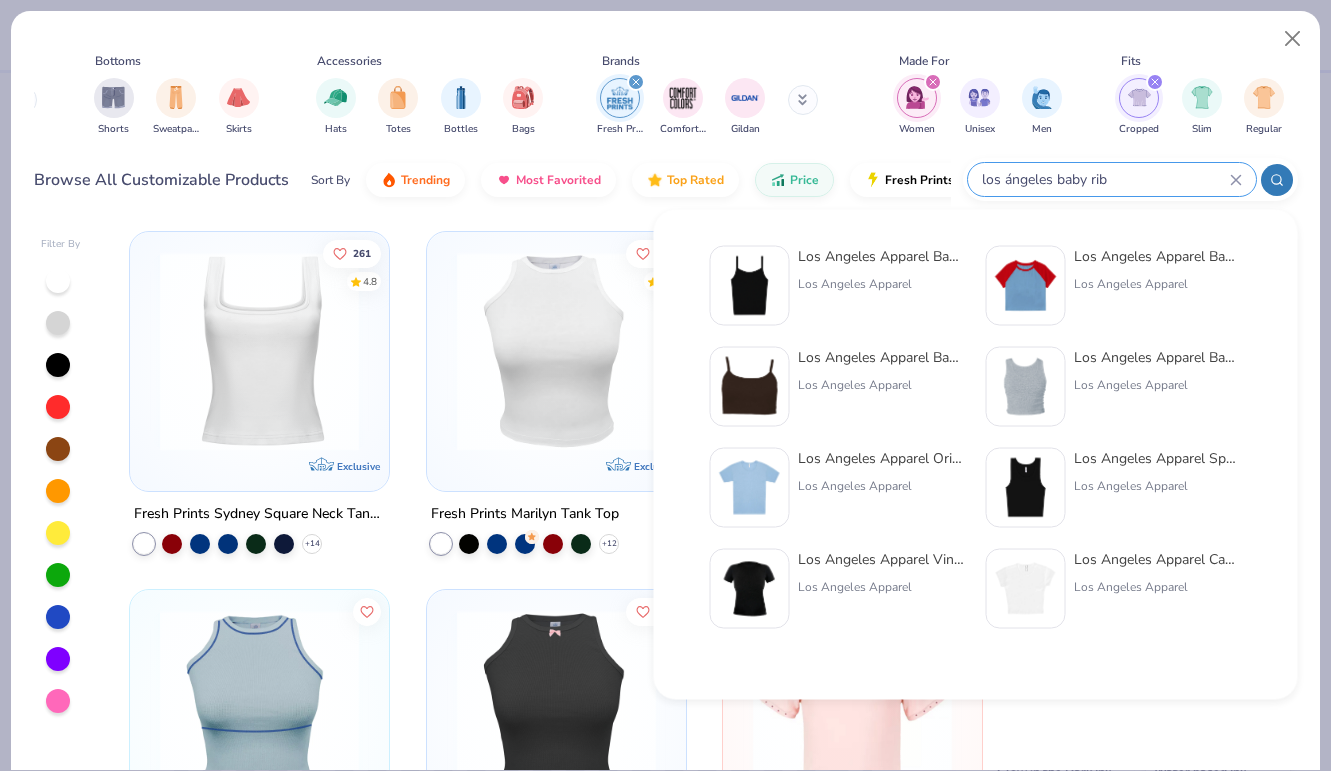 type on "los ángeles baby rib" 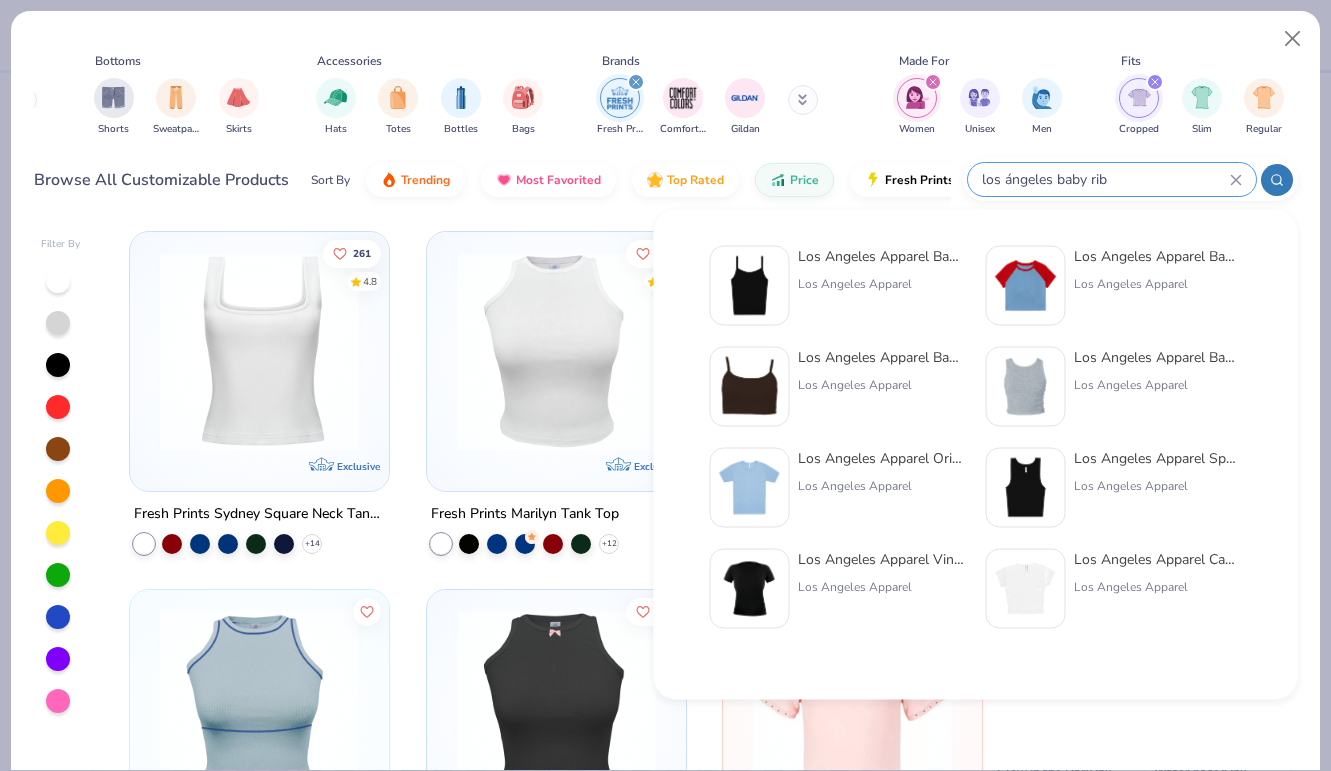 click on "Los Angeles Apparel Baby Rib Spaghetti Tank" at bounding box center (882, 256) 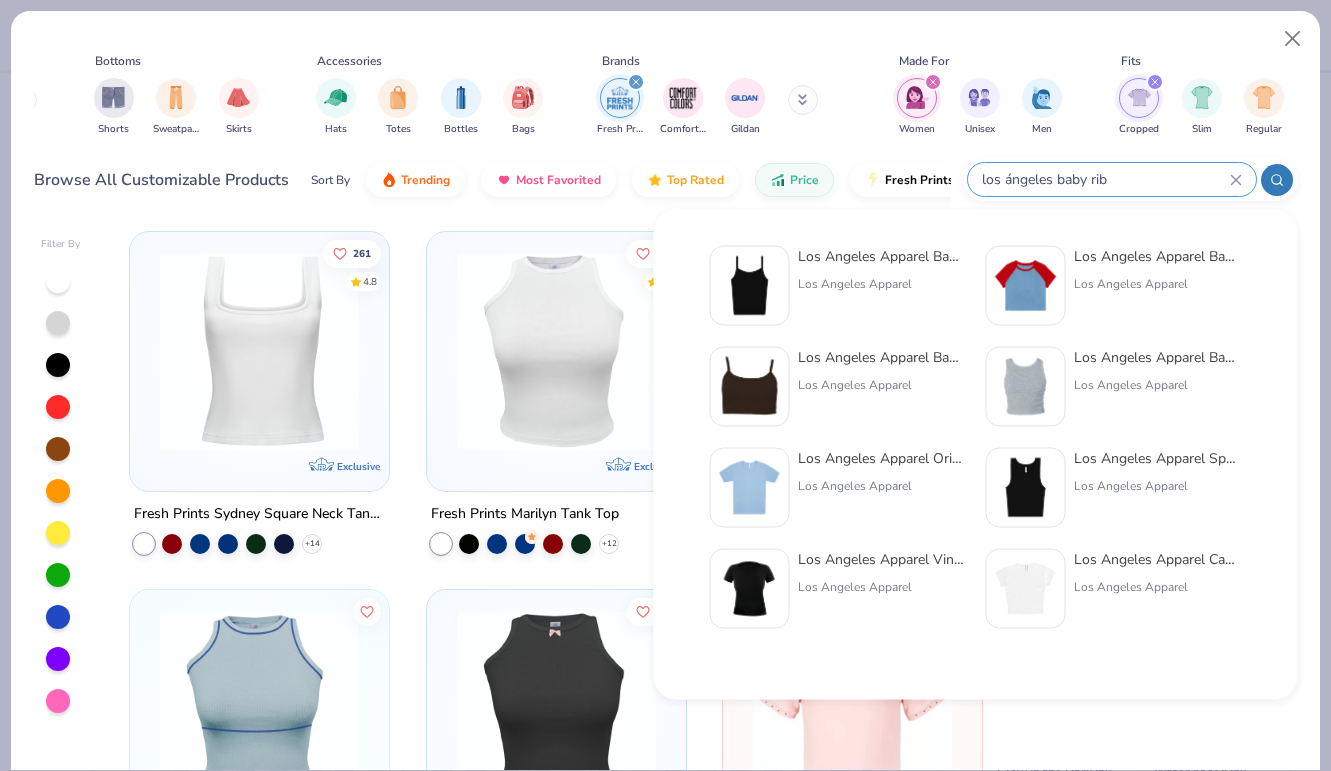 type 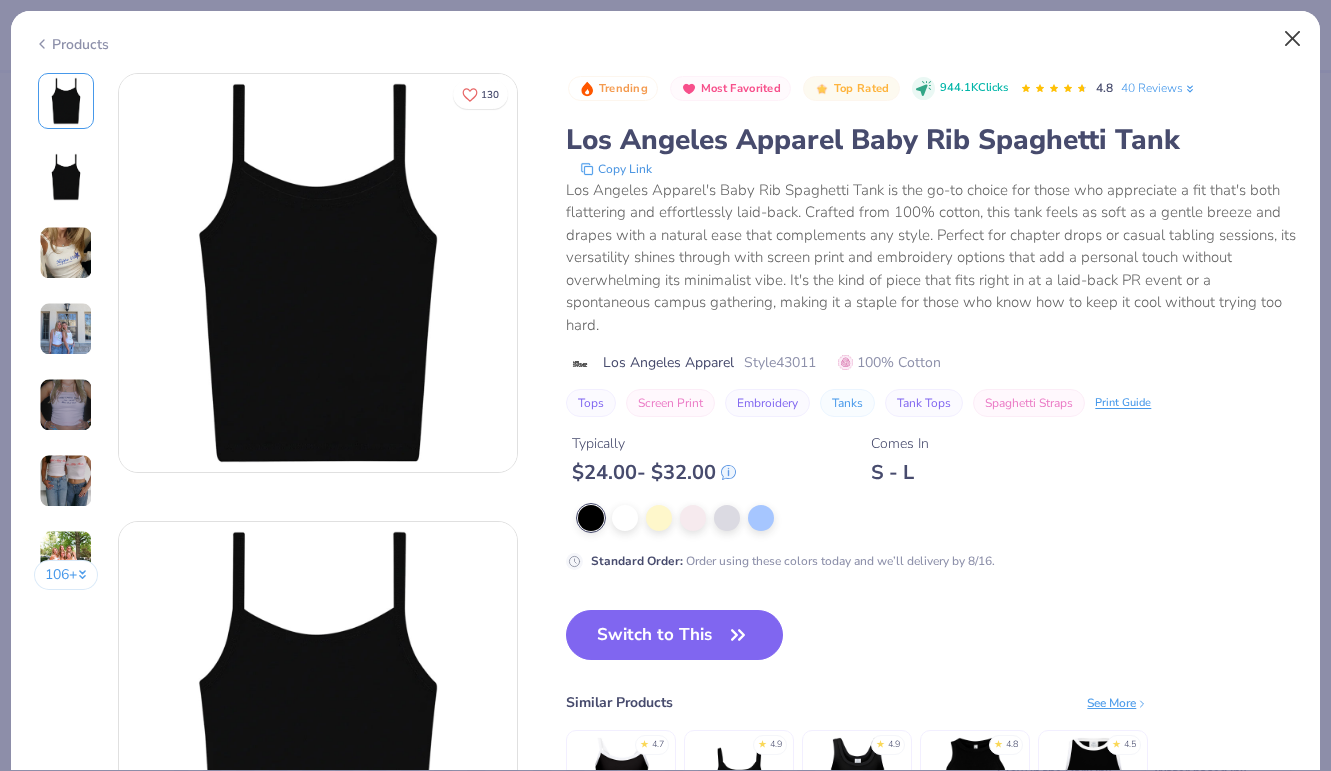 click at bounding box center [1293, 39] 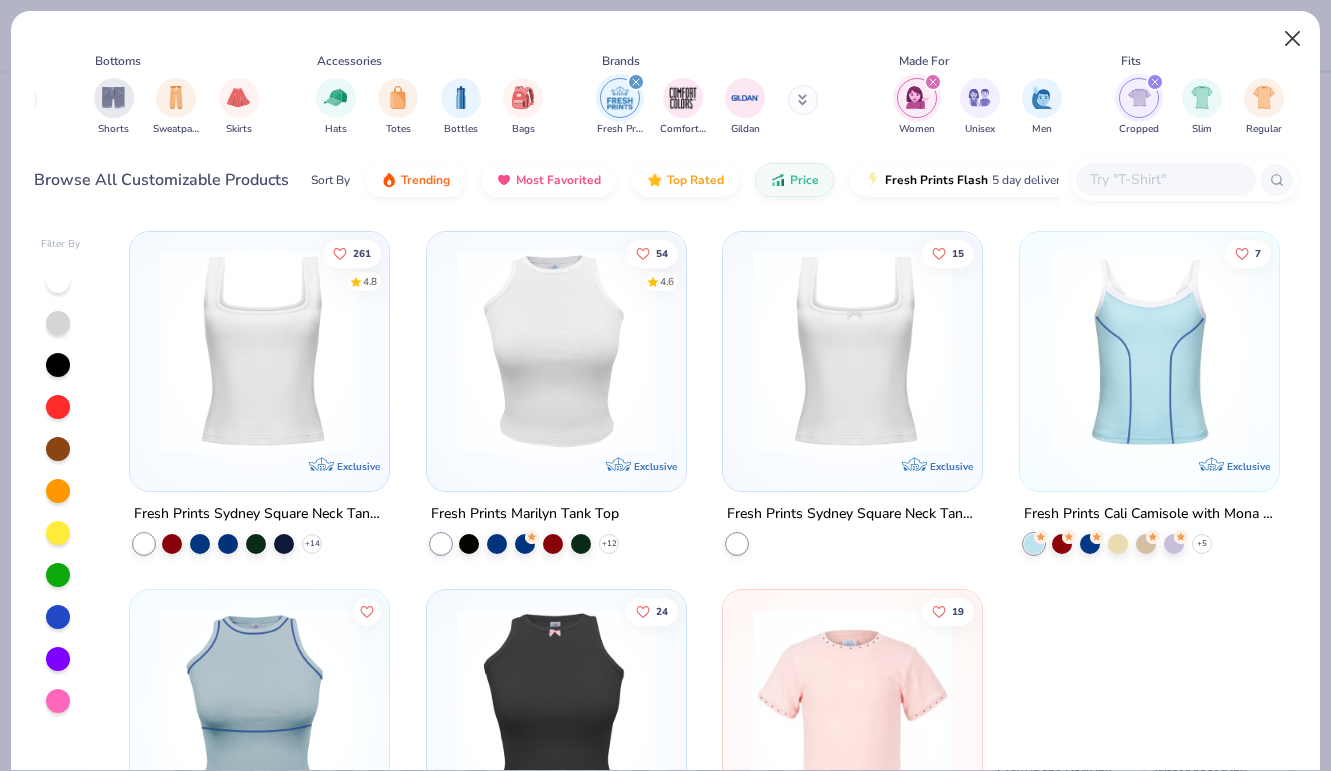 click at bounding box center (1293, 39) 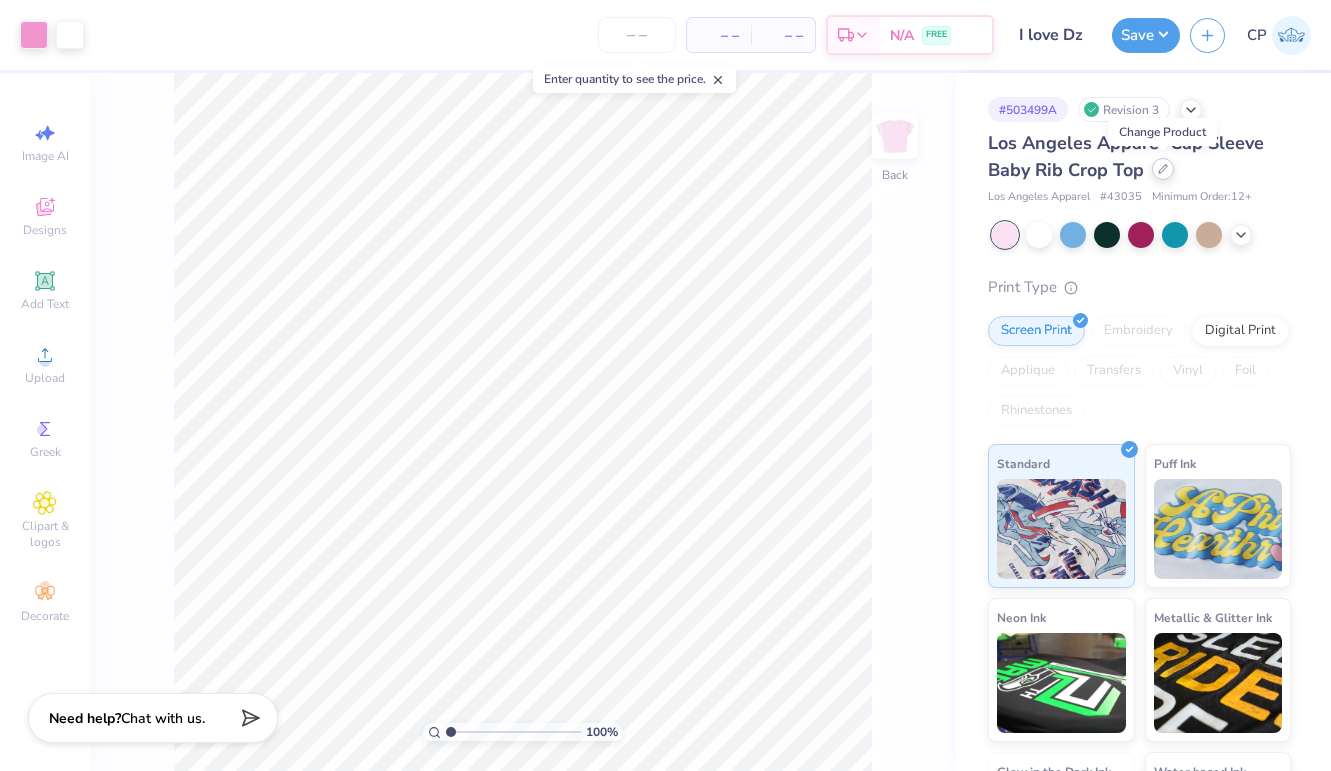 click 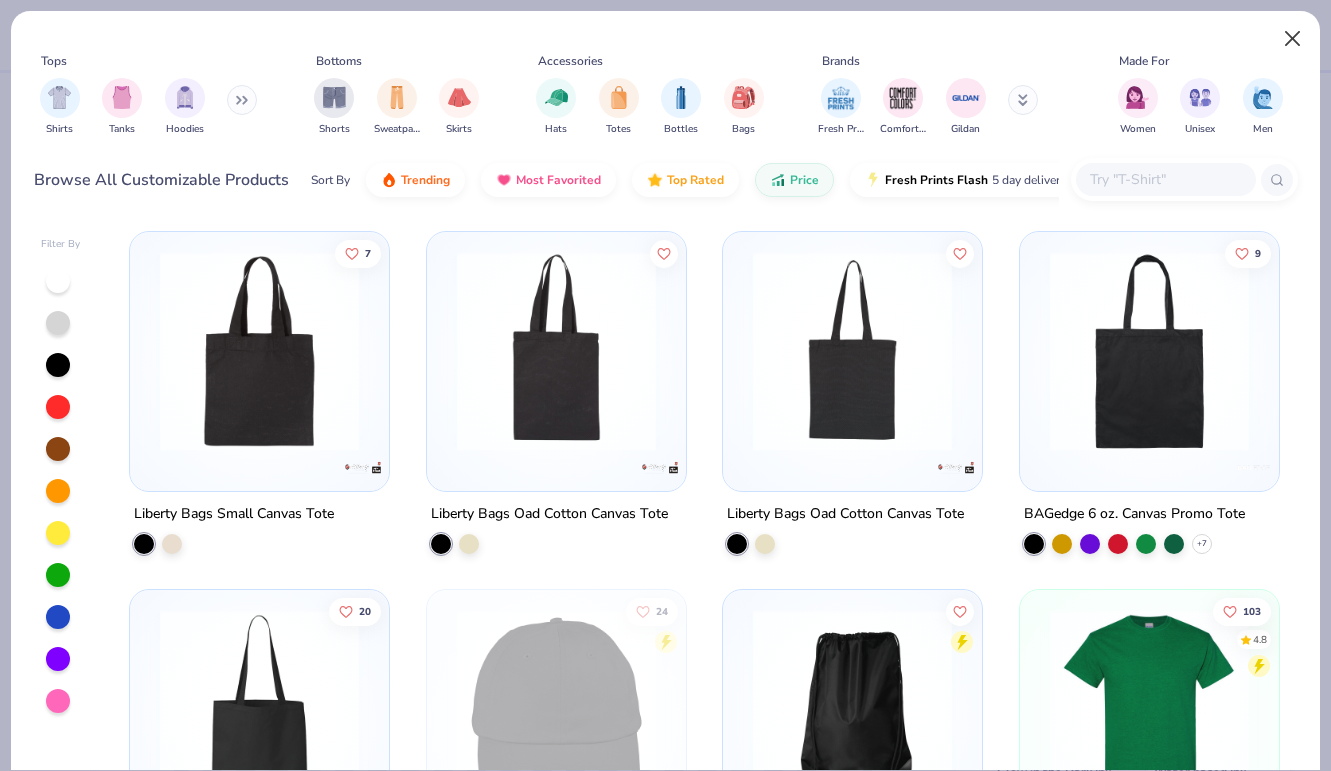 click at bounding box center (1293, 39) 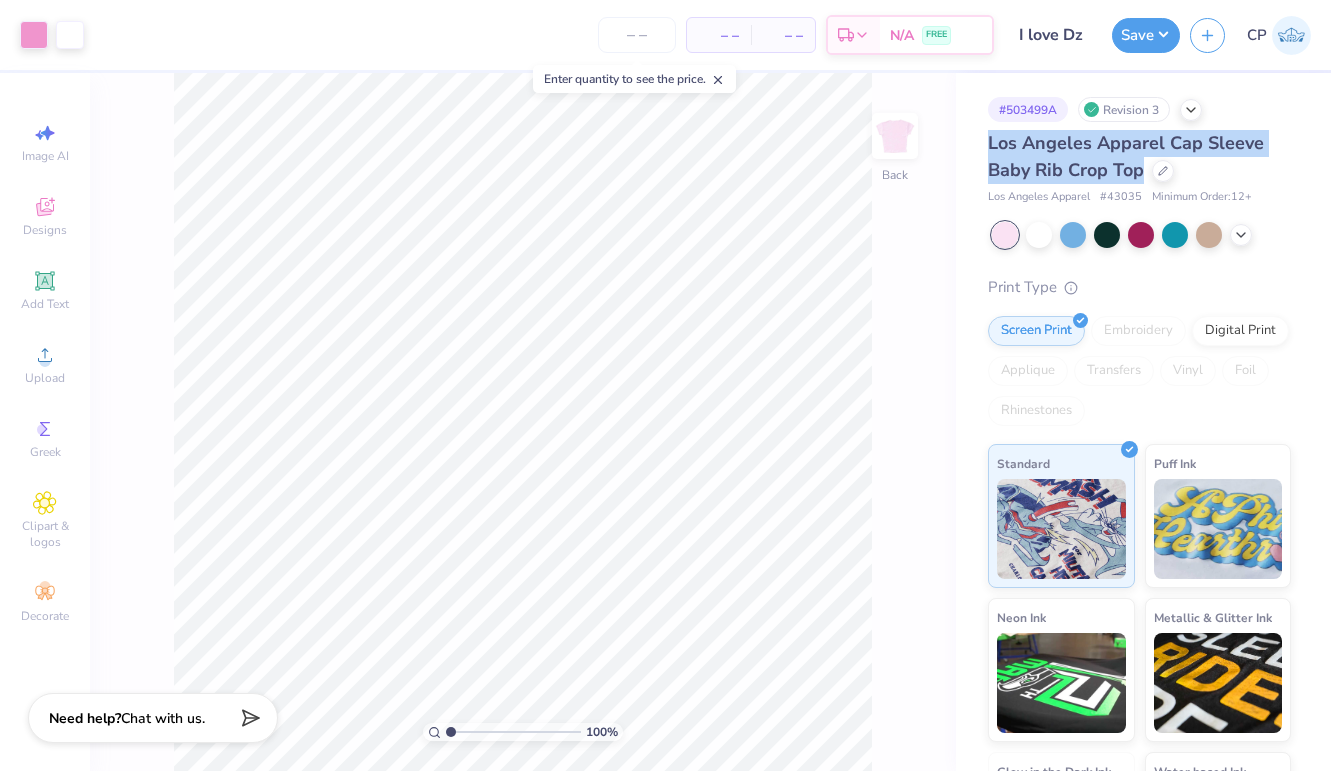 drag, startPoint x: 986, startPoint y: 142, endPoint x: 1141, endPoint y: 167, distance: 157.00319 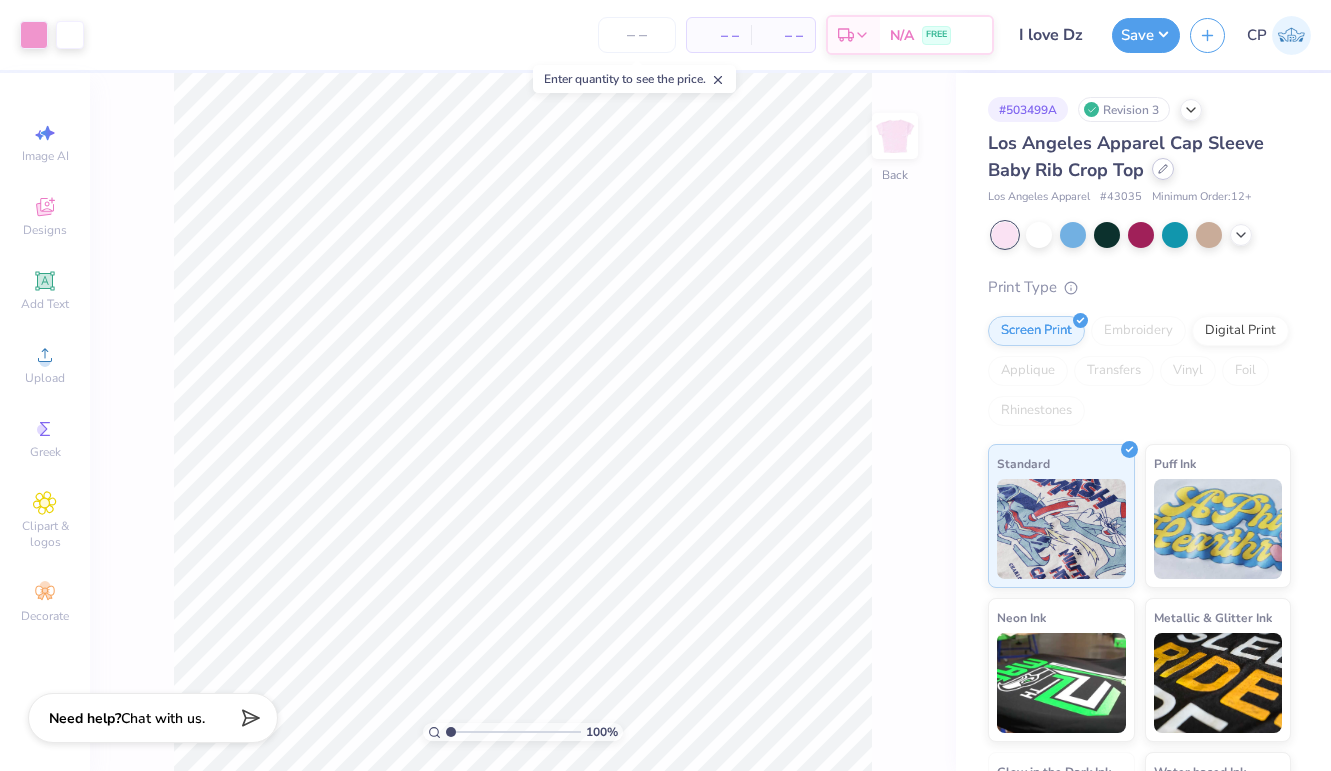 click 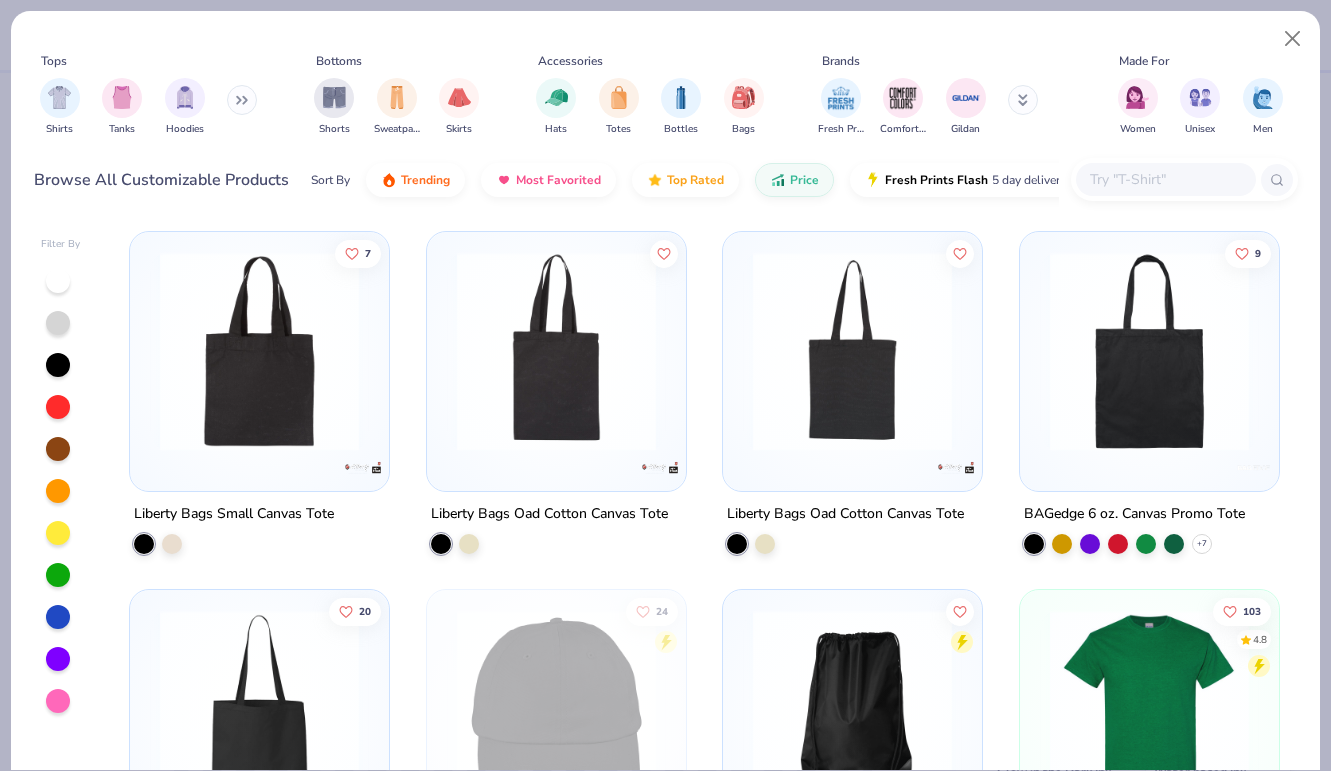 click at bounding box center (1165, 179) 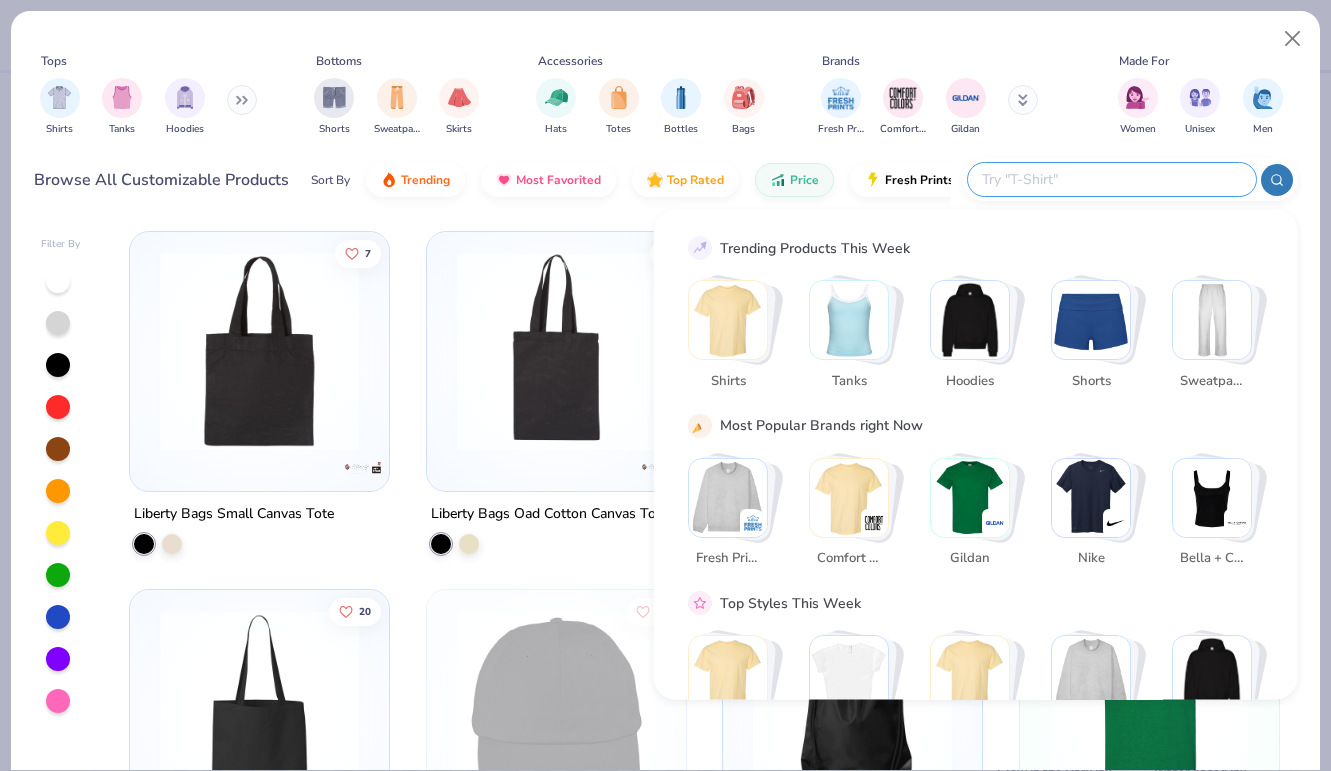 paste on "Los Angeles Apparel Cap Sleeve Baby Rib Crop Top" 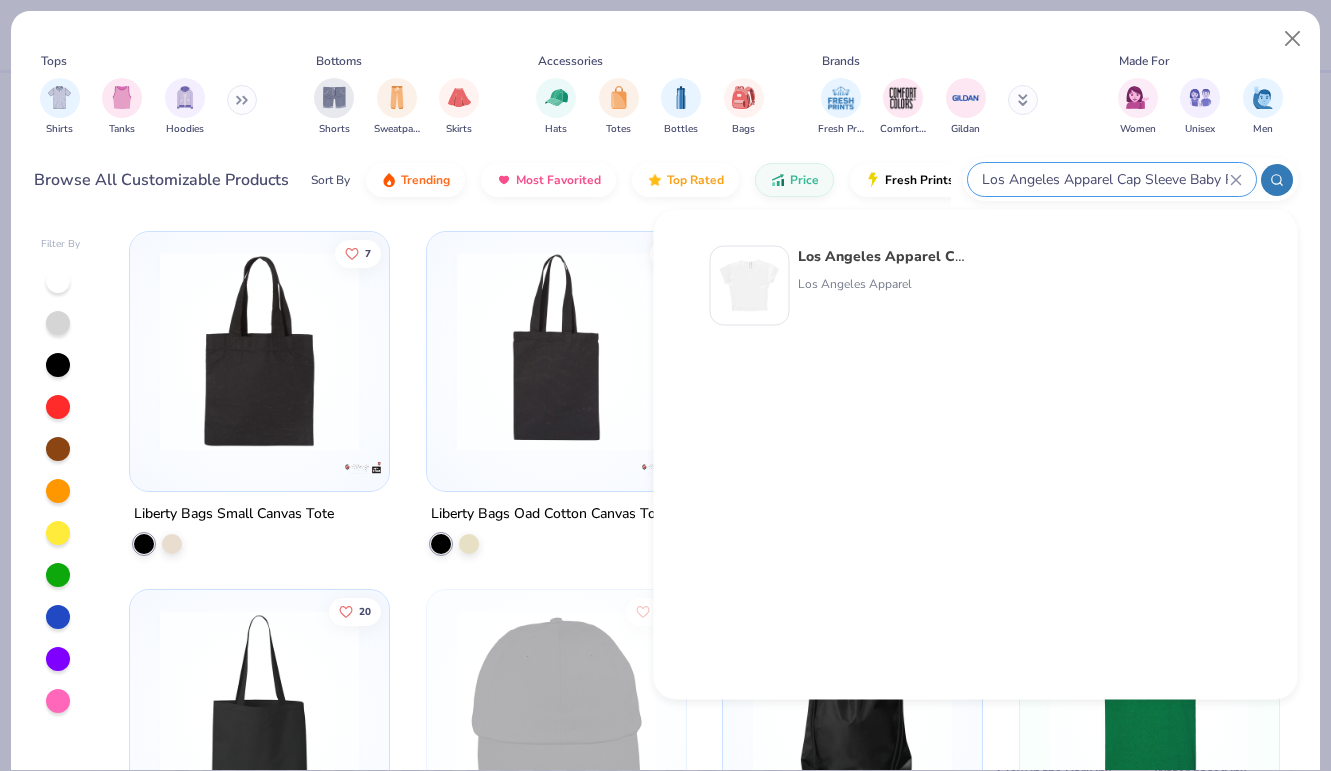 type on "Los Angeles Apparel Cap Sleeve Baby Rib Crop Top" 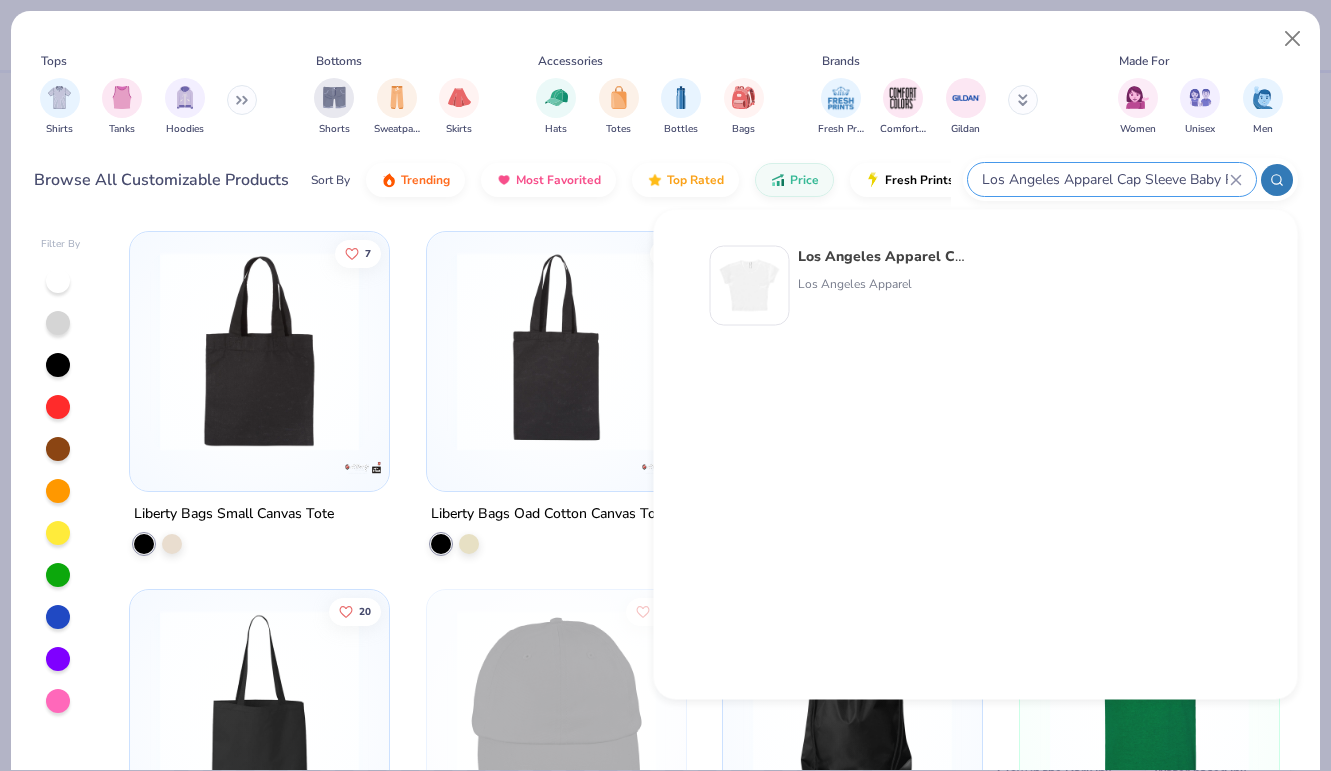 click at bounding box center (750, 286) 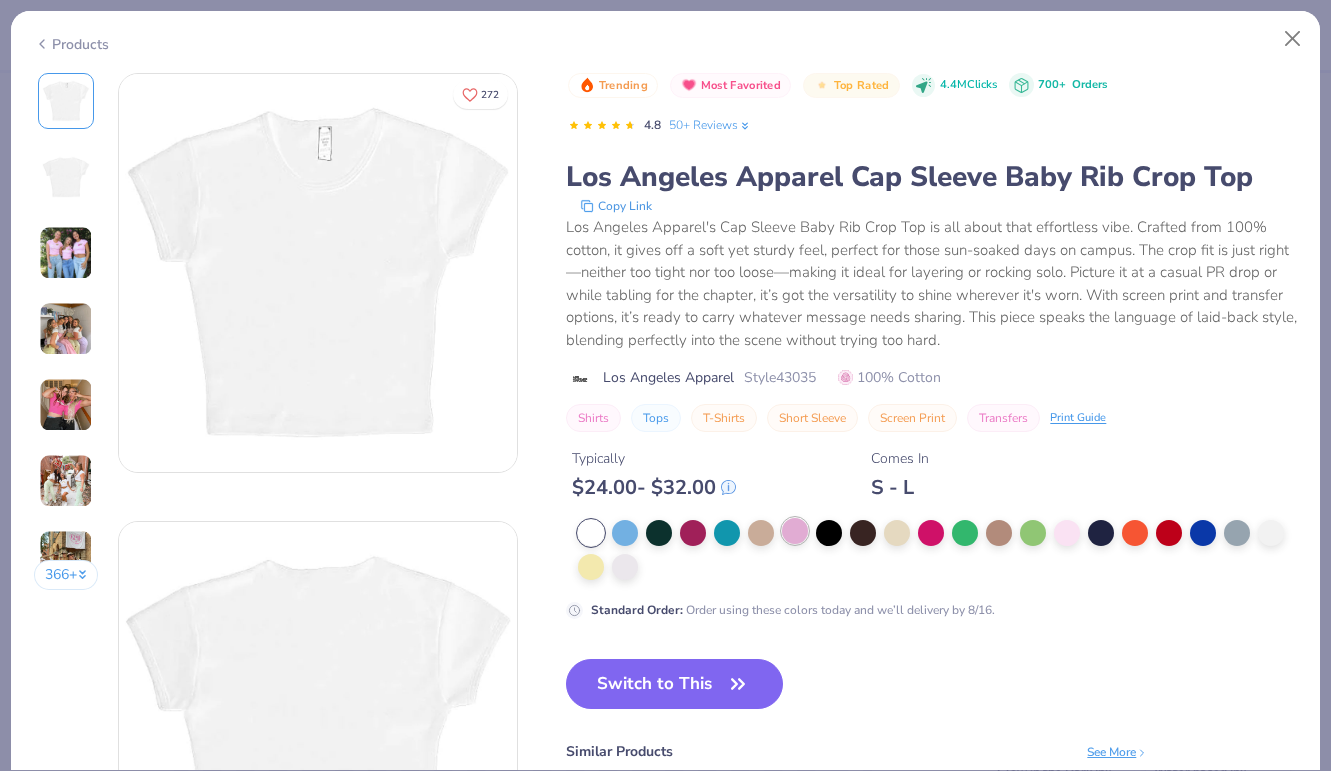 click at bounding box center (795, 531) 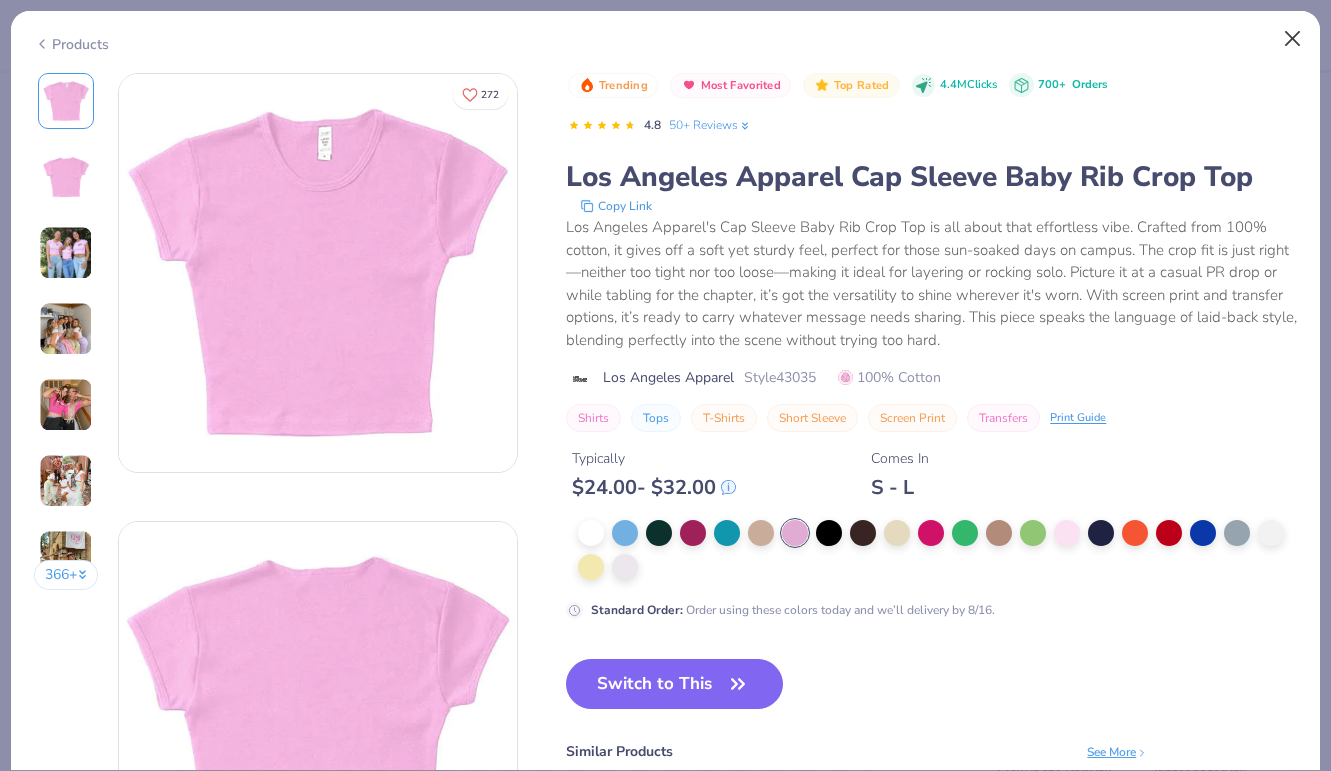 click at bounding box center (1293, 39) 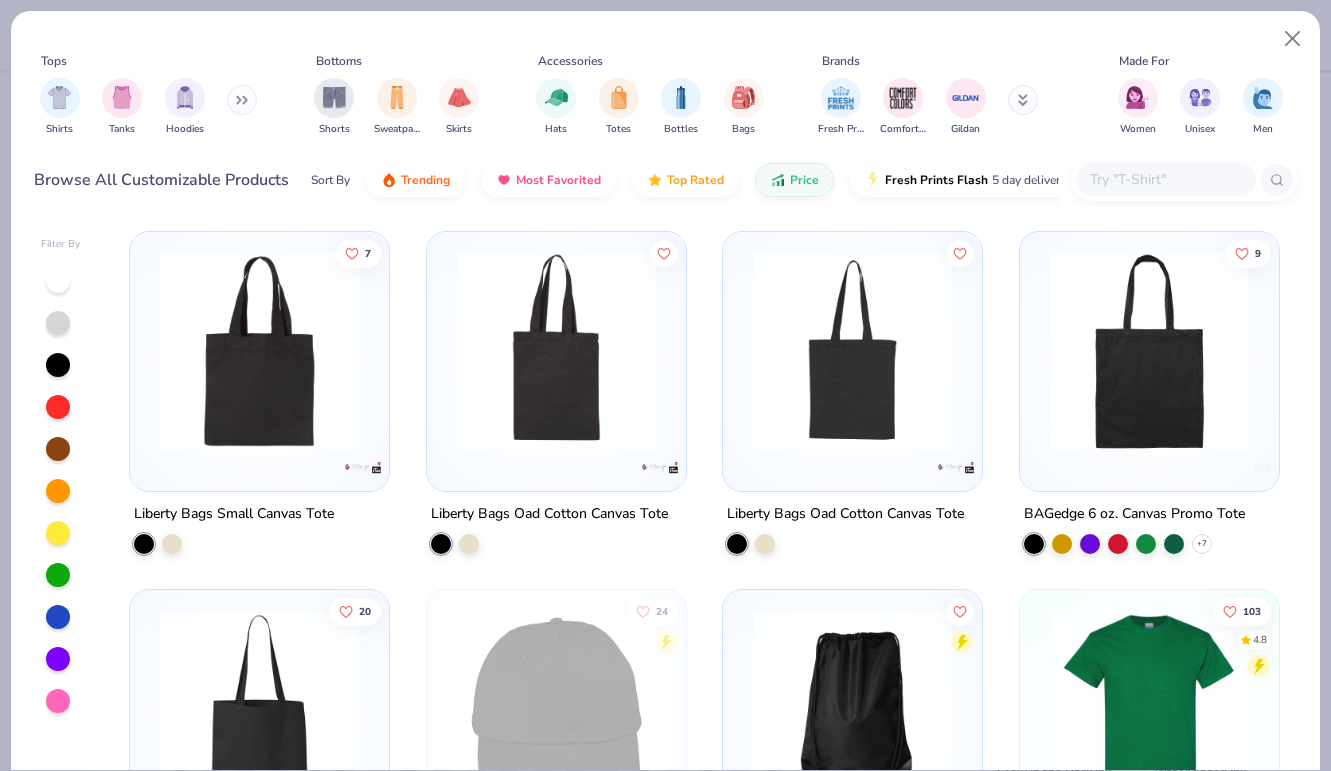 click on "Browse All Customizable Products Sort By Trending Most Favorited Top Rated Price Fresh Prints Flash 5 day delivery" at bounding box center [666, 180] 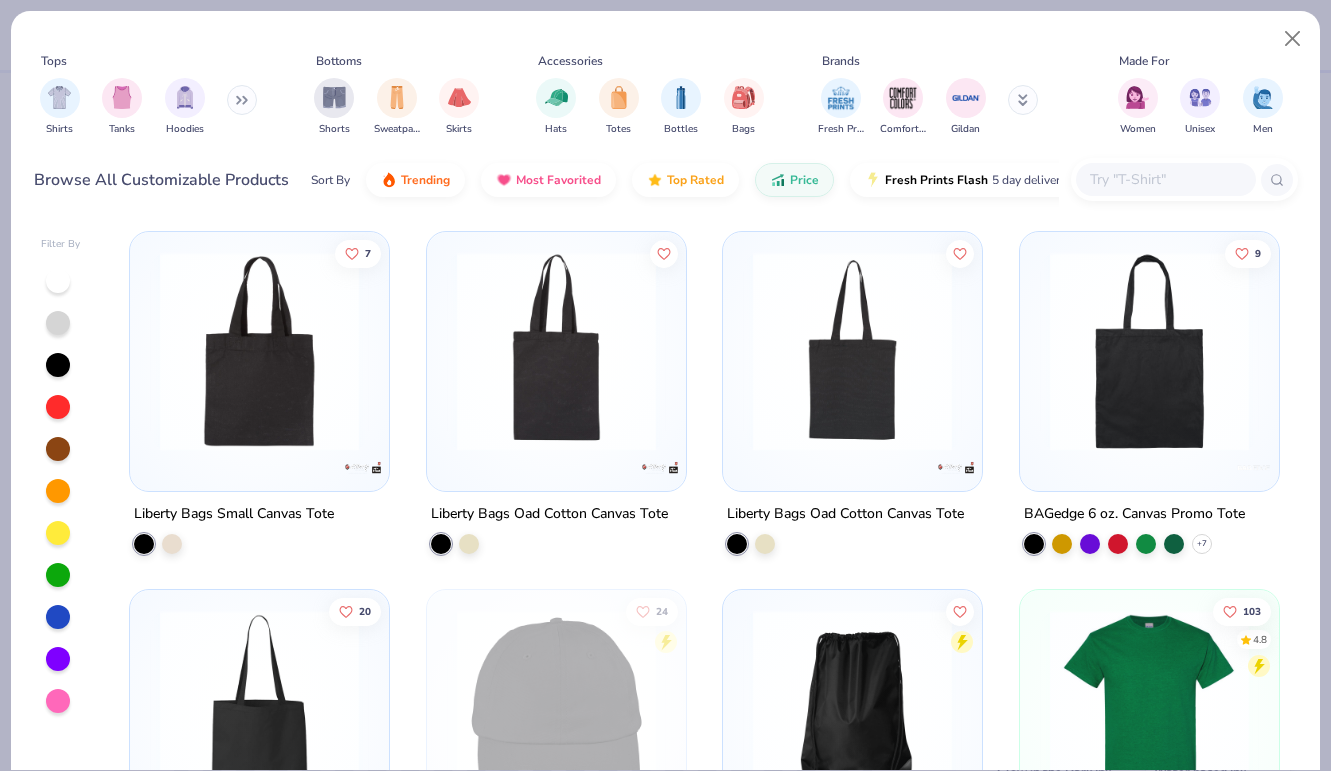 click at bounding box center [1165, 179] 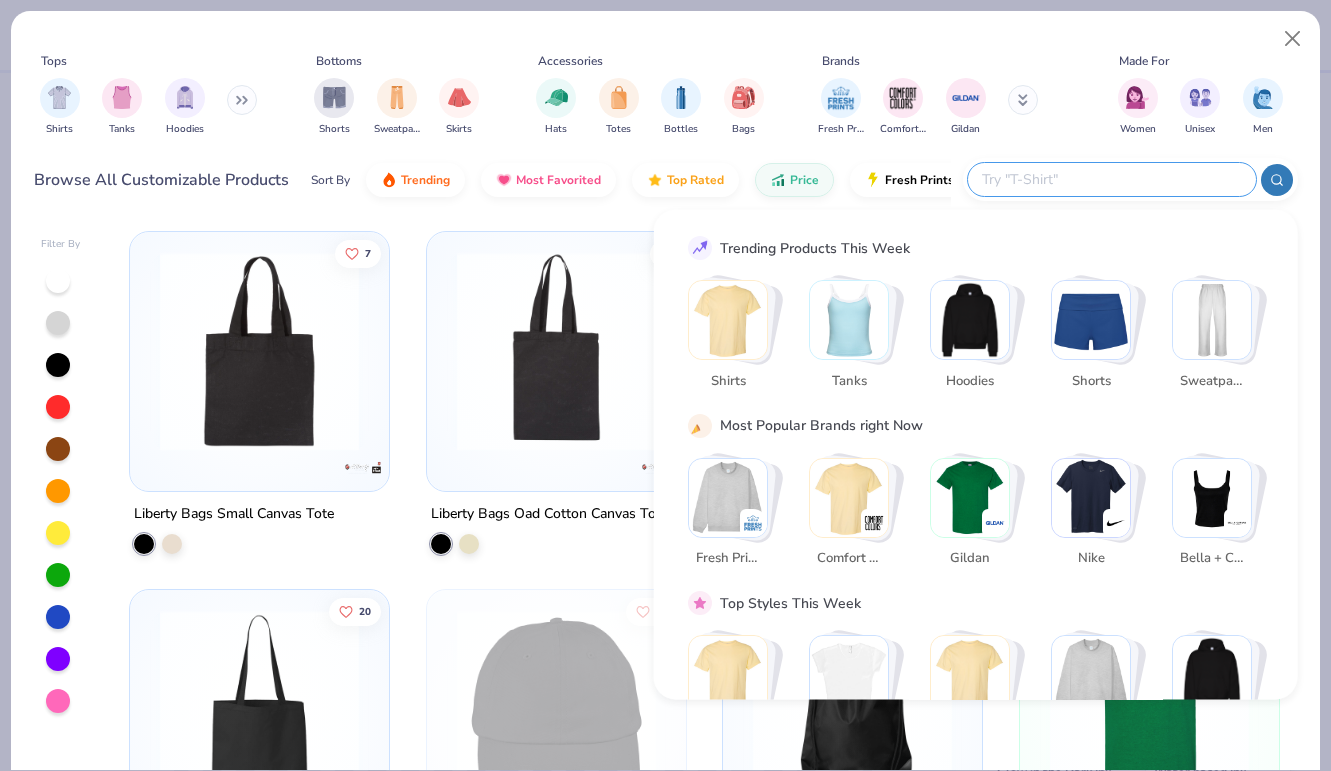 paste on "Los Angeles Apparel Cap Sleeve Baby Rib Crop Top" 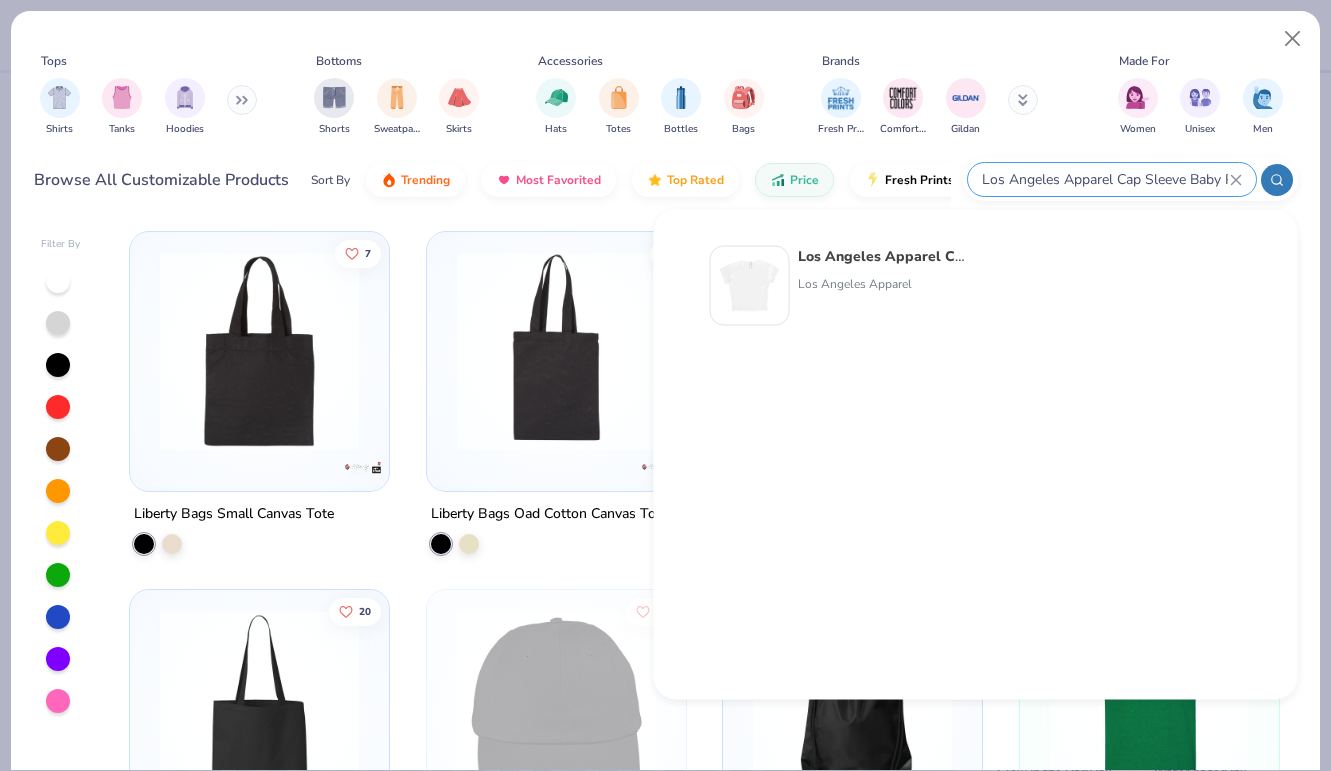 type on "Los Angeles Apparel Cap Sleeve Baby Rib Crop Top" 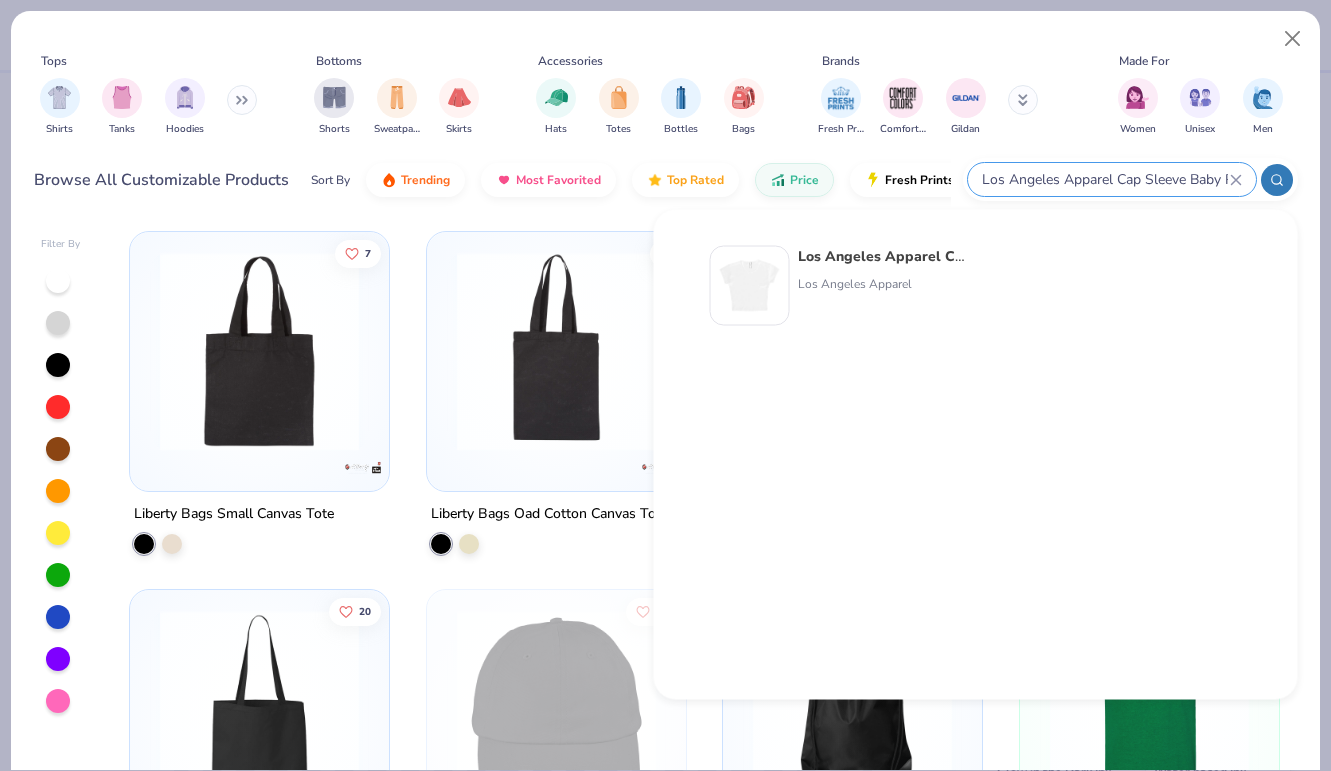 click on "Los Angeles Apparel Cap Sleeve Baby Rib Crop Top Los Angeles Apparel" at bounding box center [882, 286] 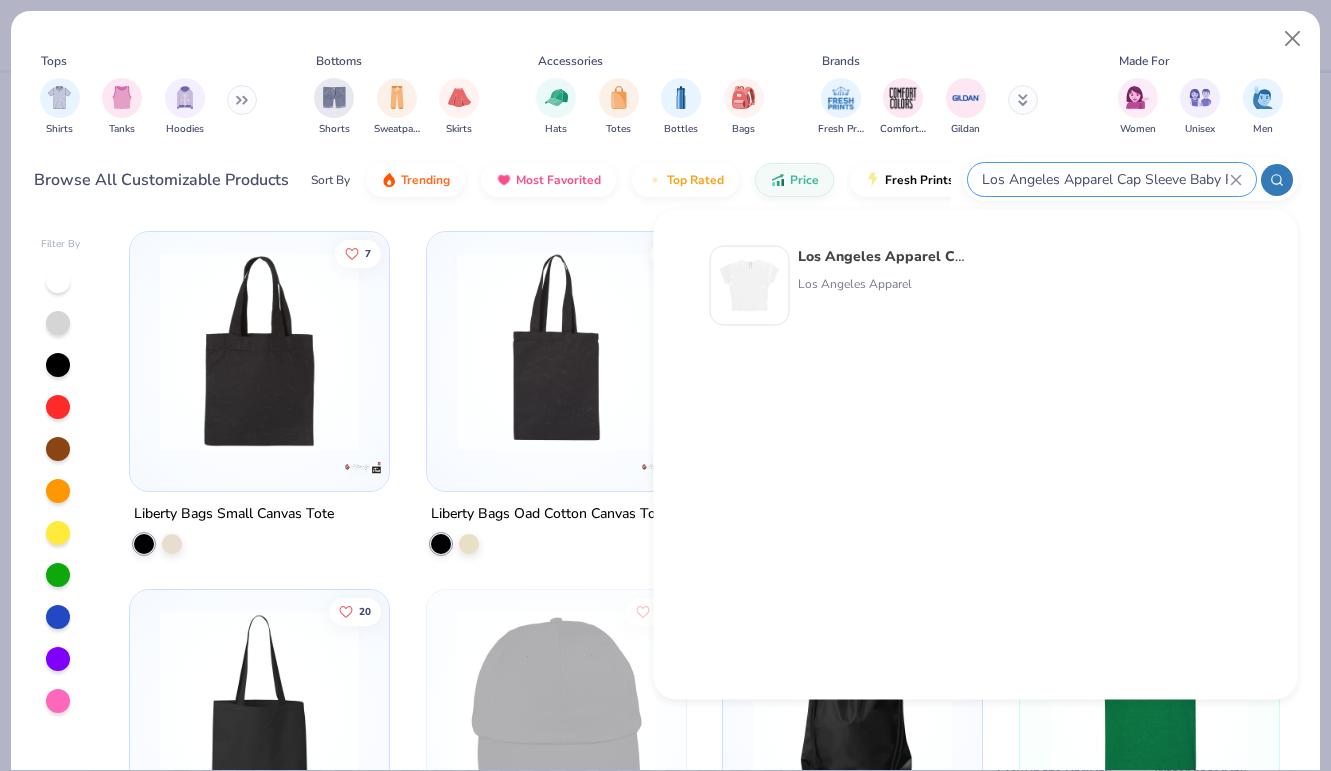 type 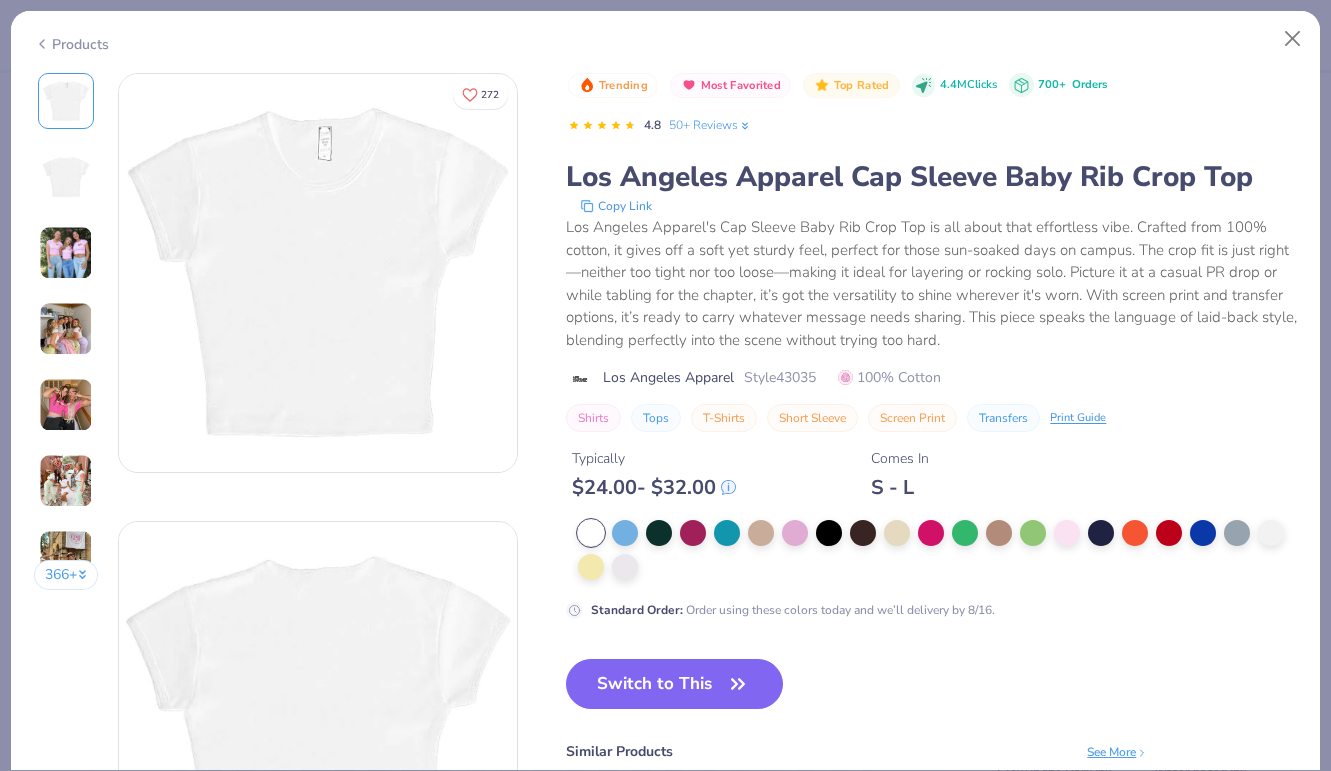 click on "Los Angeles Apparel's Cap Sleeve Baby Rib Crop Top is all about that effortless vibe. Crafted from 100% cotton, it gives off a soft yet sturdy feel, perfect for those sun-soaked days on campus. The crop fit is just right—neither too tight nor too loose—making it ideal for layering or rocking solo. Picture it at a casual PR drop or while tabling for the chapter, it’s got the versatility to shine wherever it's worn. With screen print and transfer options, it’s ready to carry whatever message needs sharing. This piece speaks the language of laid-back style, blending perfectly into the scene without trying too hard." at bounding box center [931, 283] 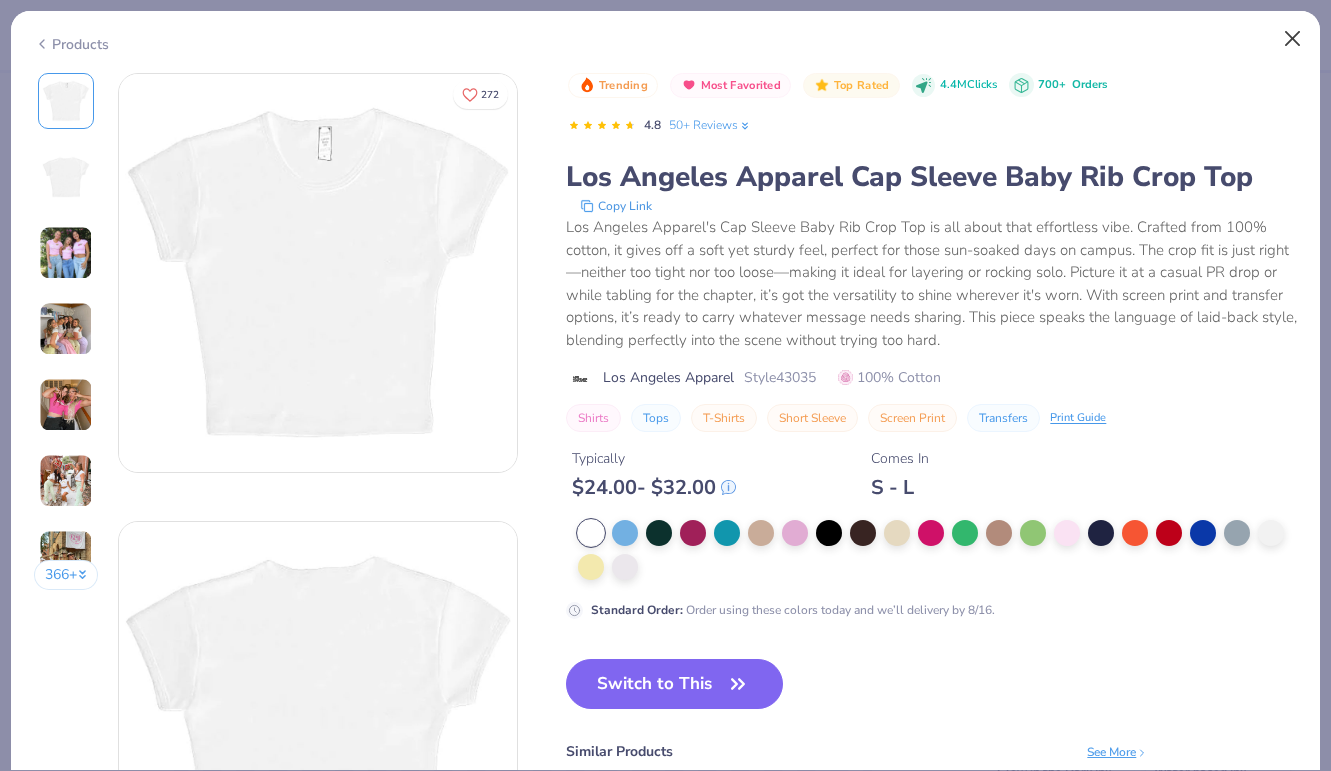 click at bounding box center [1293, 39] 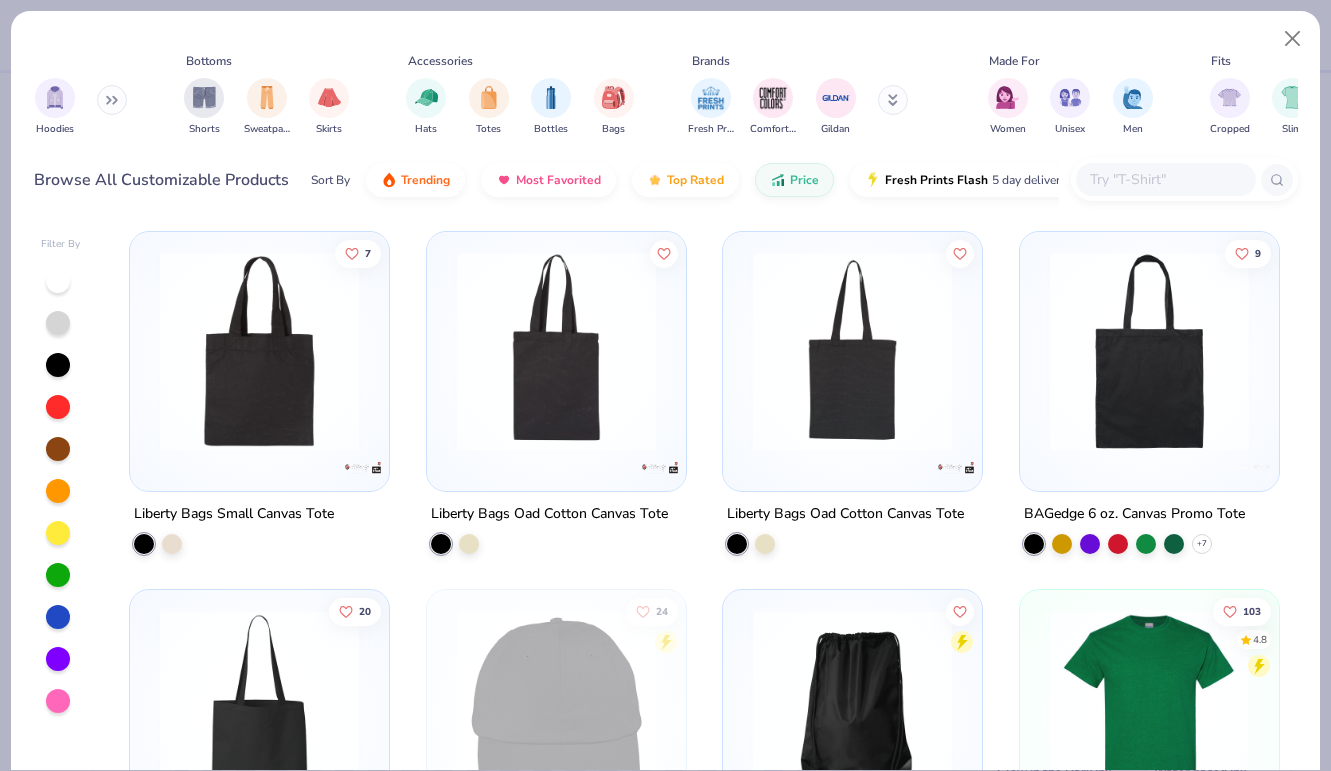 scroll, scrollTop: 0, scrollLeft: 165, axis: horizontal 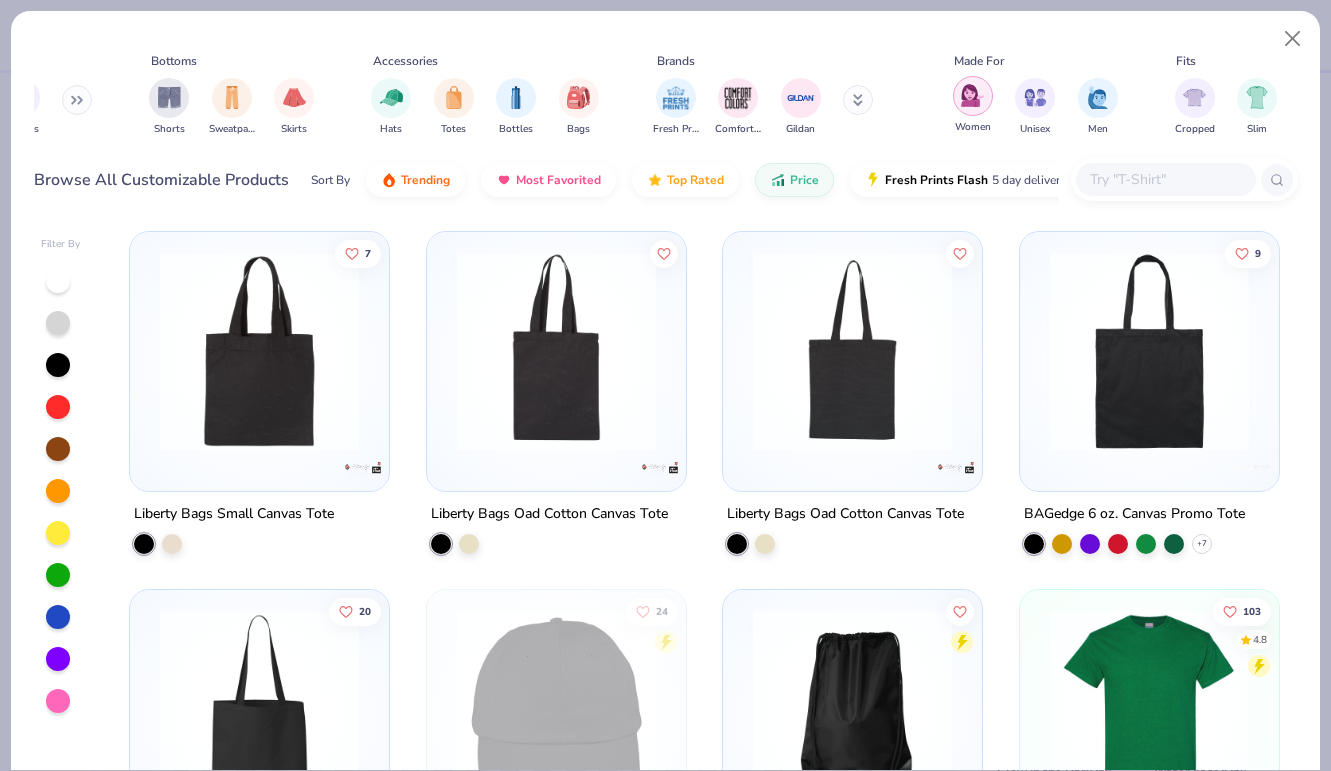 click at bounding box center [972, 95] 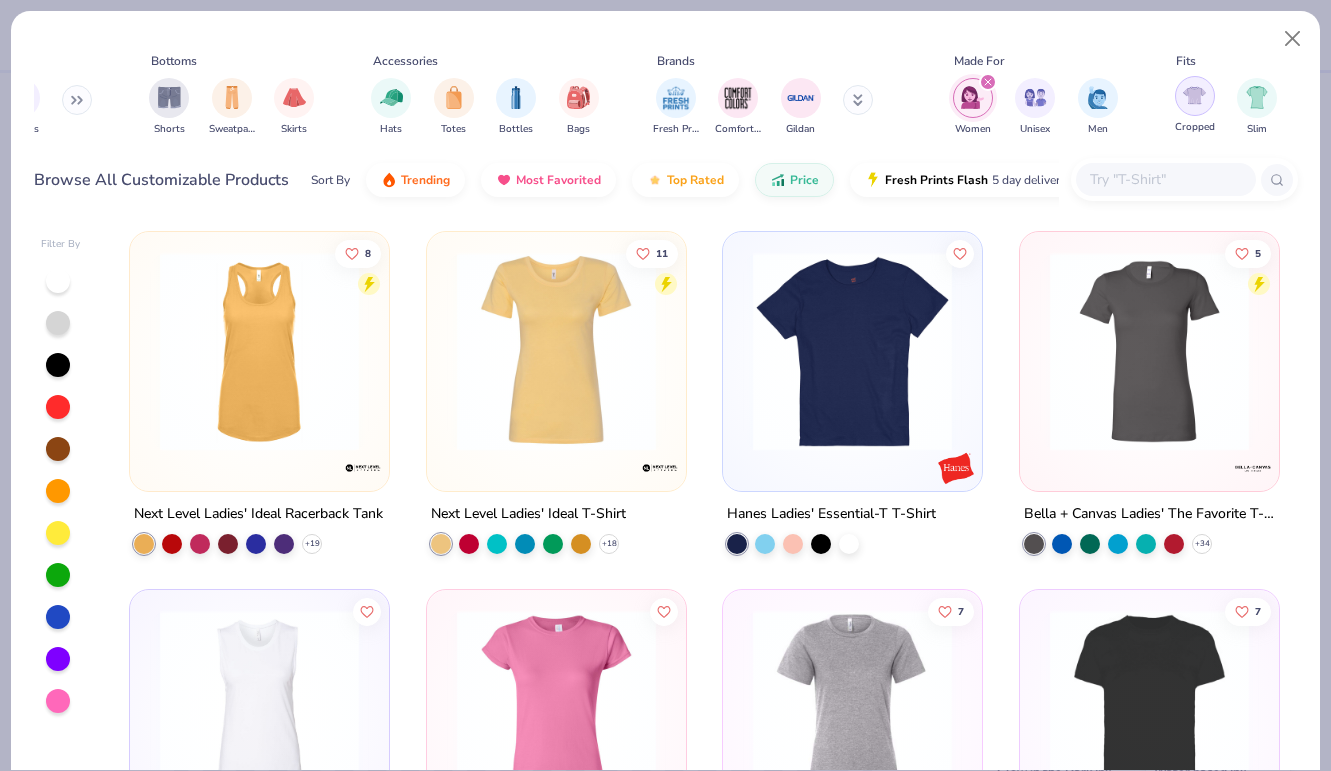 click at bounding box center [1195, 96] 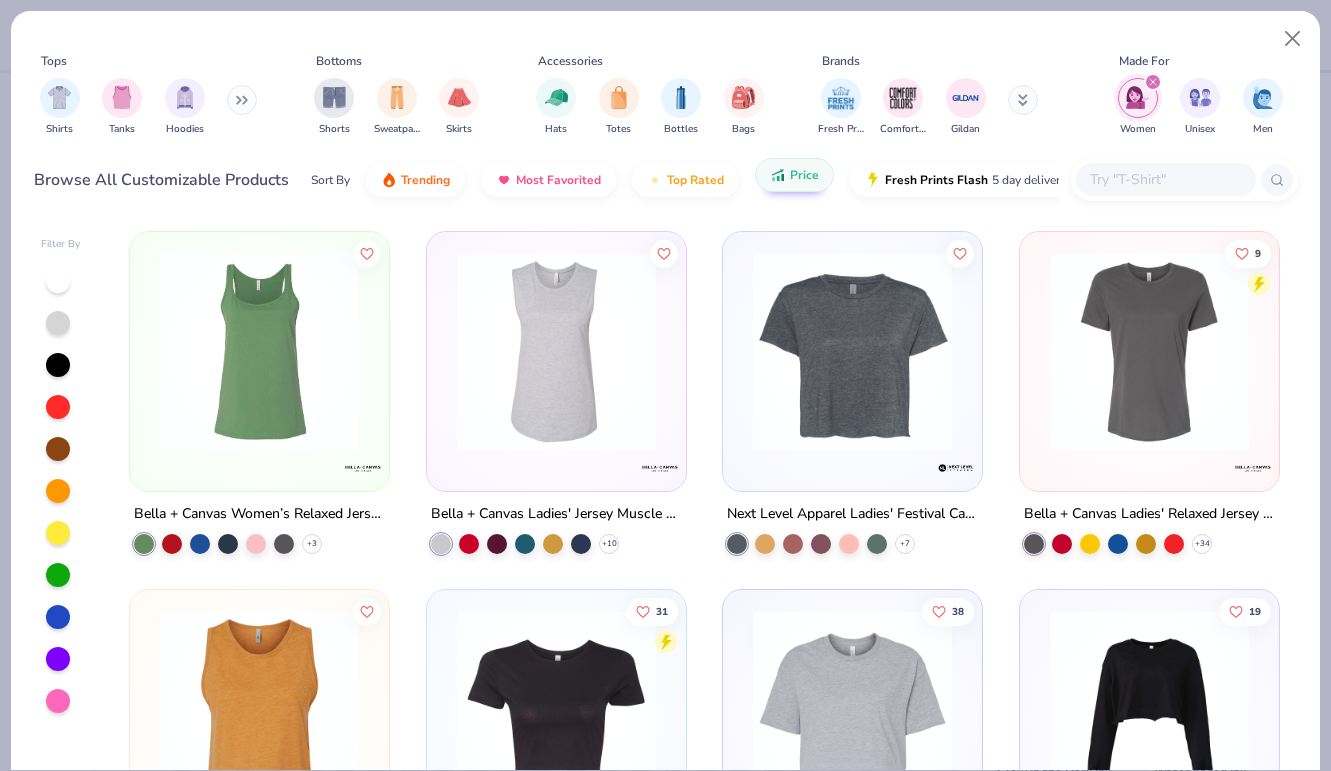 scroll, scrollTop: 0, scrollLeft: 0, axis: both 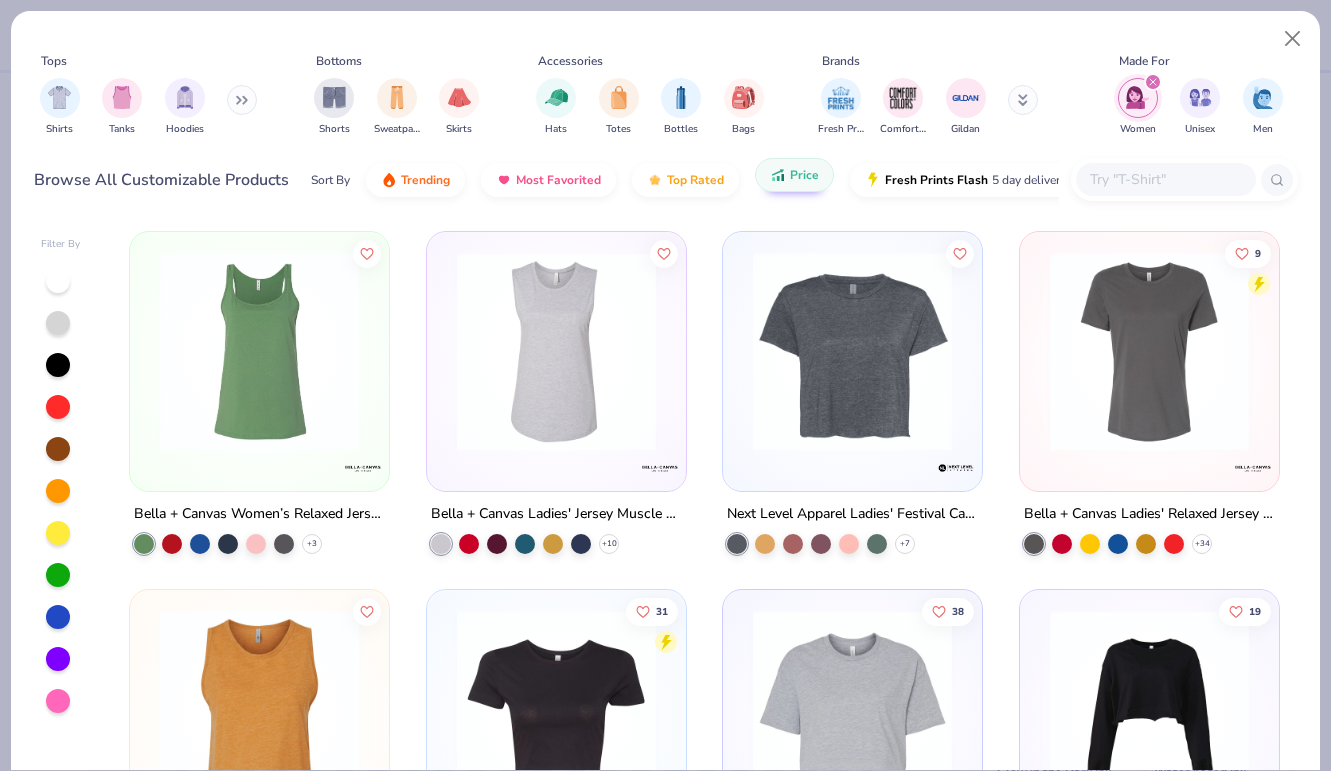click on "Price" at bounding box center [794, 175] 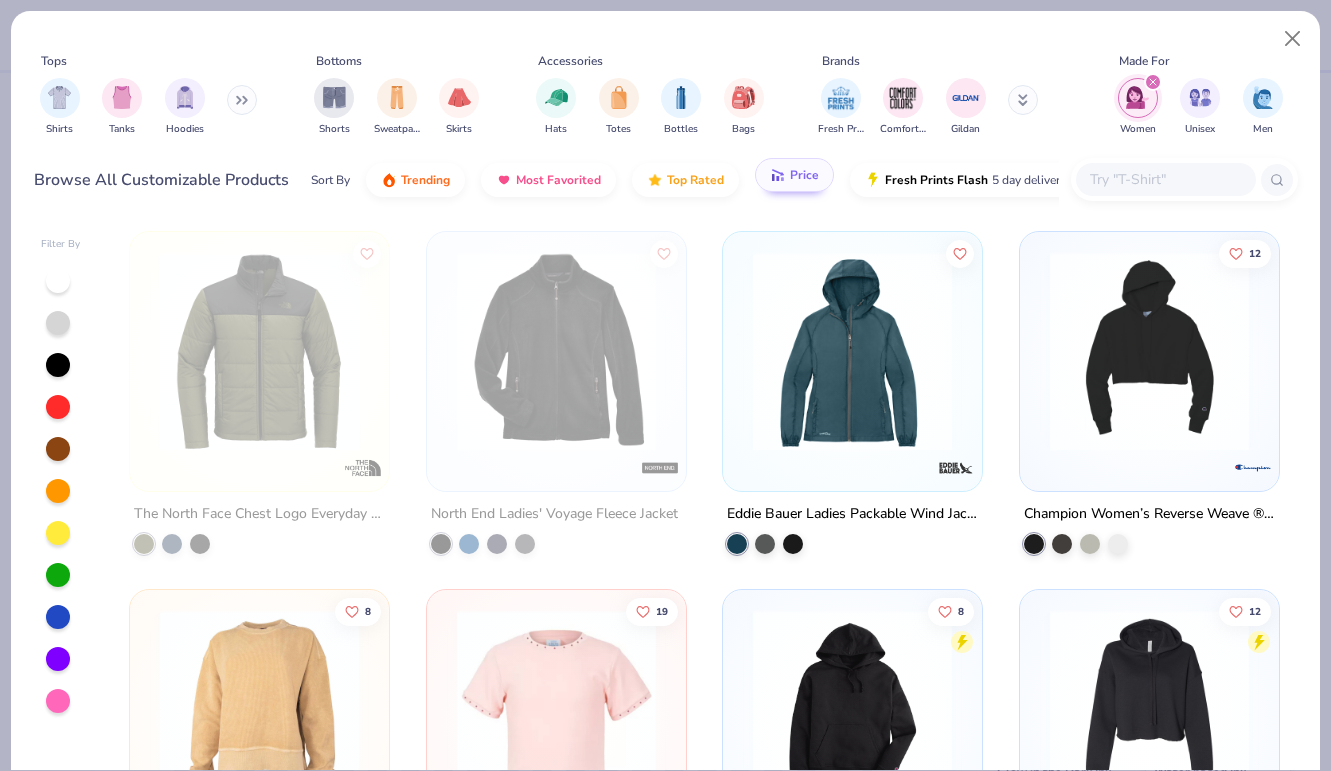 click on "Price" at bounding box center (794, 175) 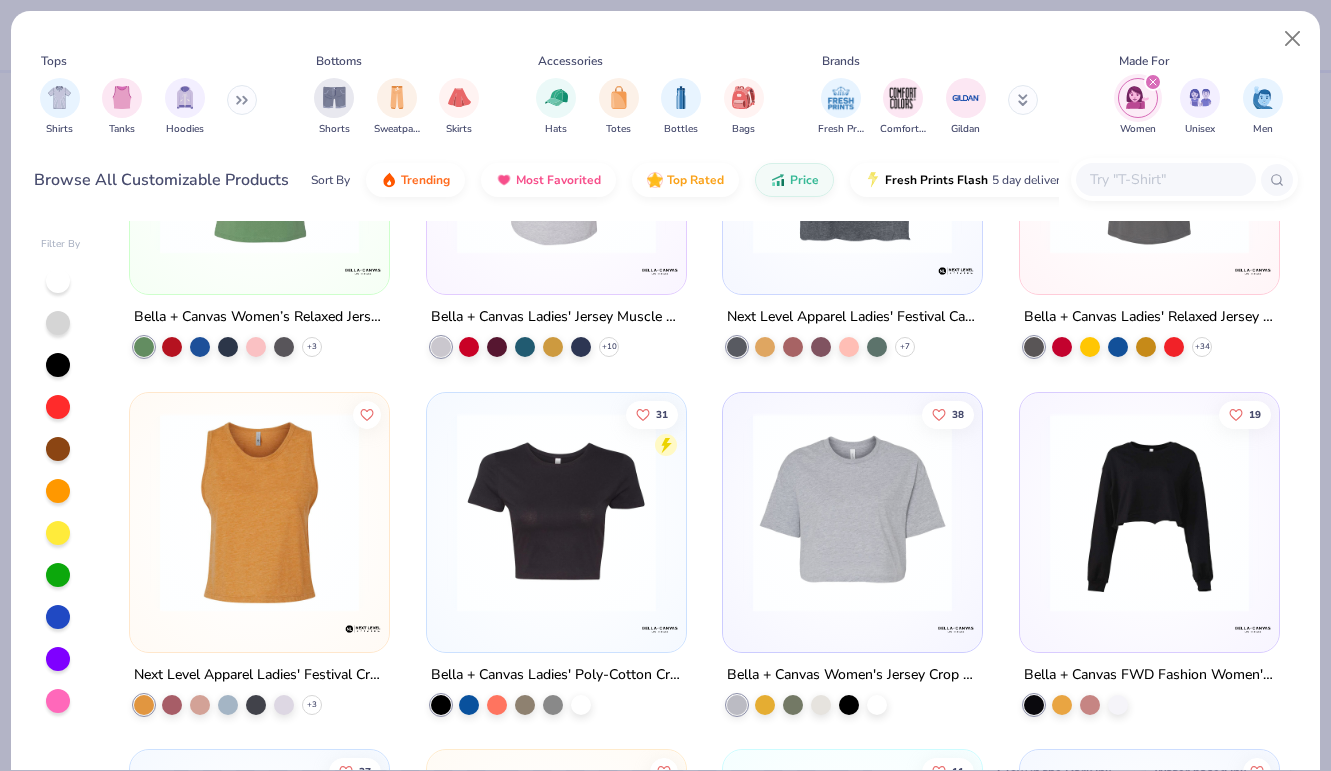 scroll, scrollTop: 201, scrollLeft: 0, axis: vertical 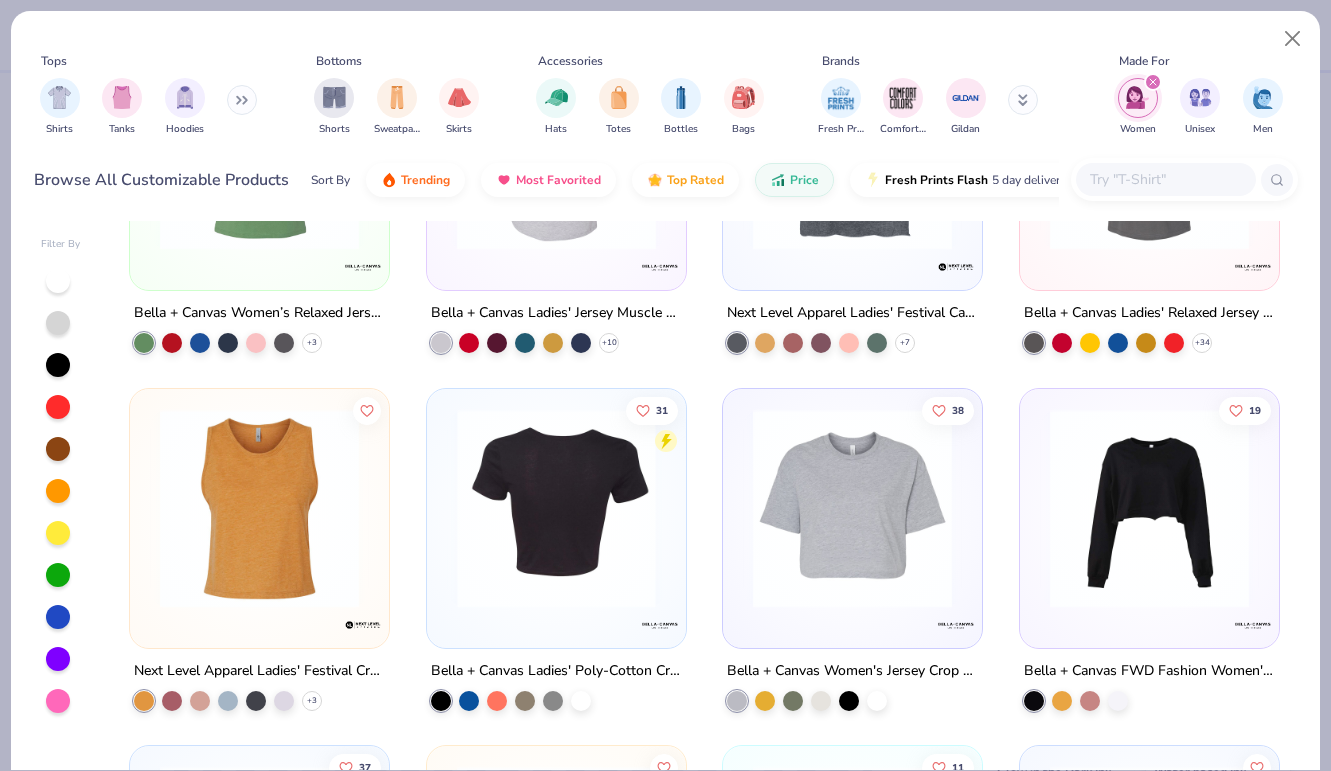 click at bounding box center (556, 507) 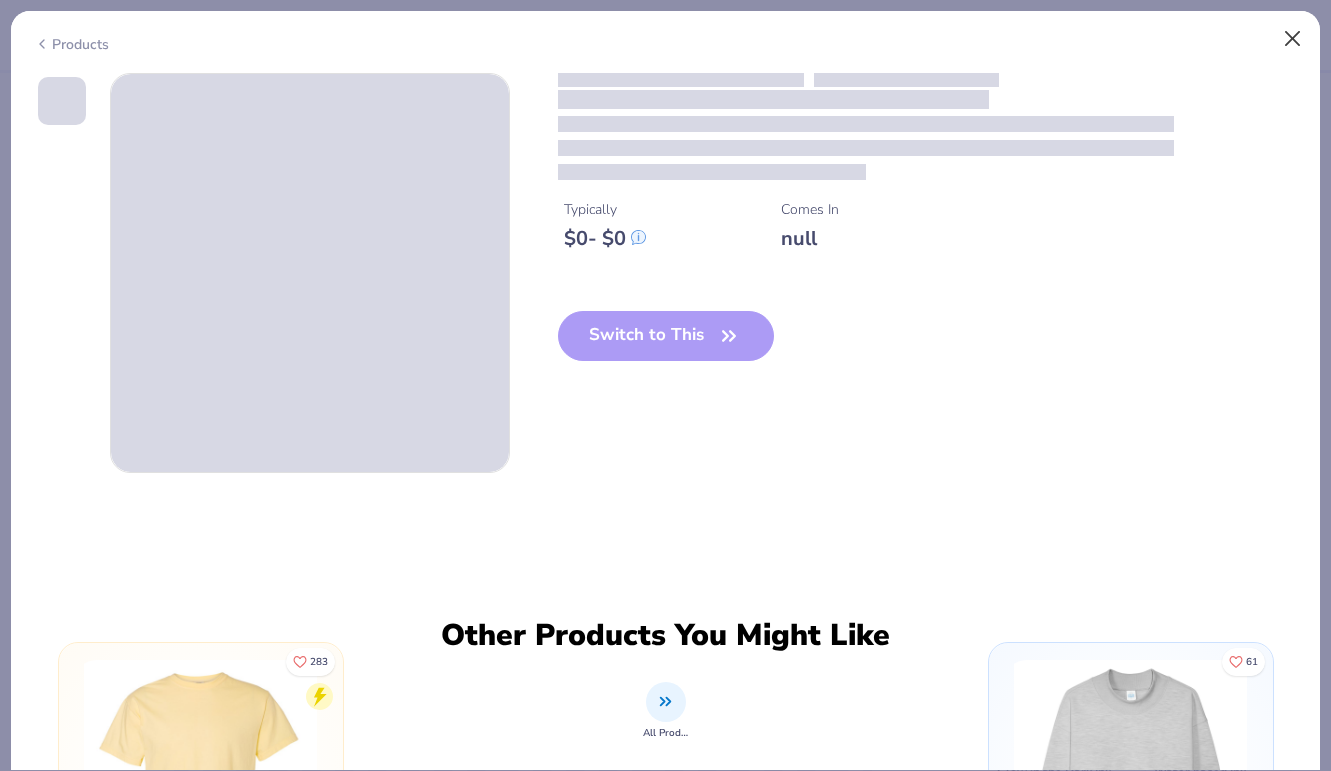 click at bounding box center [1293, 39] 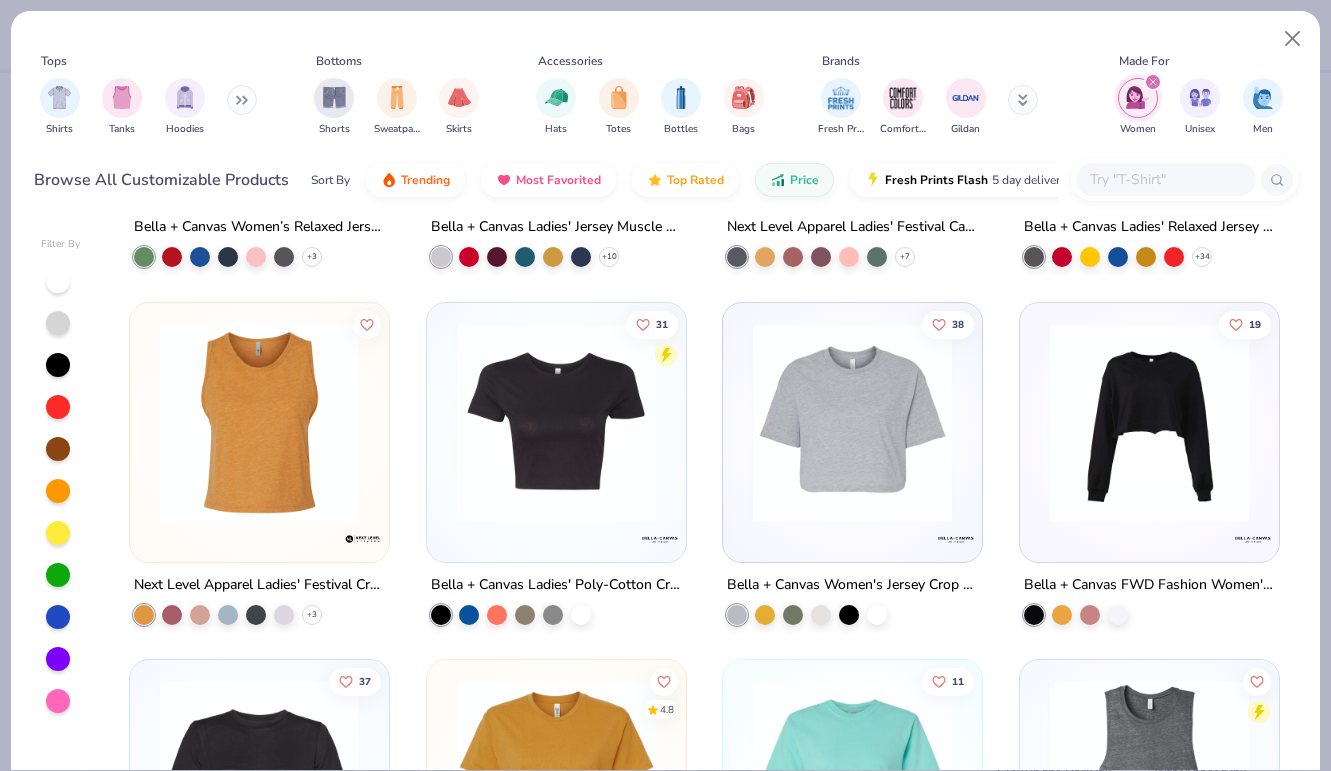 scroll, scrollTop: 23, scrollLeft: 0, axis: vertical 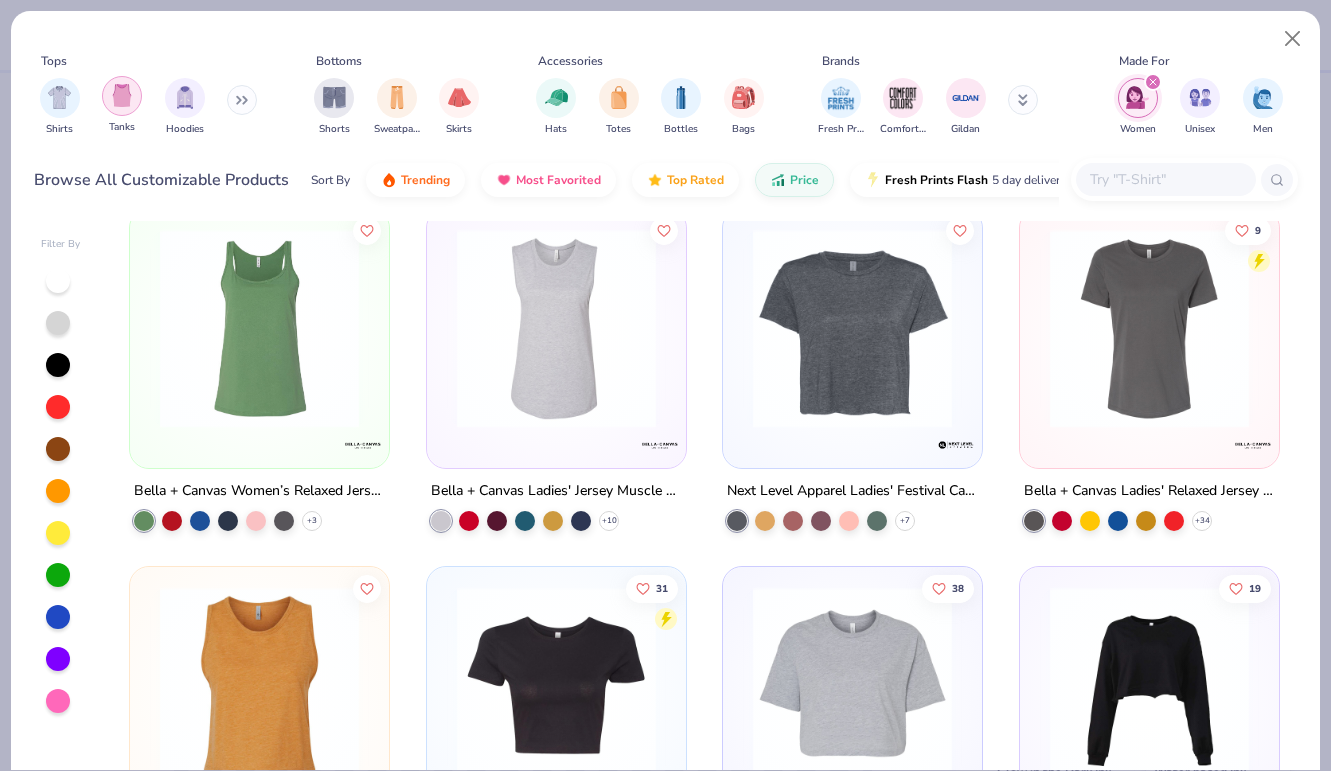 click at bounding box center (122, 95) 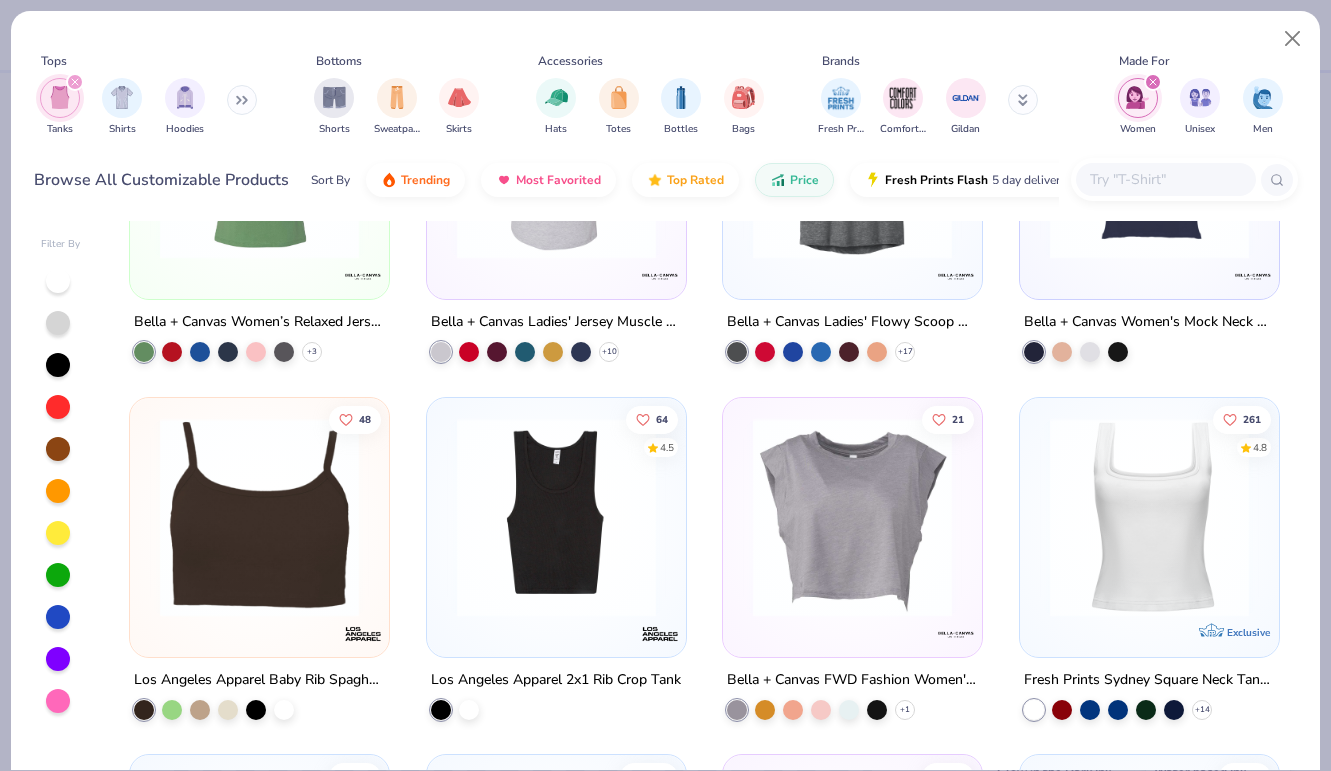 scroll, scrollTop: 190, scrollLeft: 0, axis: vertical 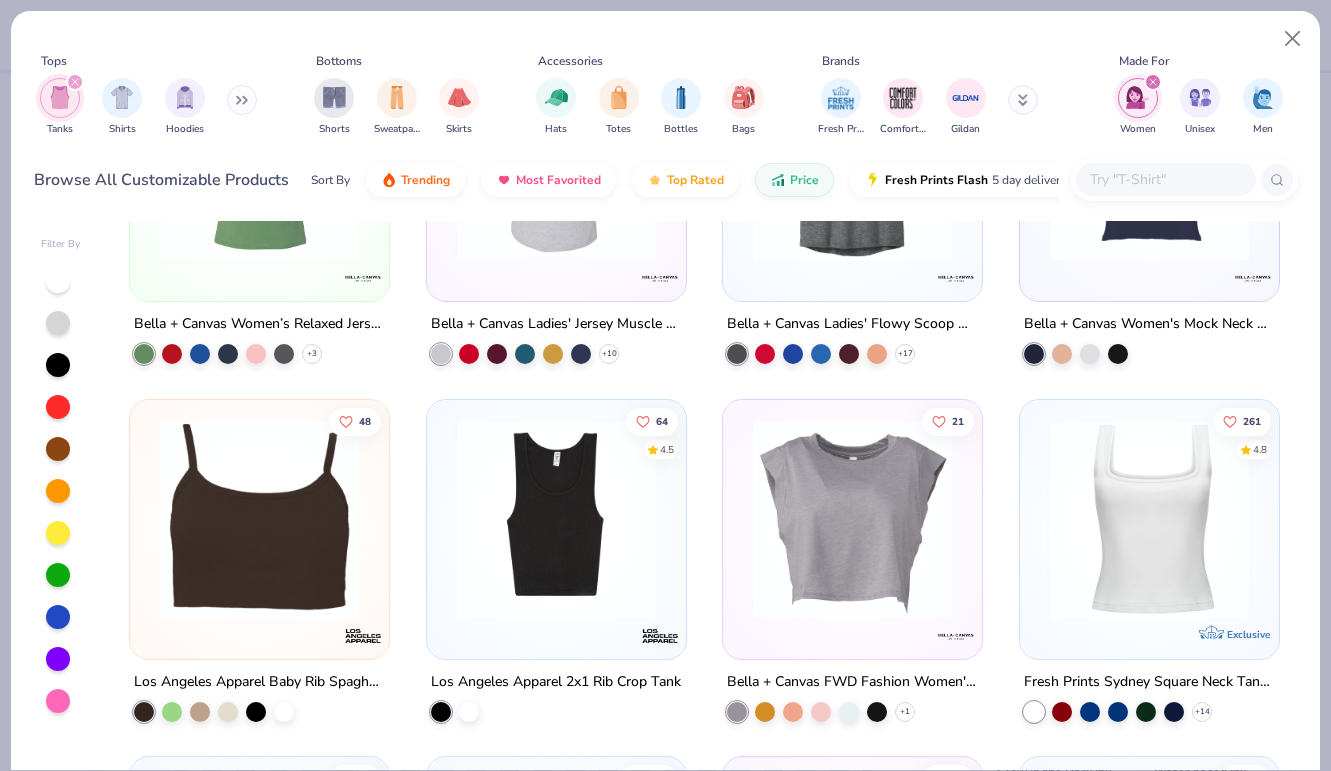 click at bounding box center [259, 518] 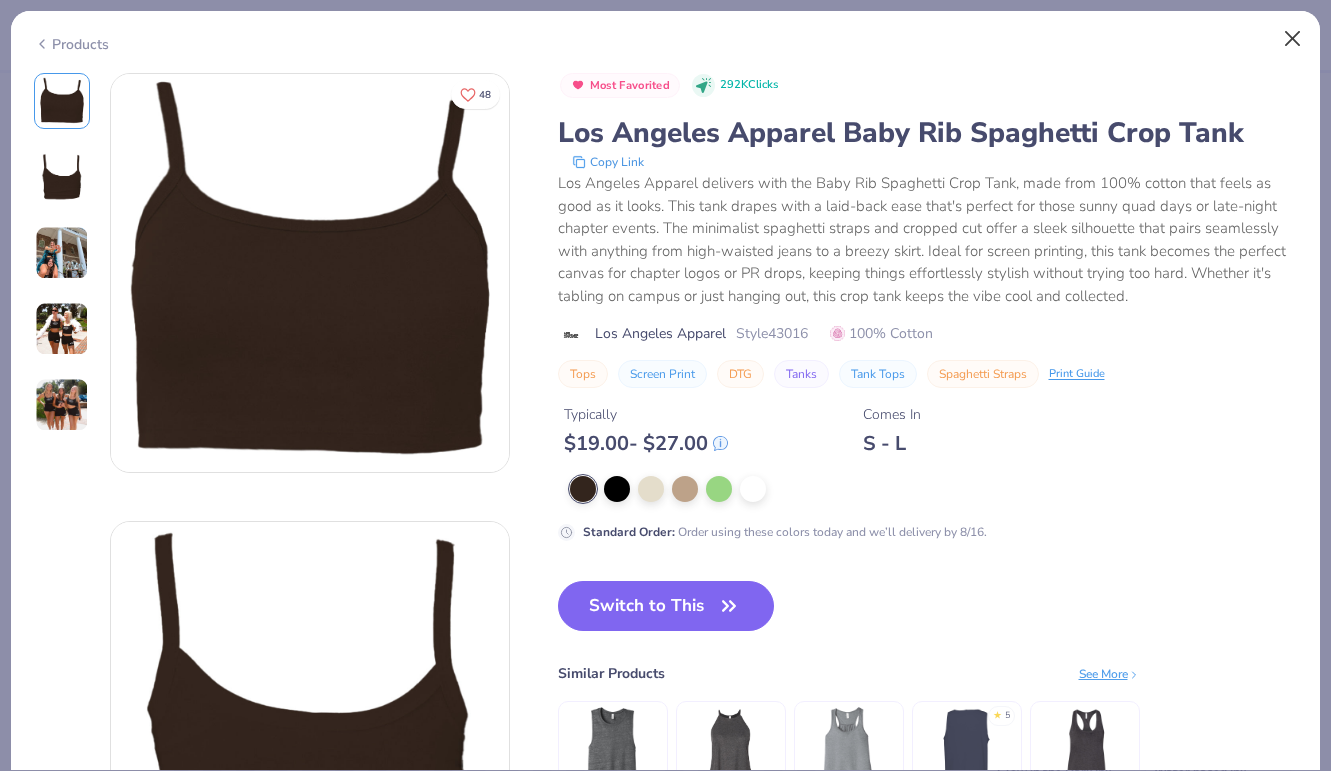 click at bounding box center [1293, 39] 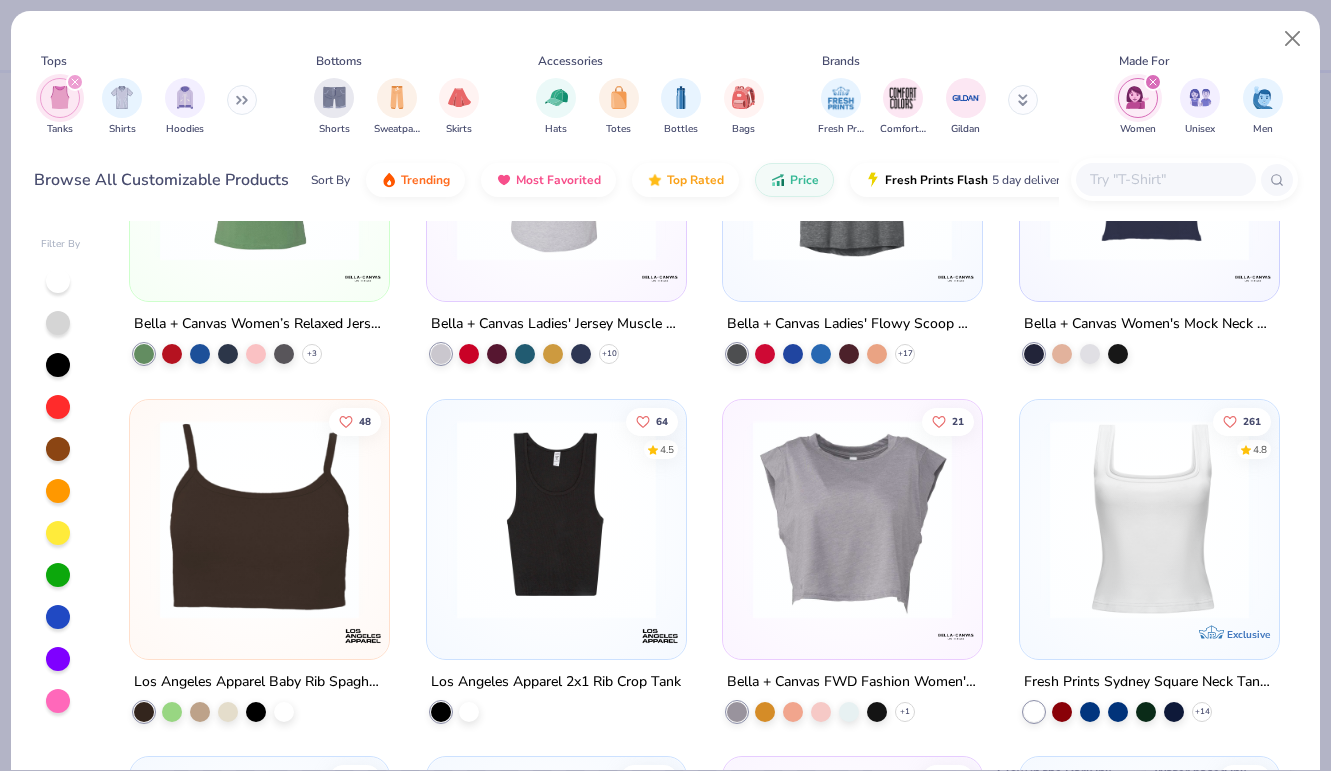 click at bounding box center (1149, 518) 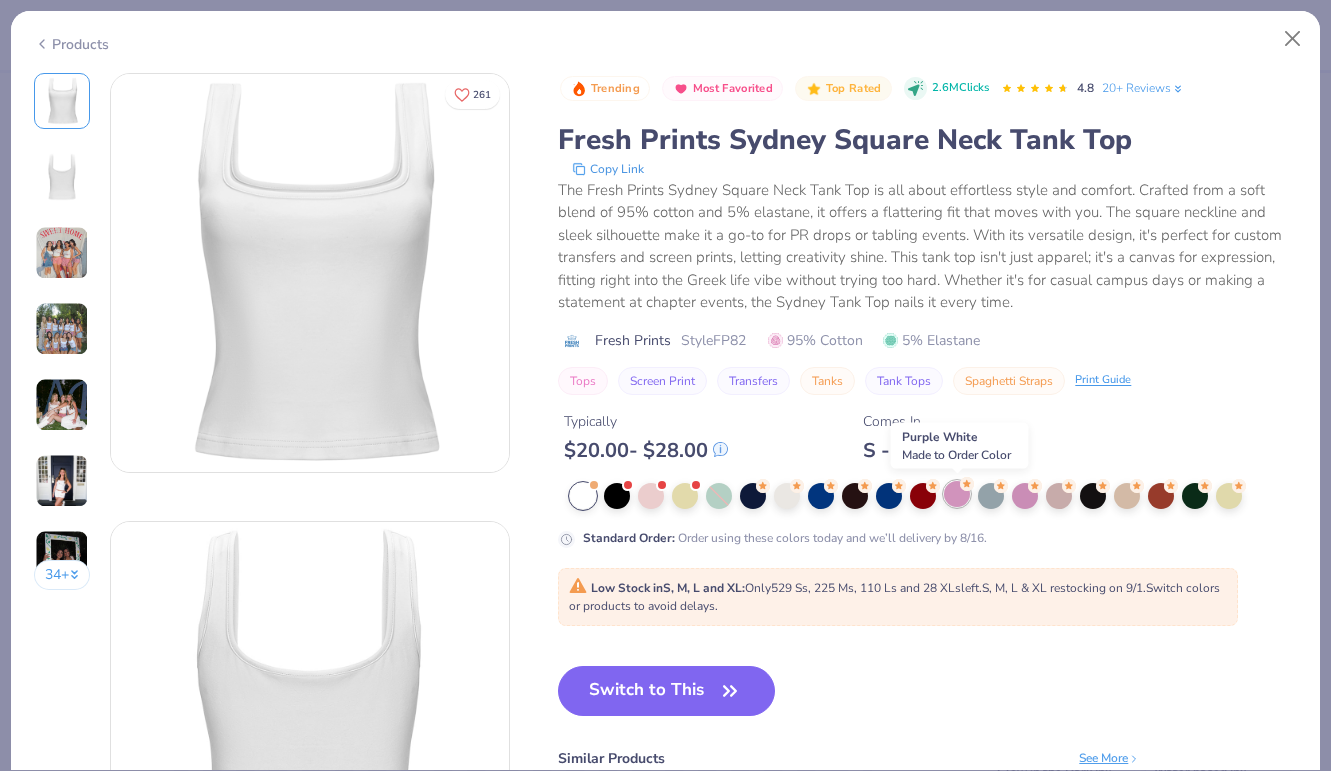 click at bounding box center (957, 494) 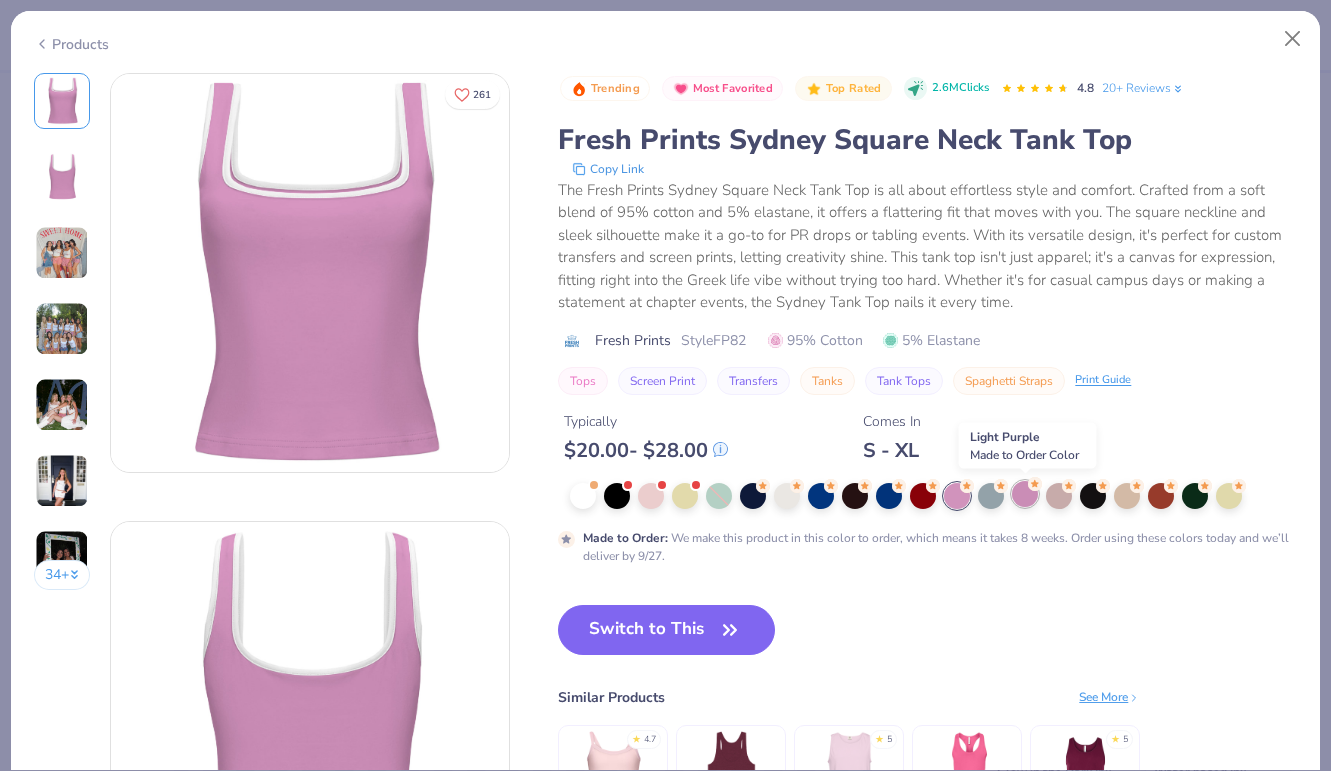 click 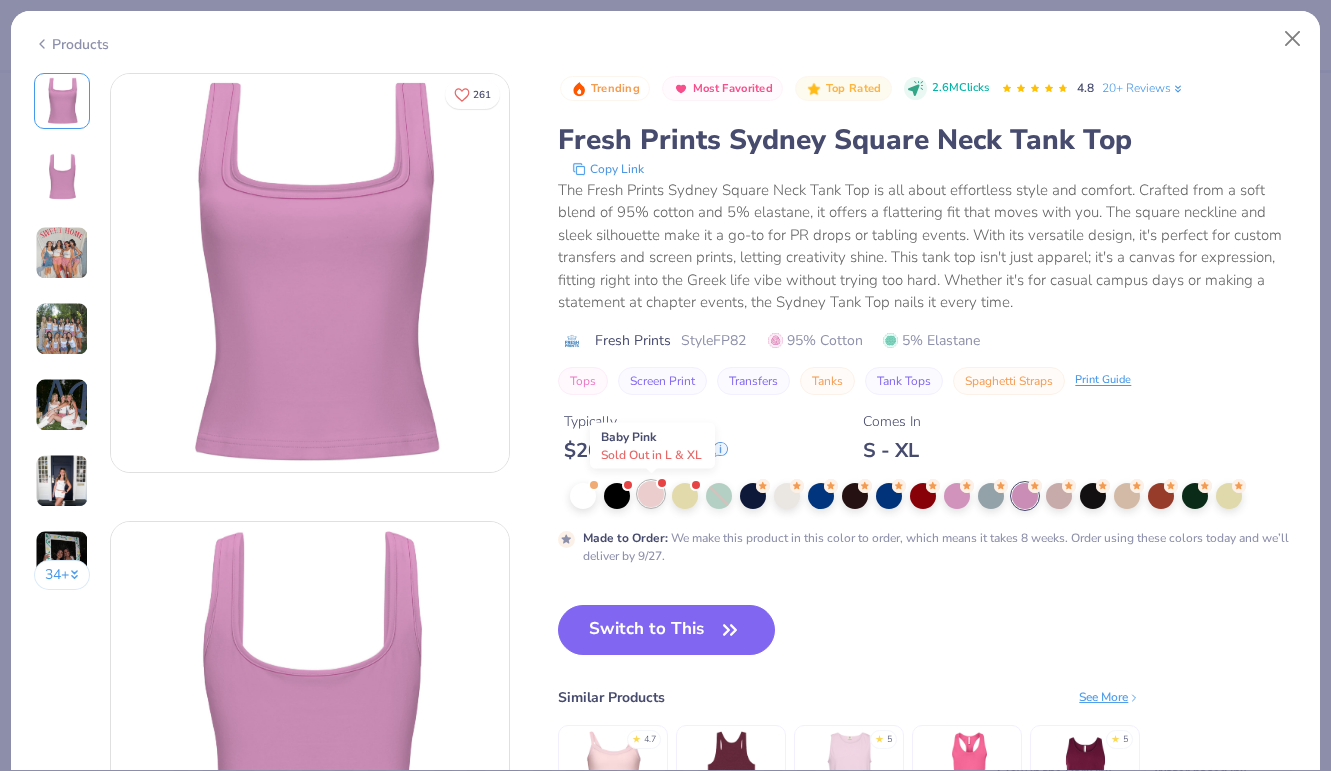 click at bounding box center [651, 494] 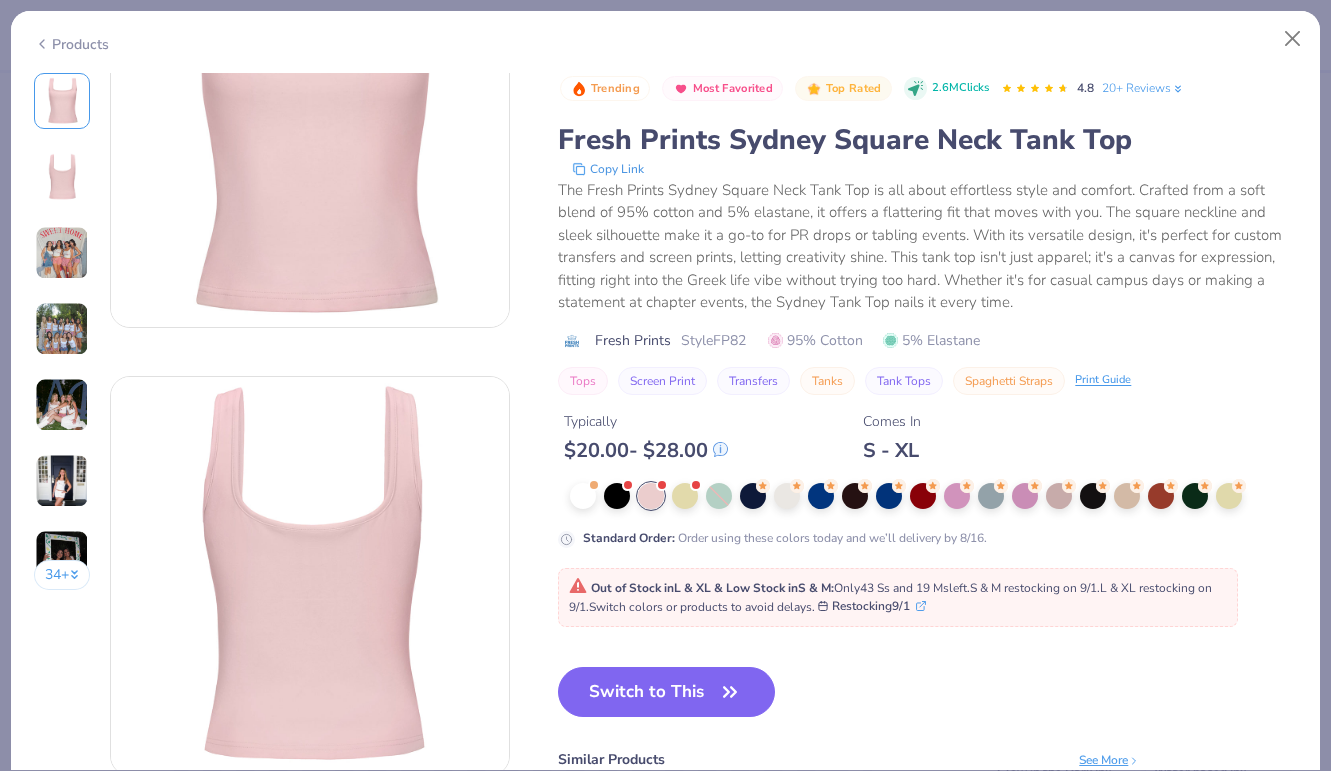 scroll, scrollTop: 148, scrollLeft: 0, axis: vertical 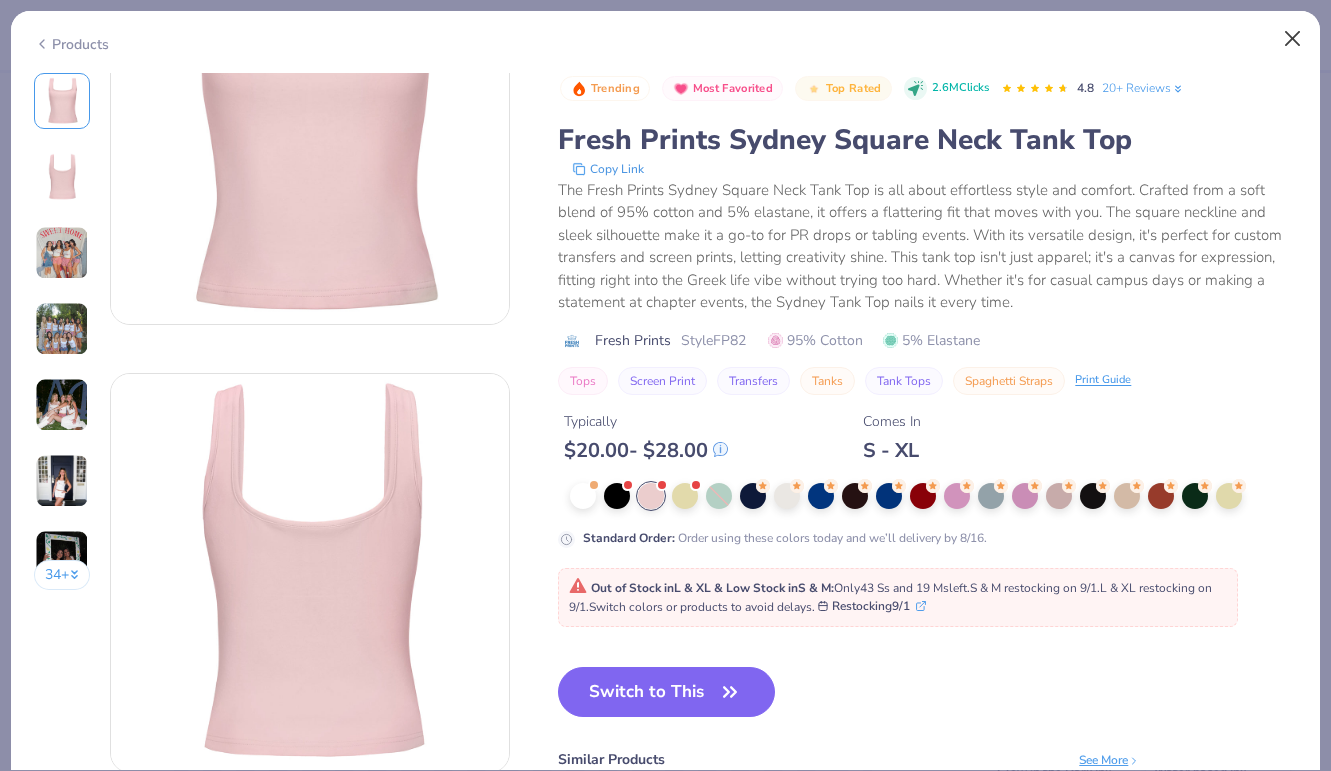 click at bounding box center [1293, 39] 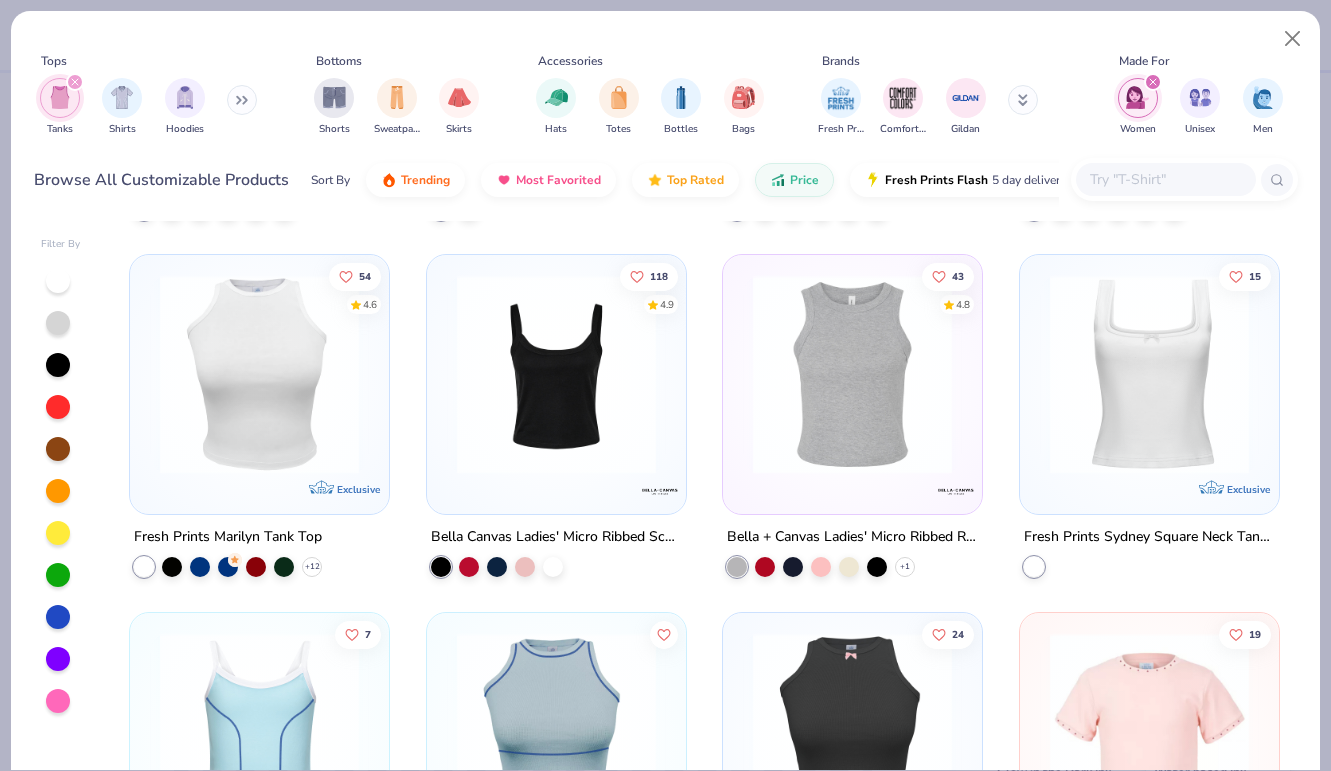 scroll, scrollTop: 672, scrollLeft: 0, axis: vertical 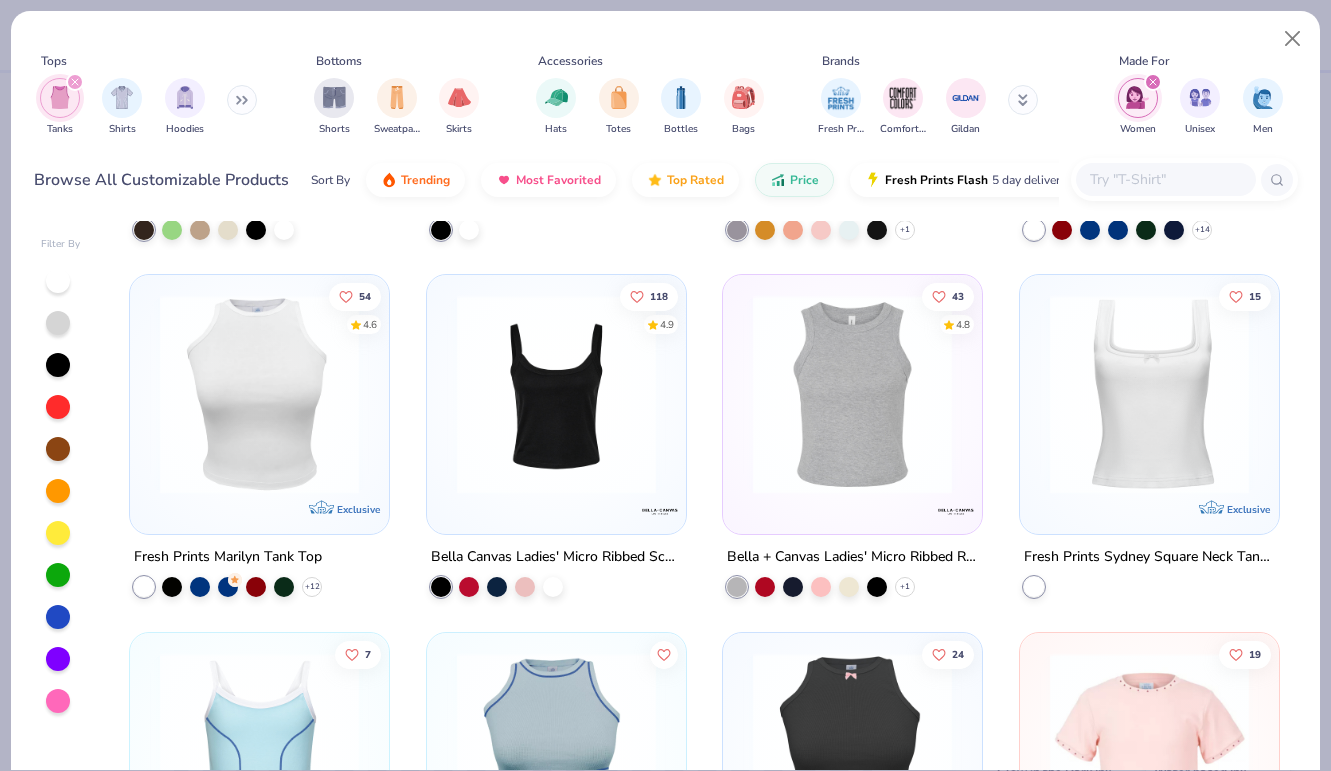 click at bounding box center [556, 394] 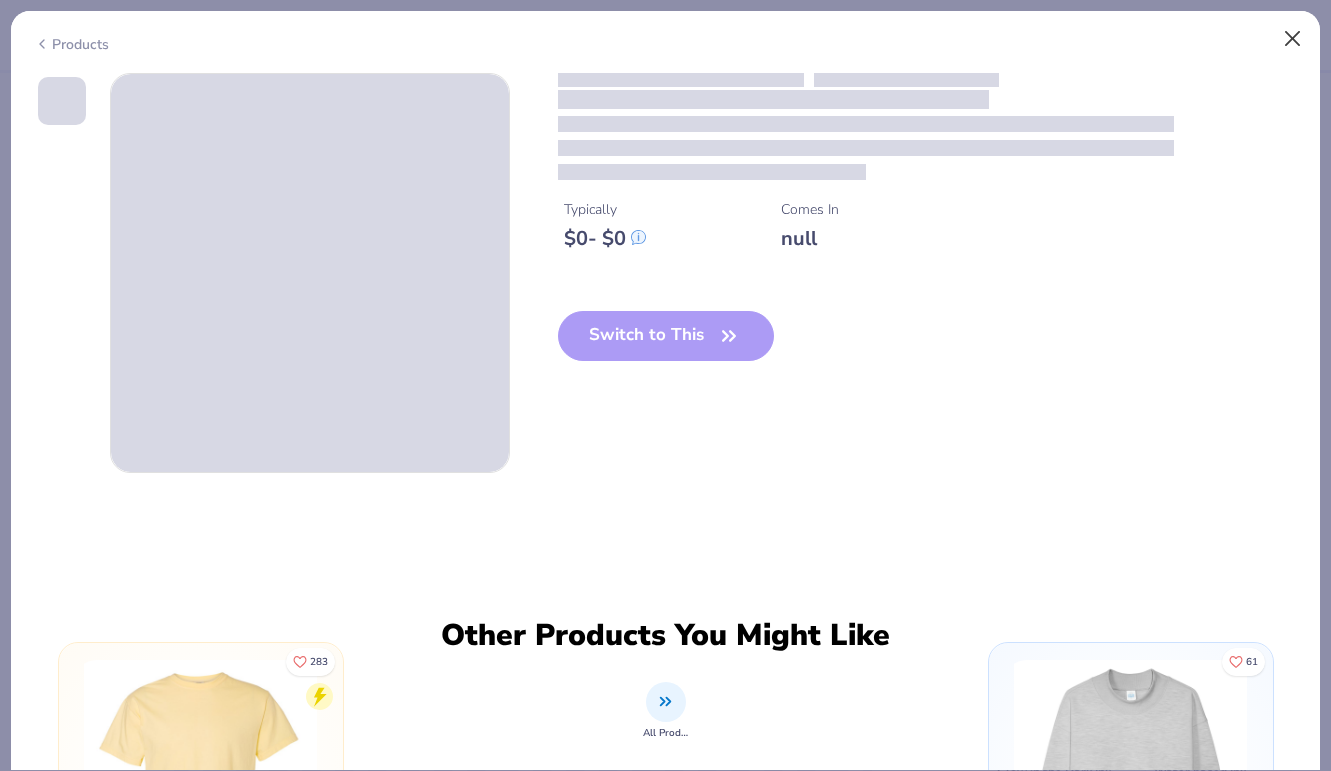 click at bounding box center (1293, 39) 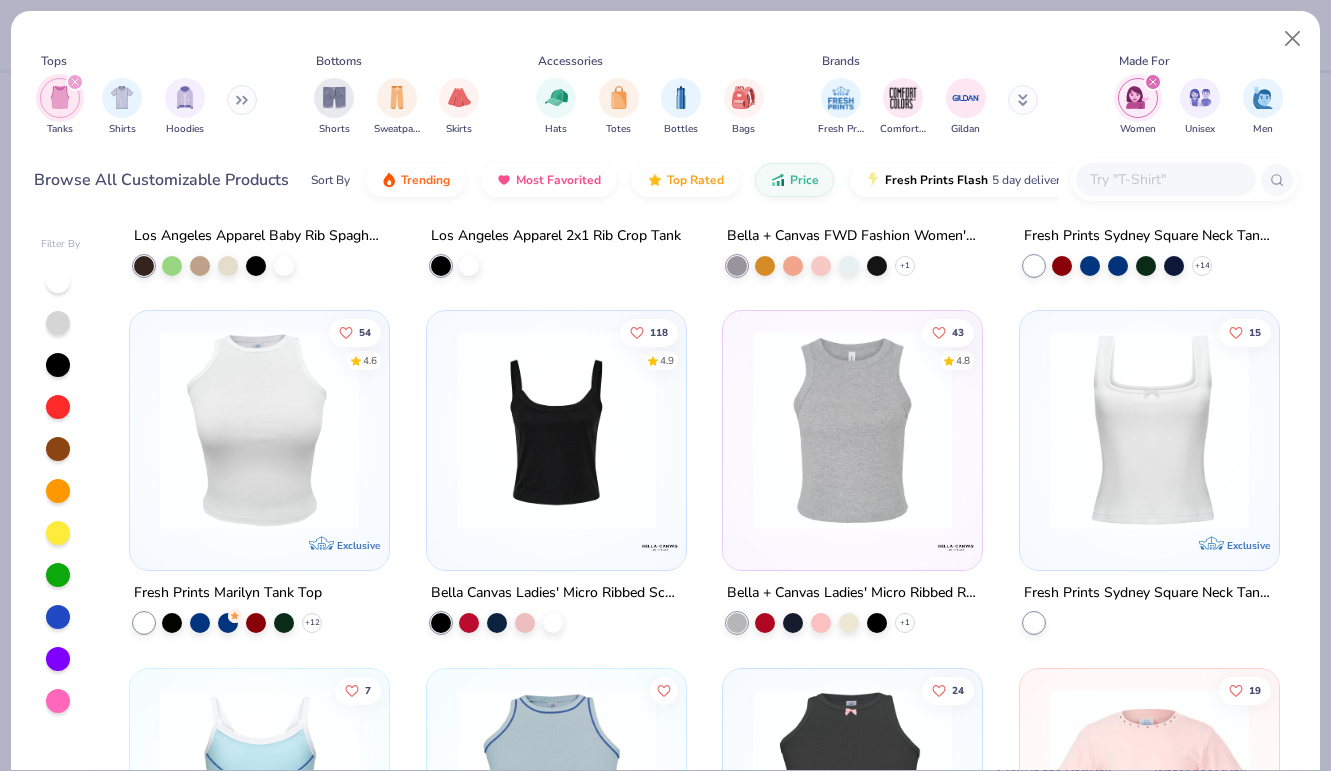 scroll, scrollTop: 629, scrollLeft: 0, axis: vertical 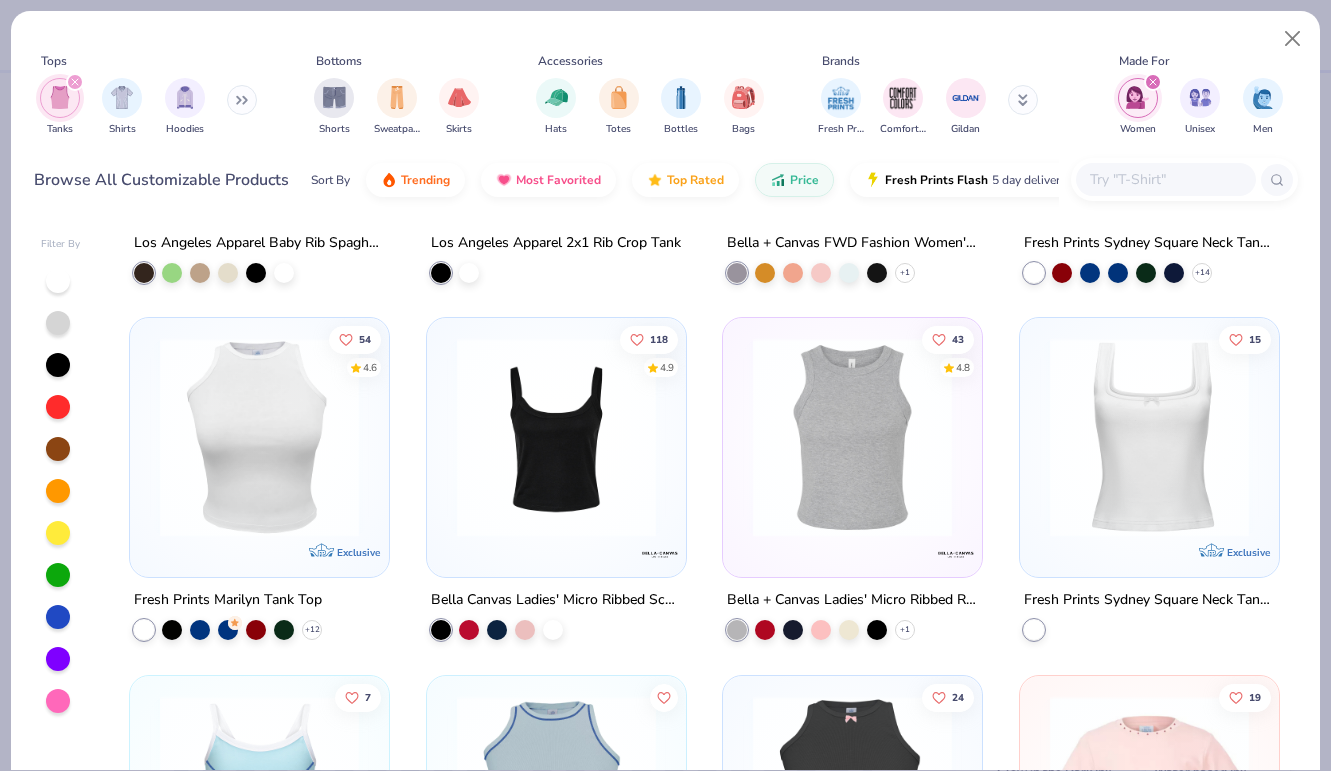 click at bounding box center (259, 437) 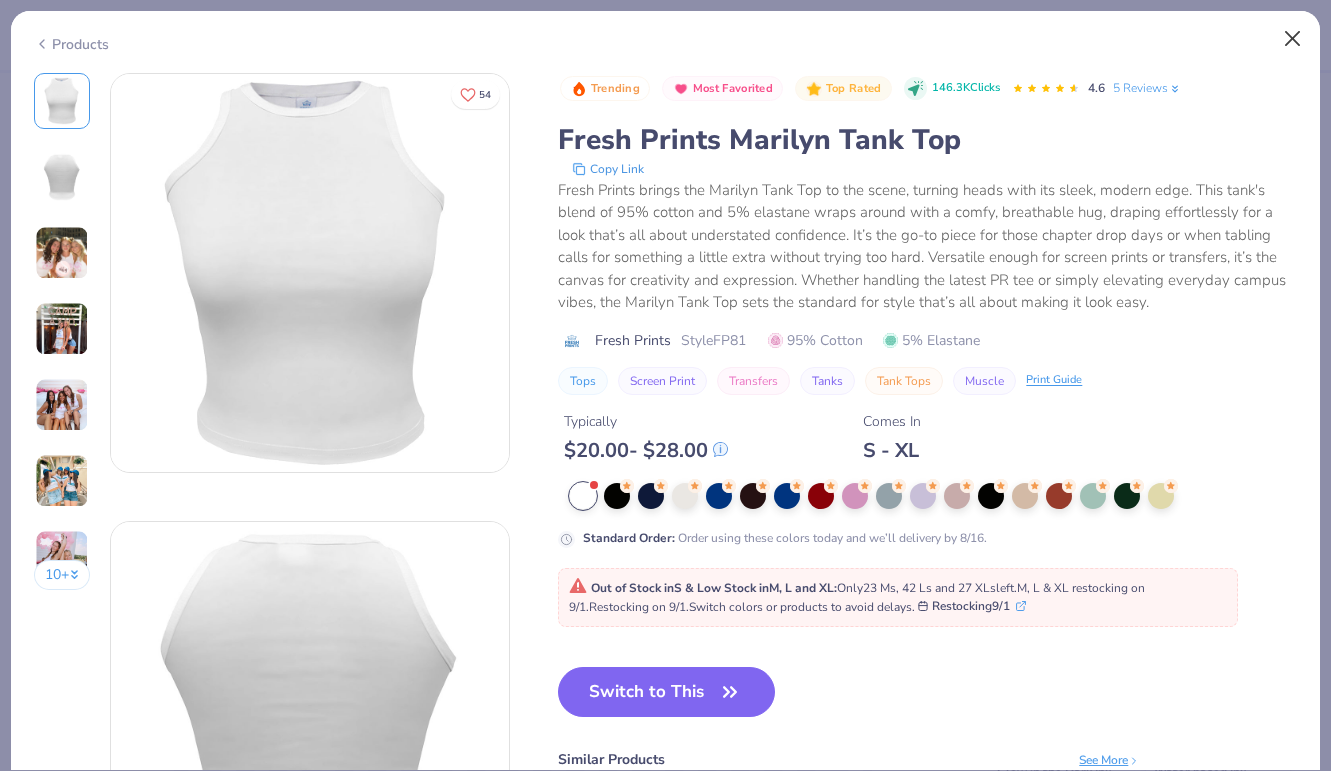 click at bounding box center (1293, 39) 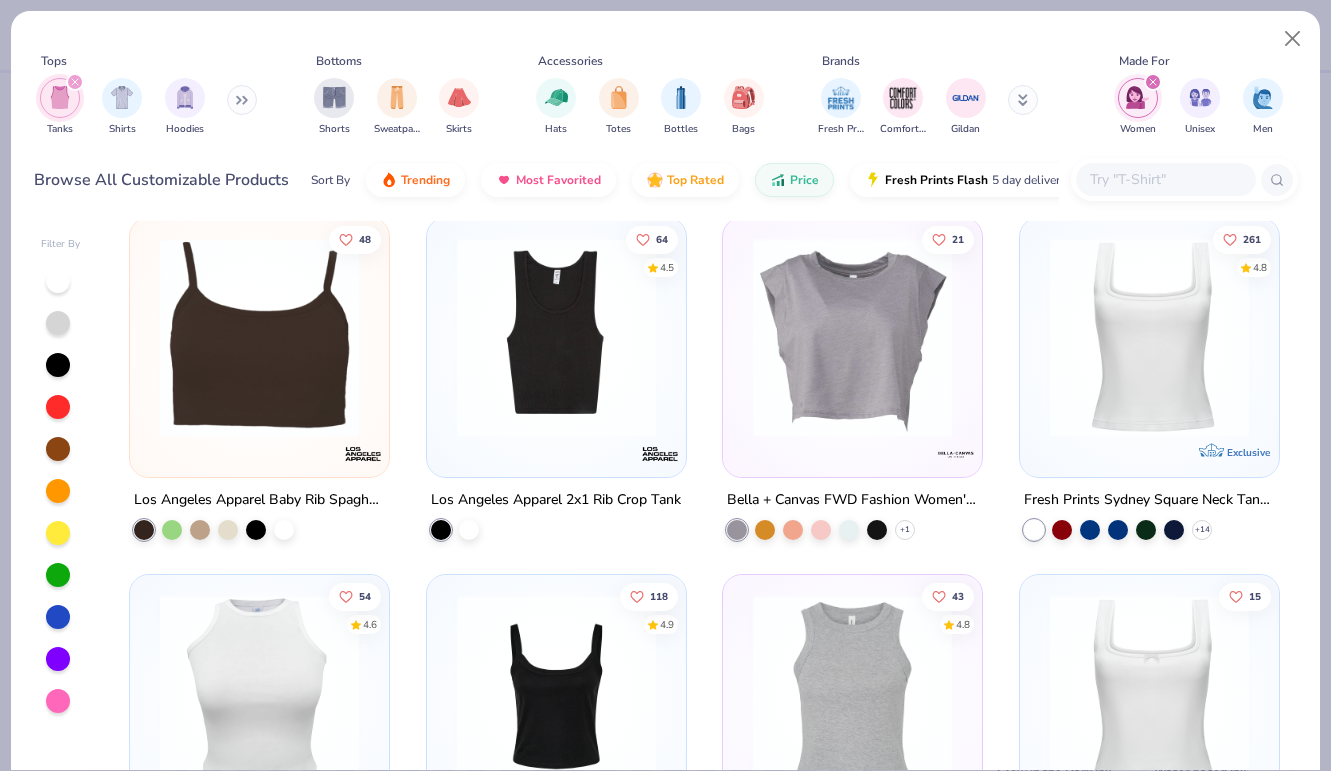 scroll, scrollTop: 342, scrollLeft: 0, axis: vertical 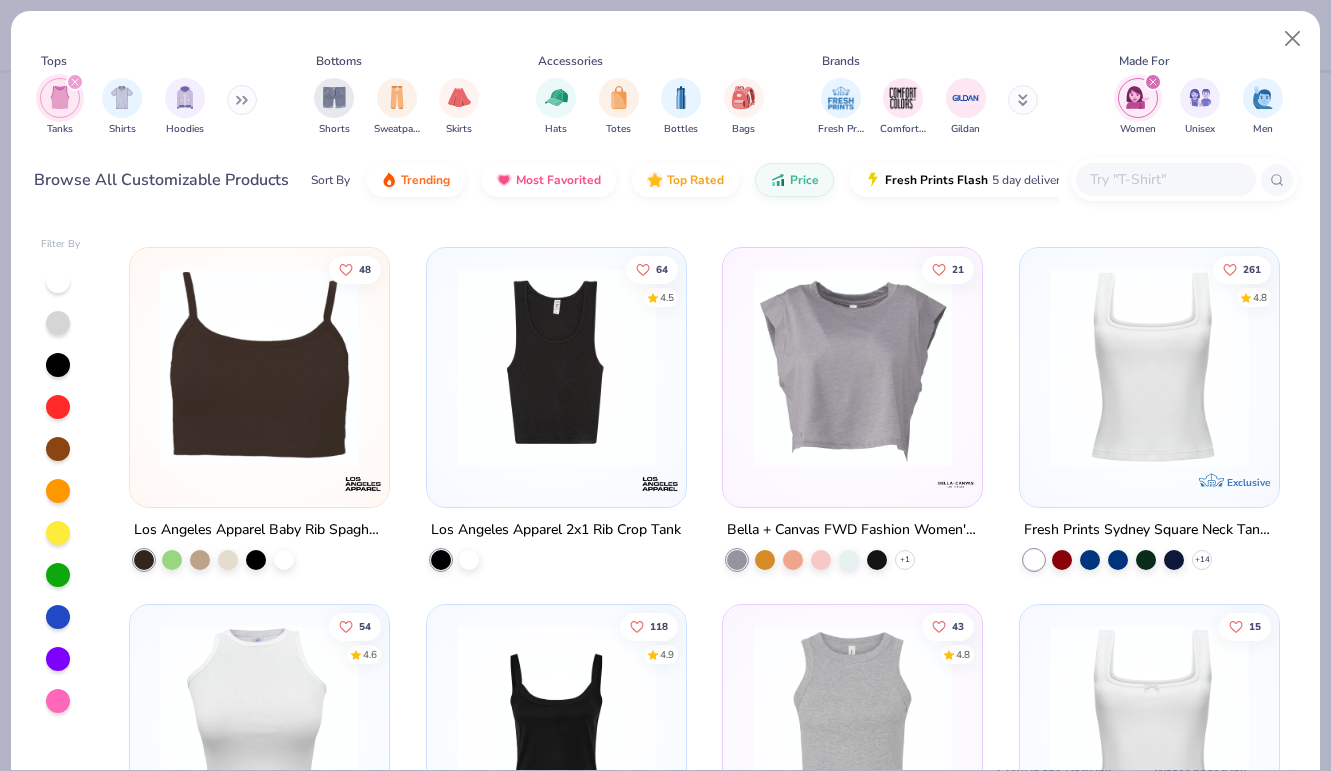click at bounding box center [1149, 366] 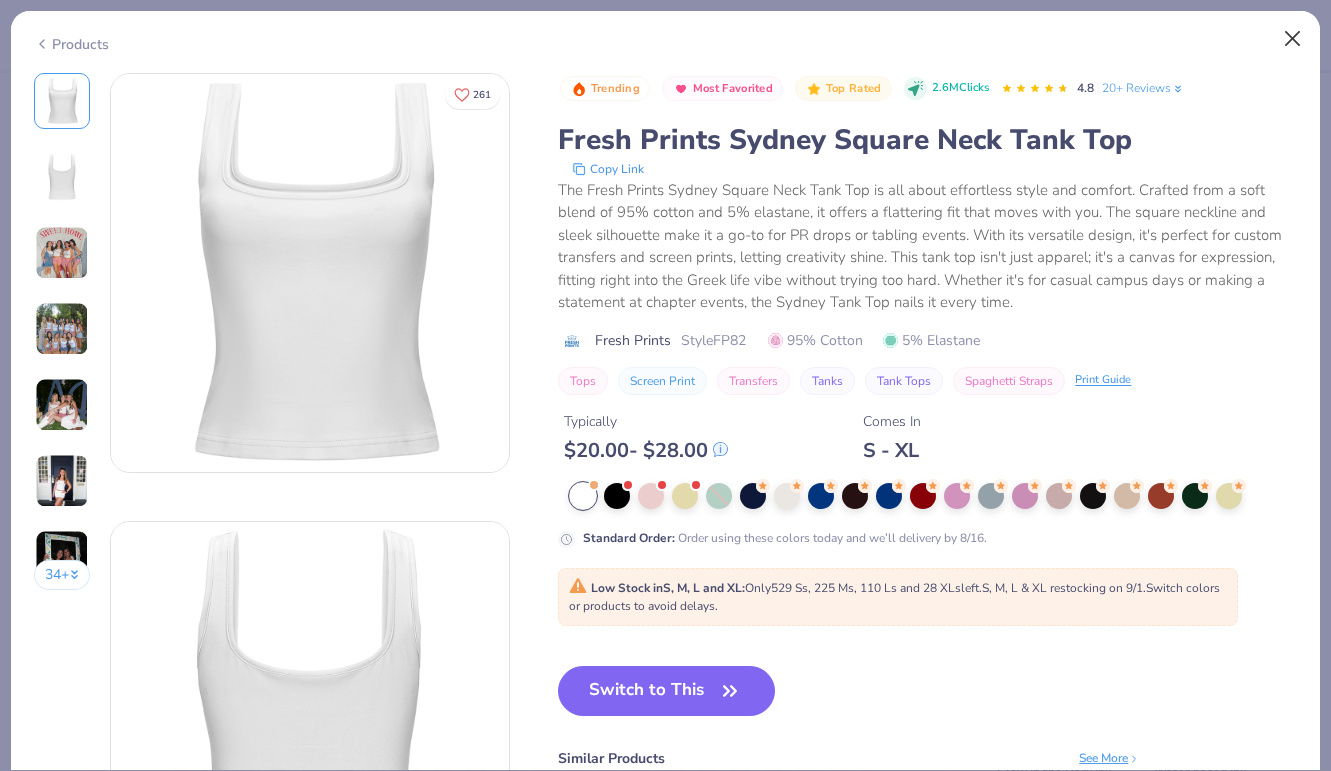 click at bounding box center [1293, 39] 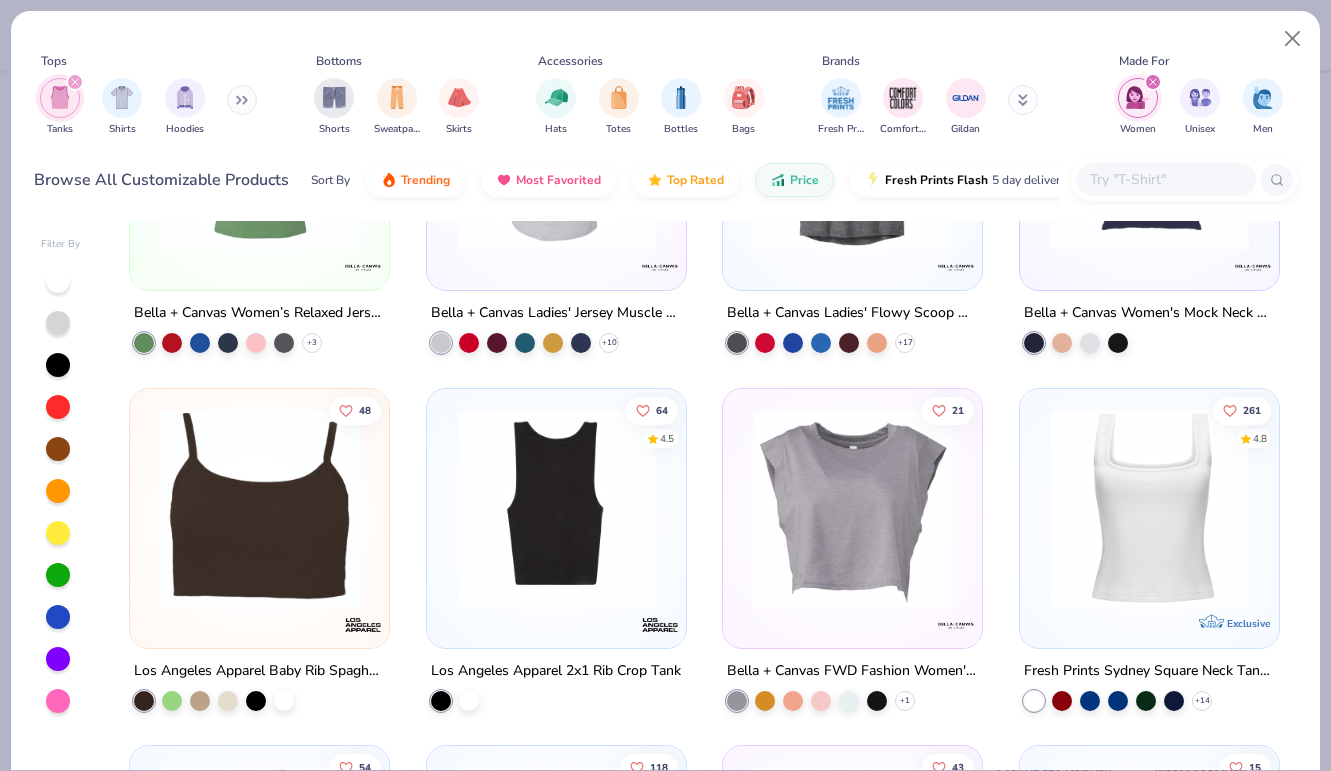 scroll, scrollTop: 280, scrollLeft: 0, axis: vertical 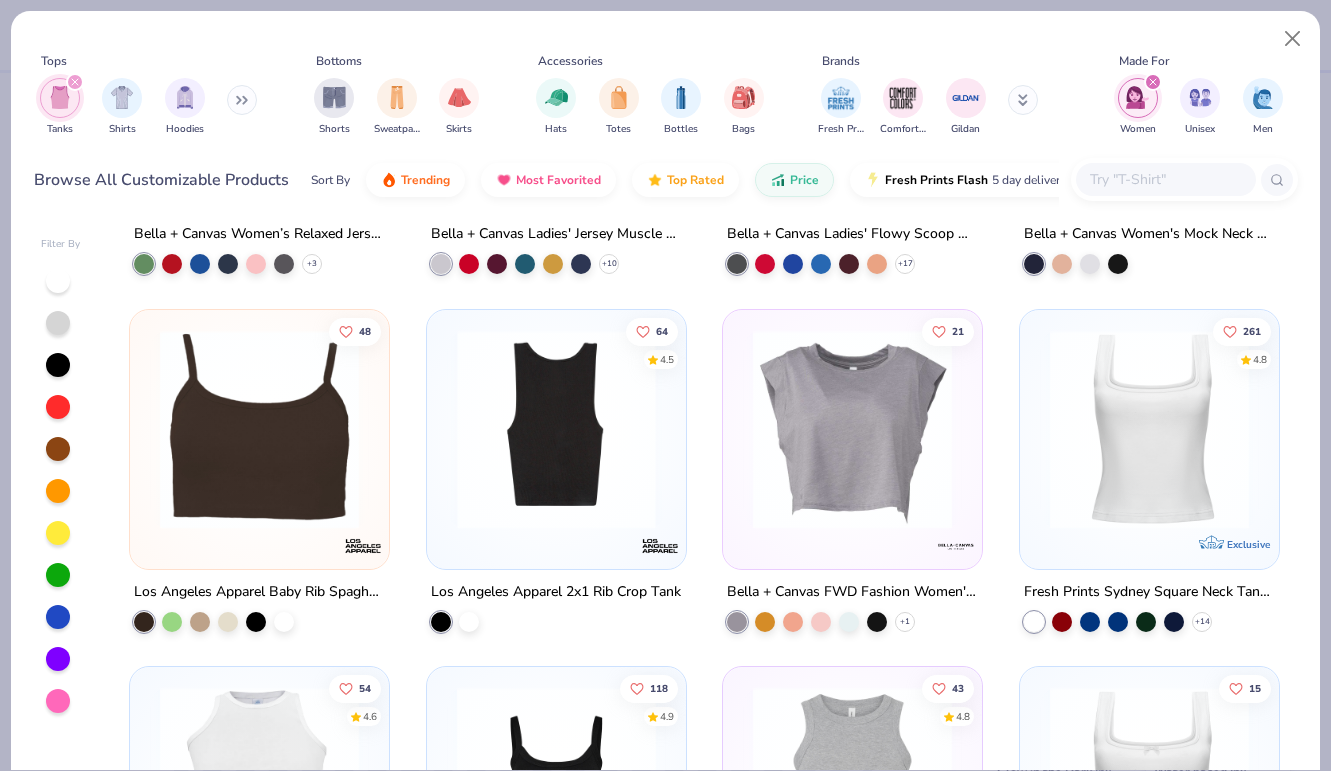 click at bounding box center (259, 428) 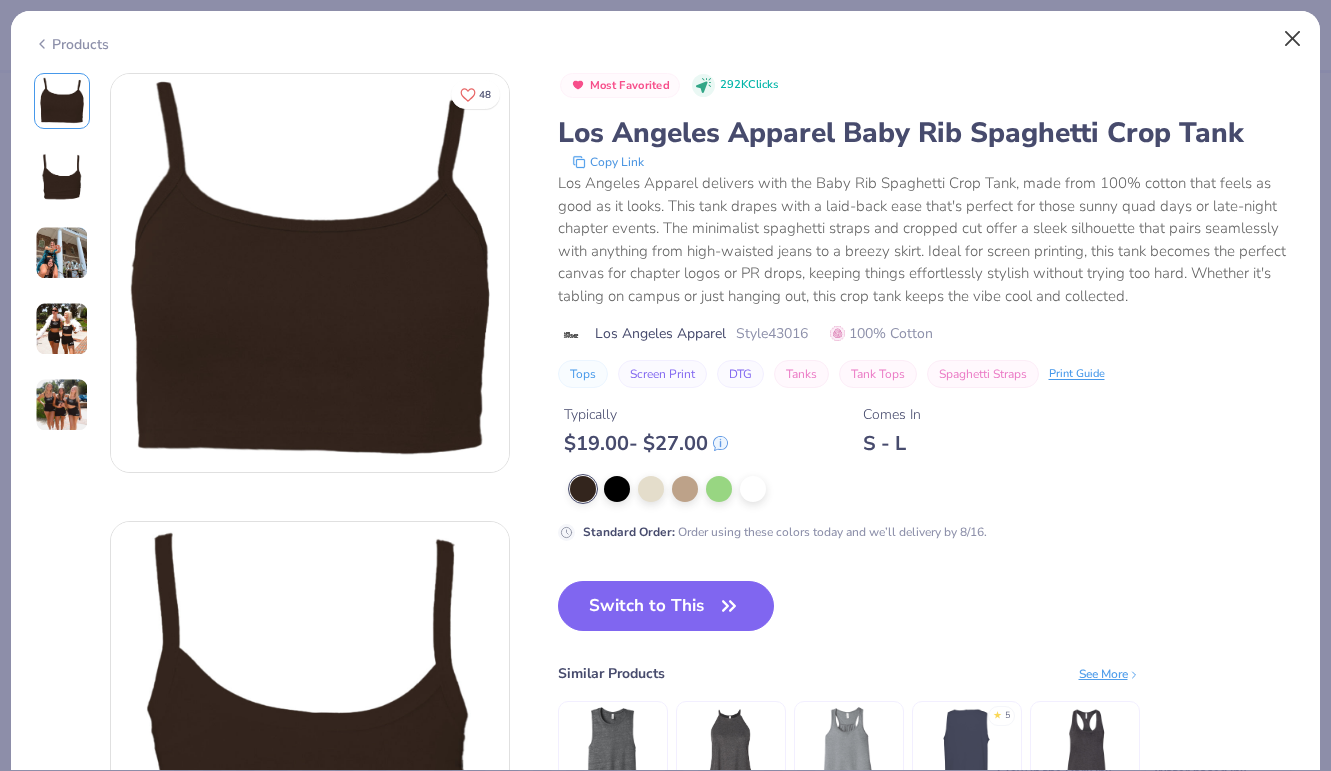 click at bounding box center (1293, 39) 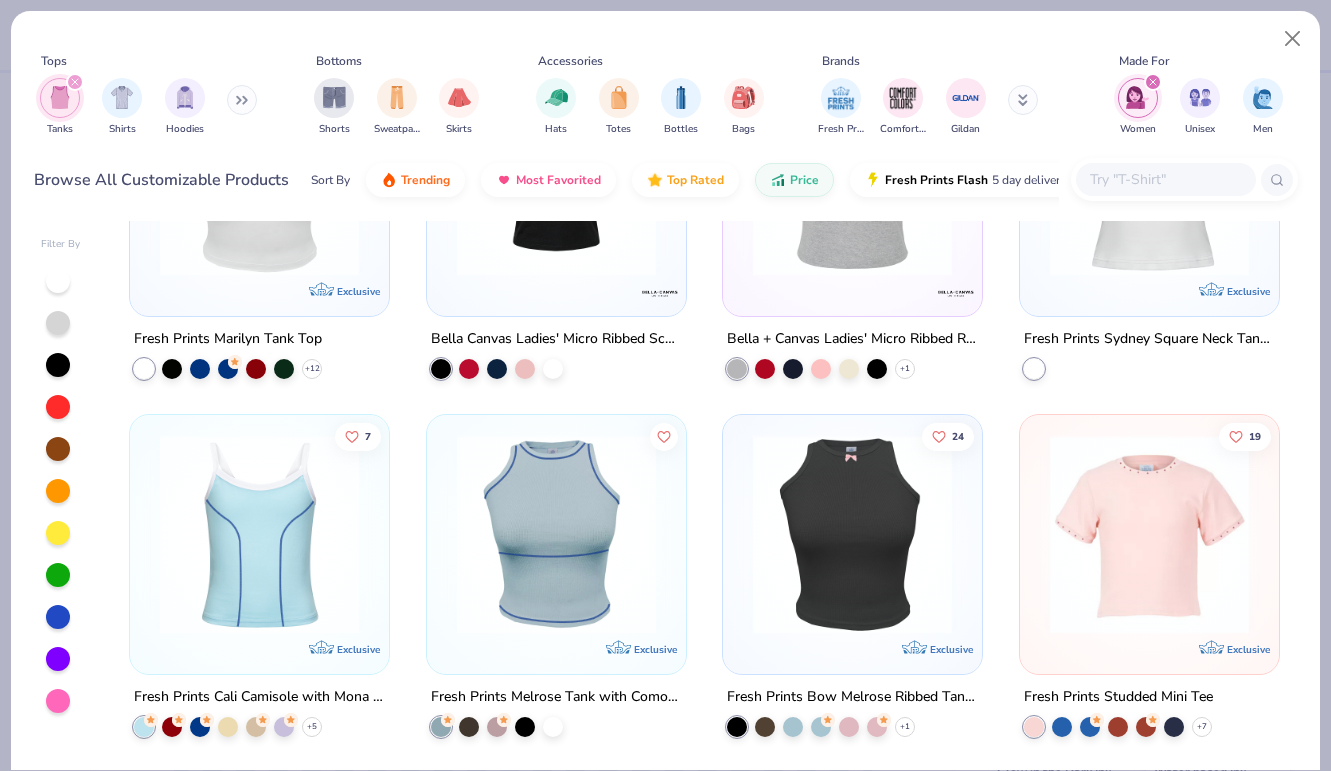 scroll, scrollTop: 890, scrollLeft: 0, axis: vertical 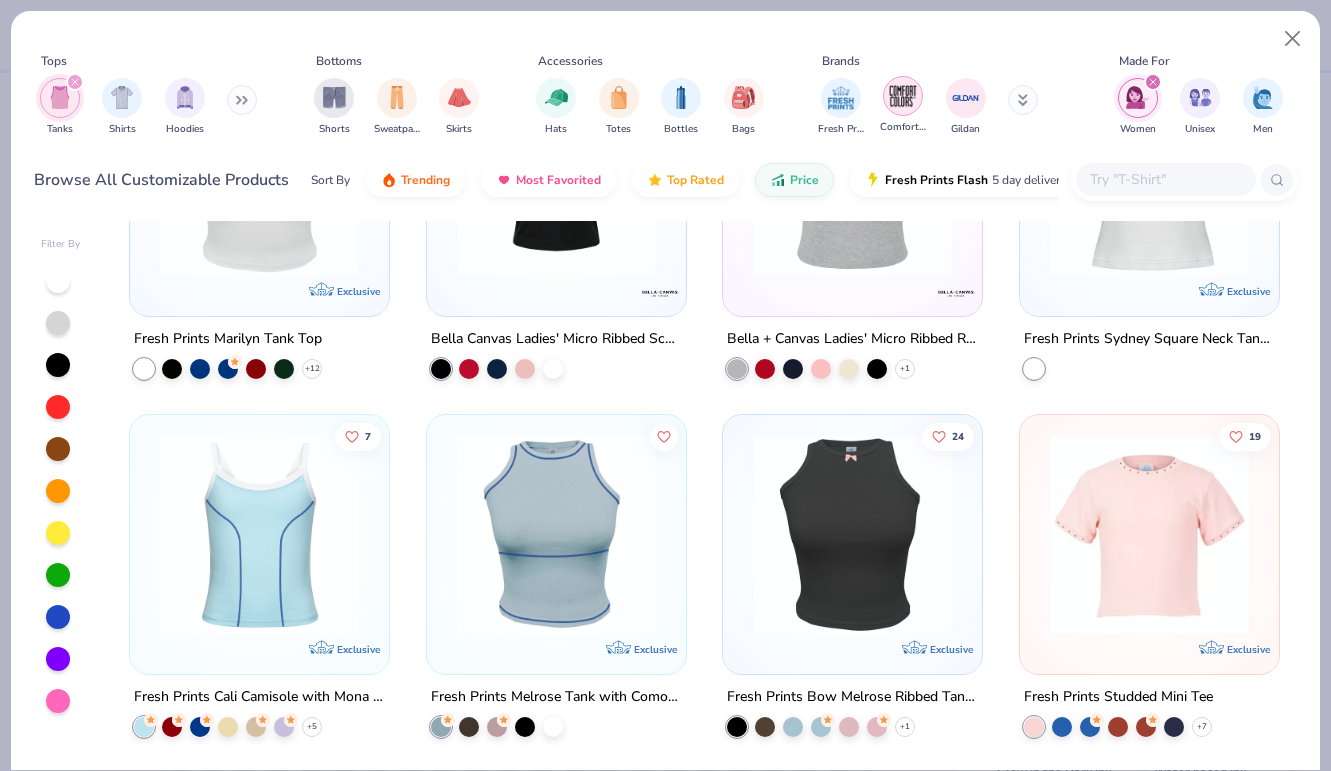 click at bounding box center (903, 96) 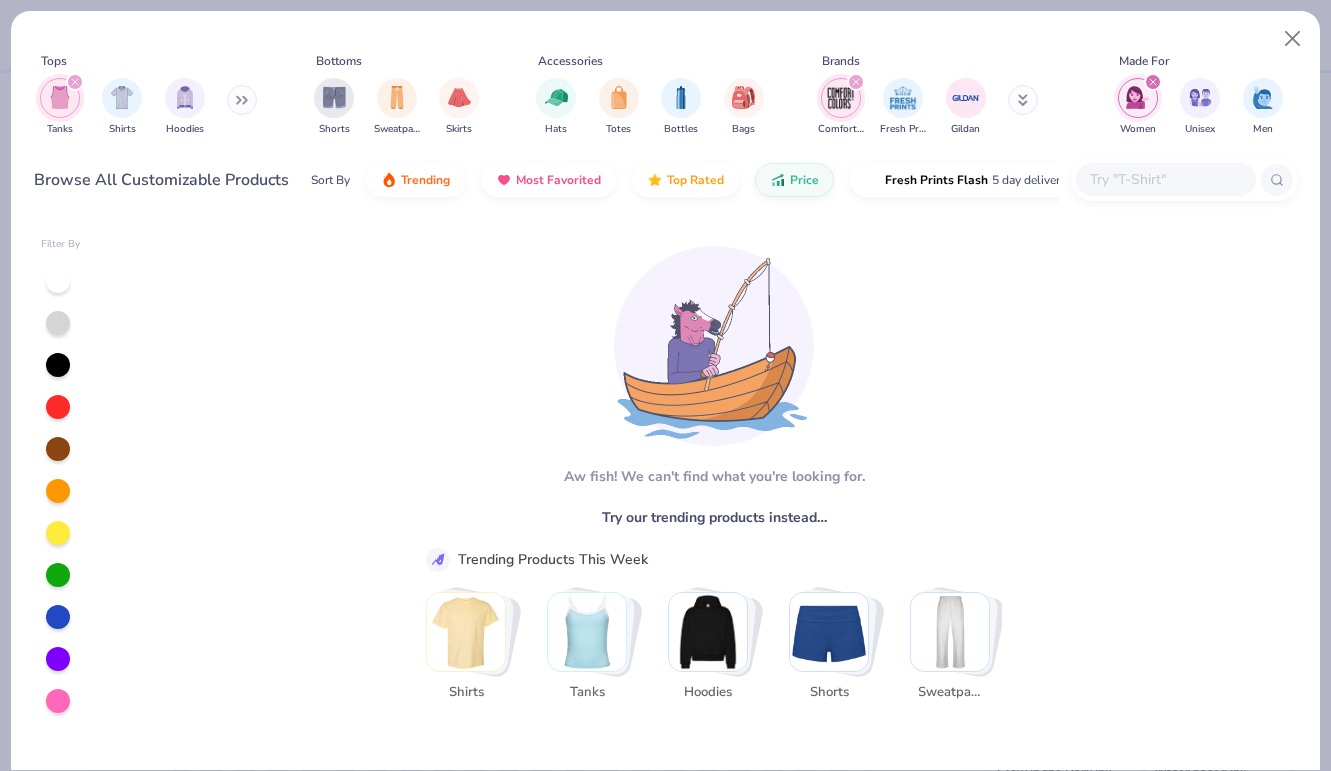 click at bounding box center (856, 82) 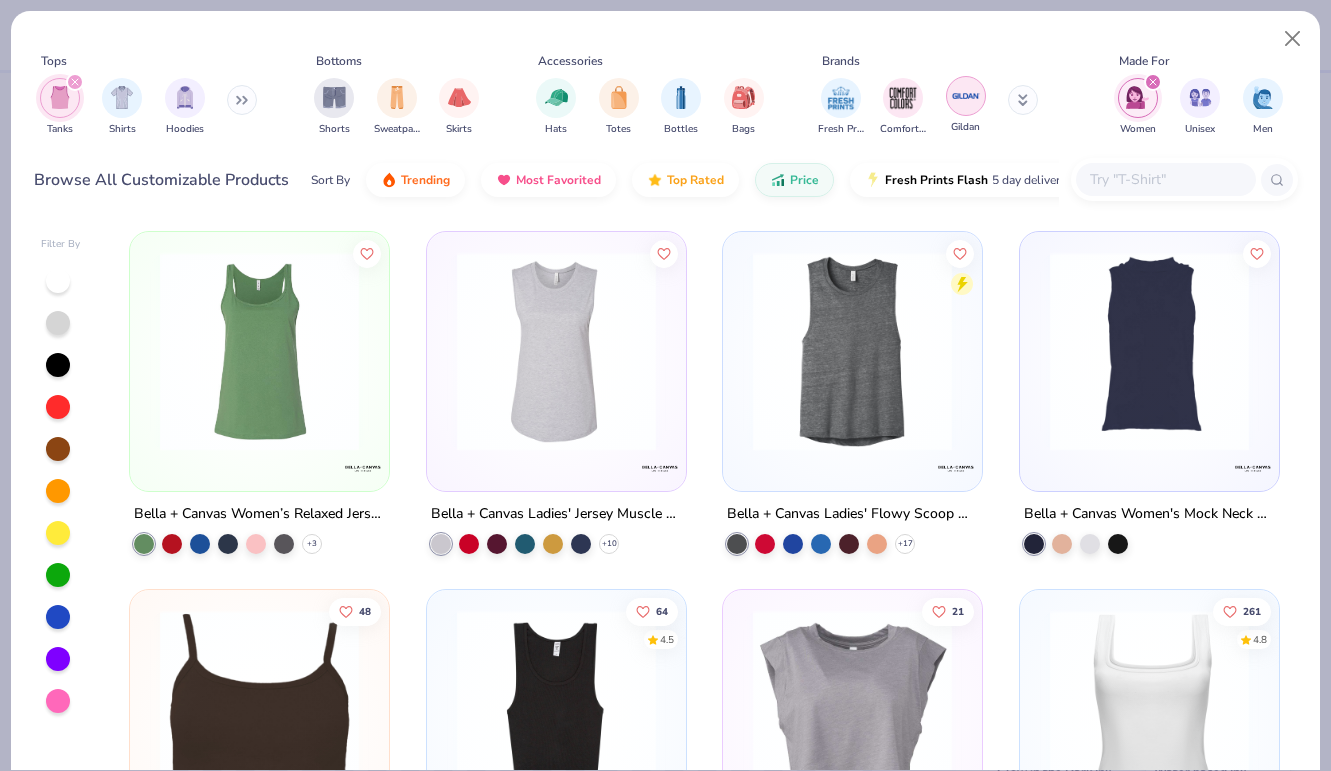 click at bounding box center (966, 96) 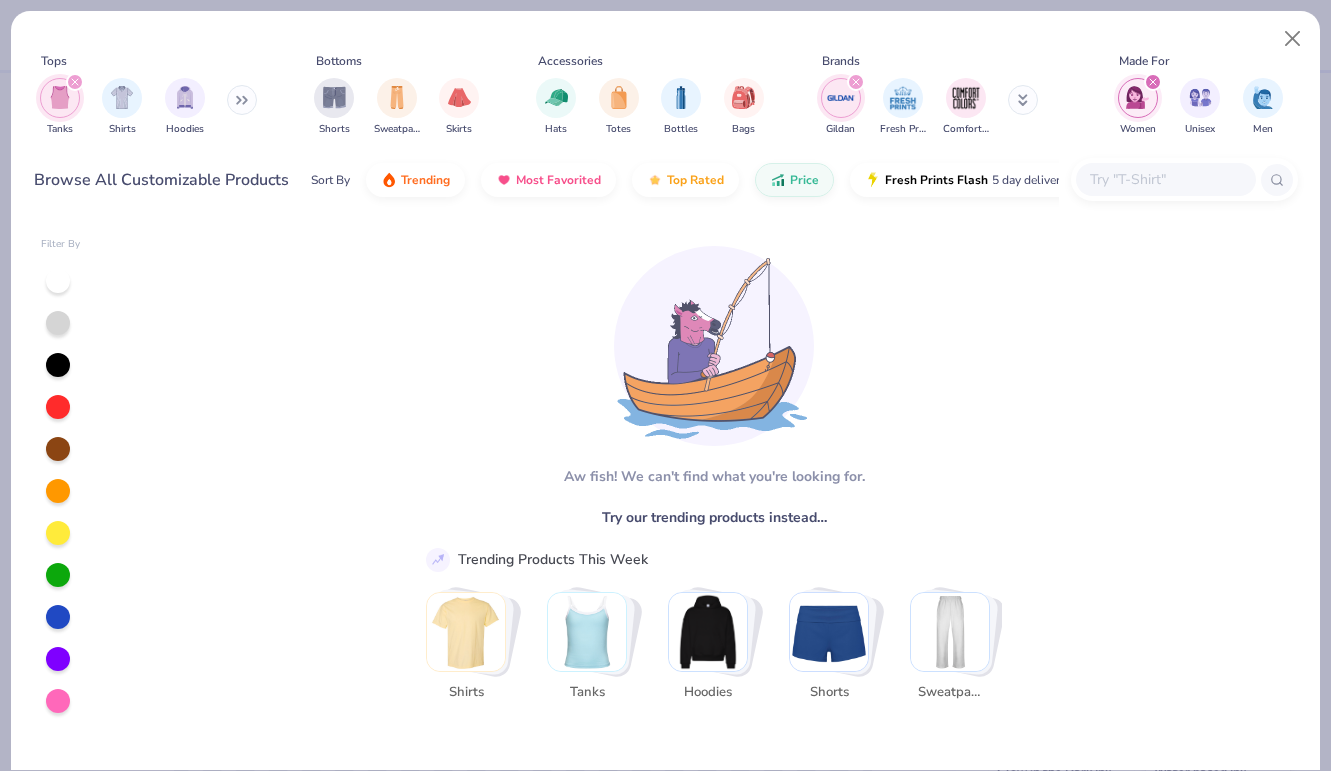 click 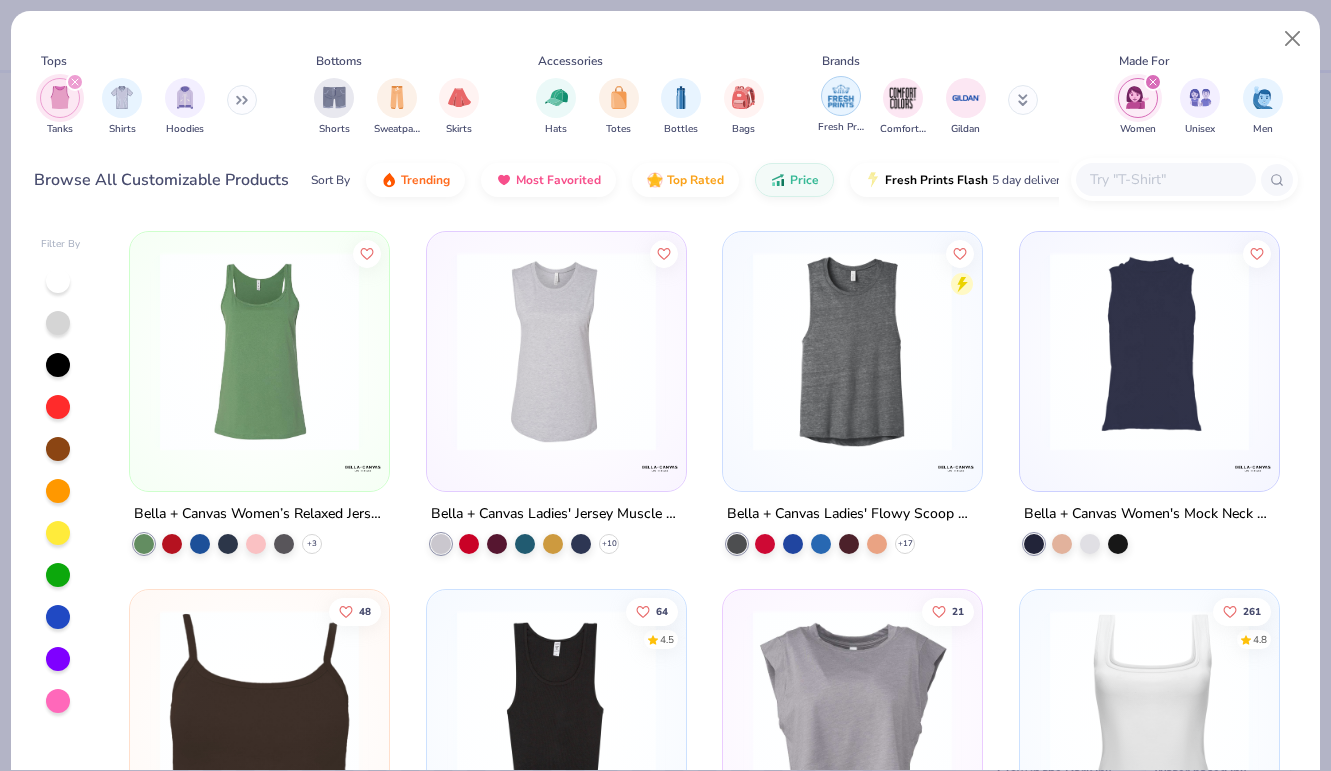 click at bounding box center (841, 96) 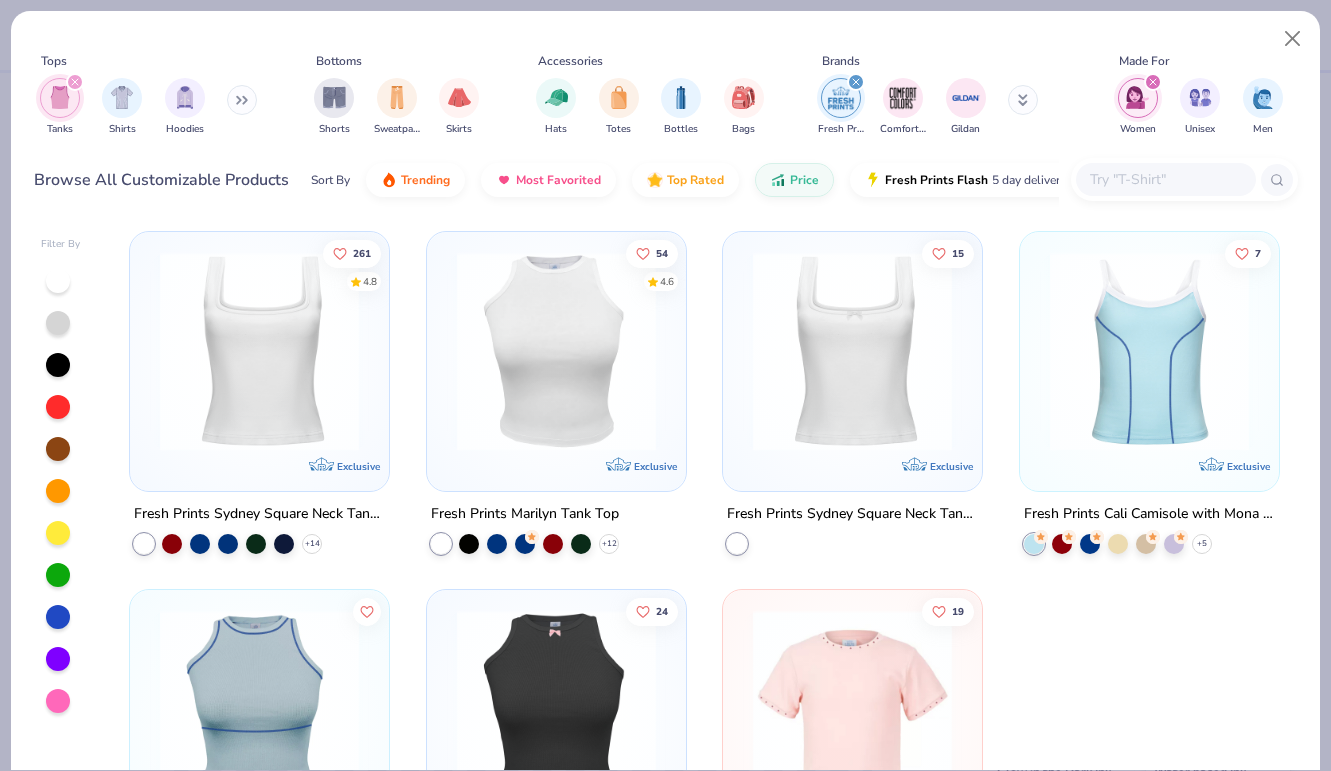 click at bounding box center [1023, 100] 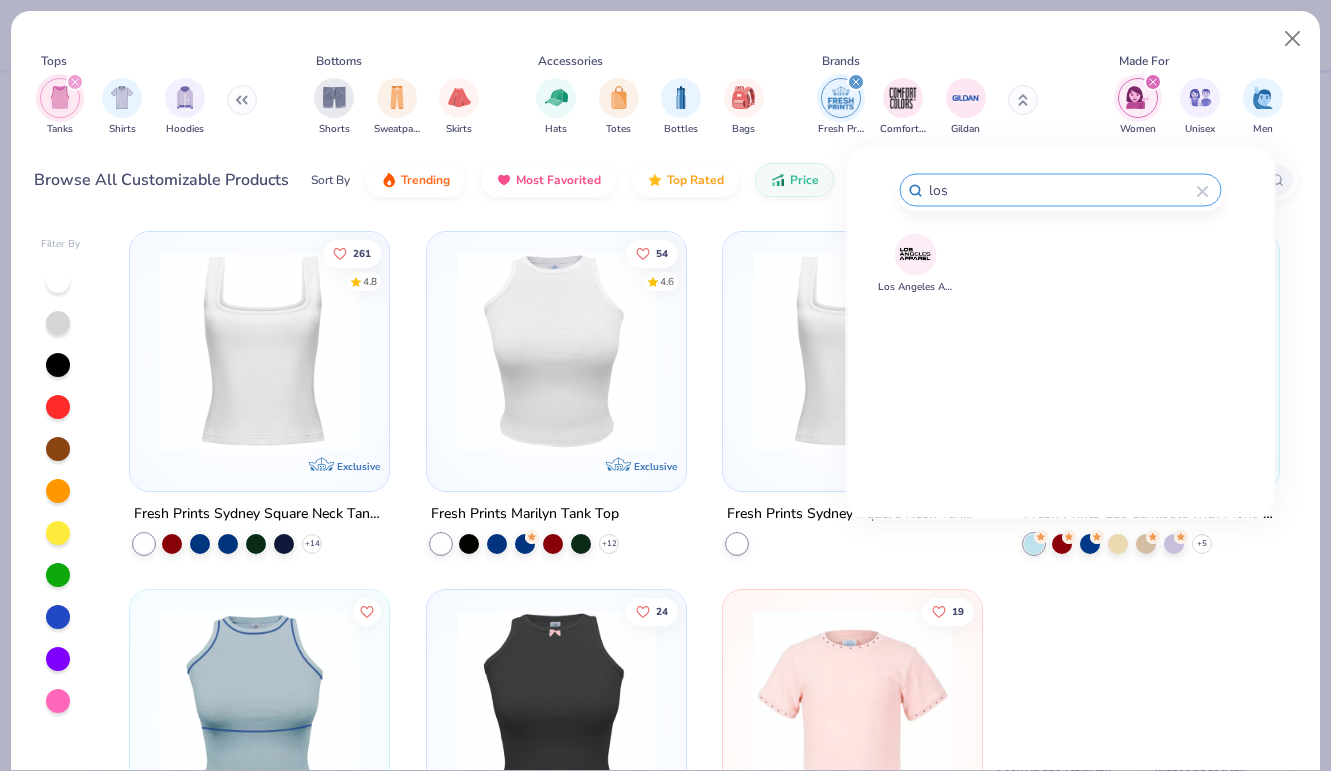 type on "los" 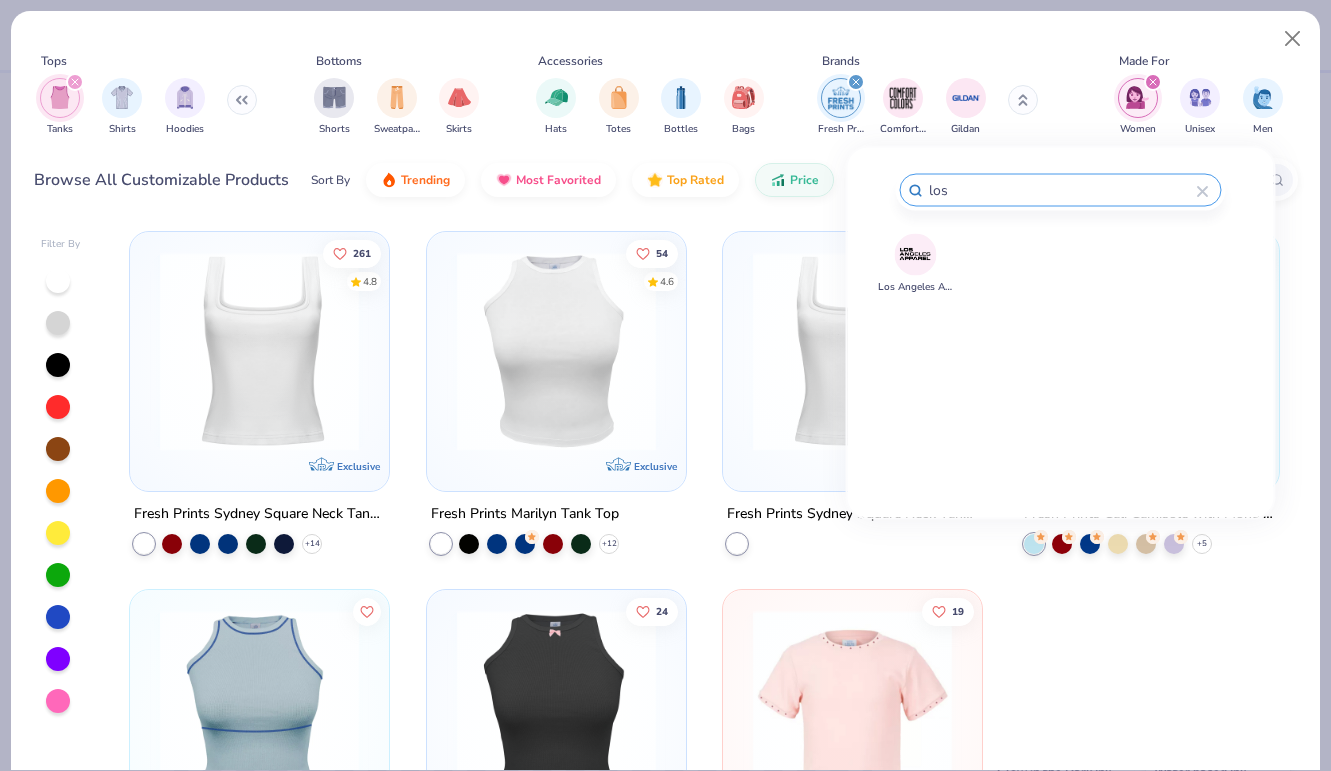 click at bounding box center (915, 254) 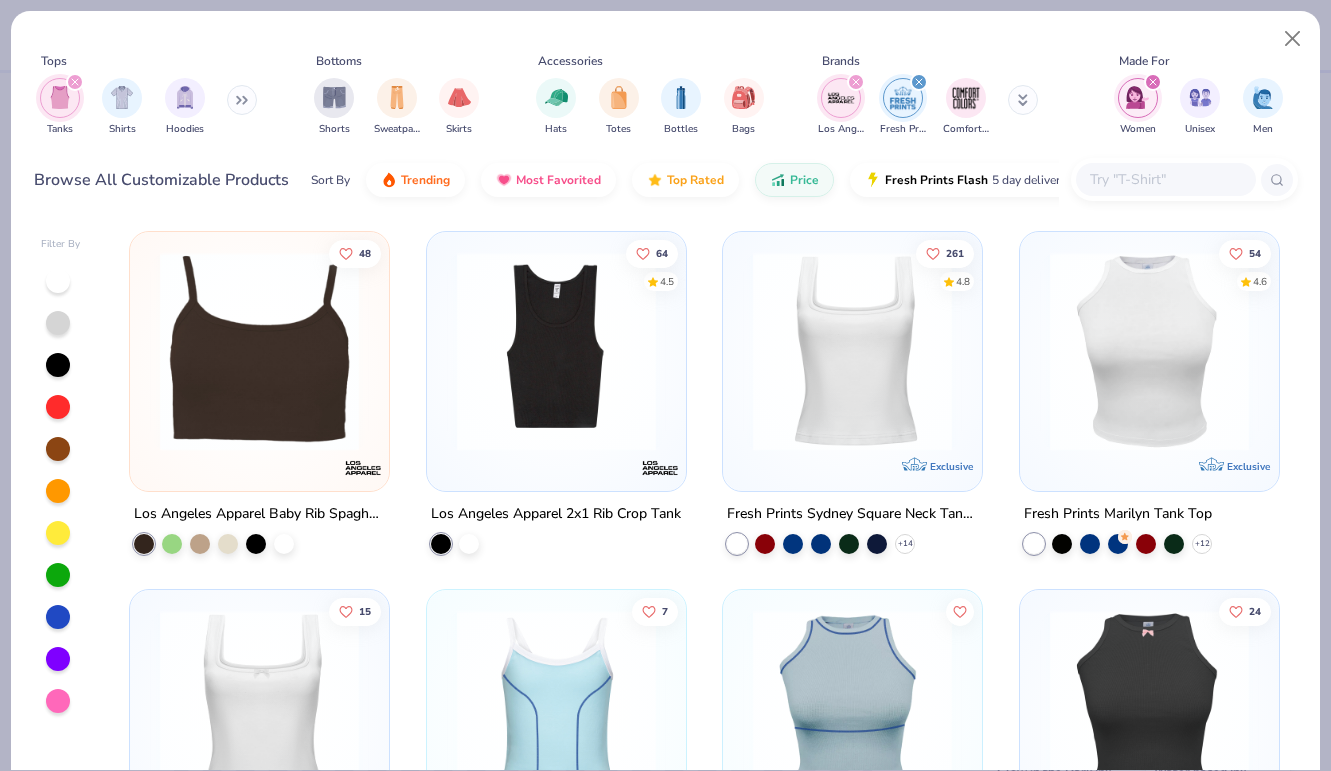 scroll, scrollTop: 0, scrollLeft: 0, axis: both 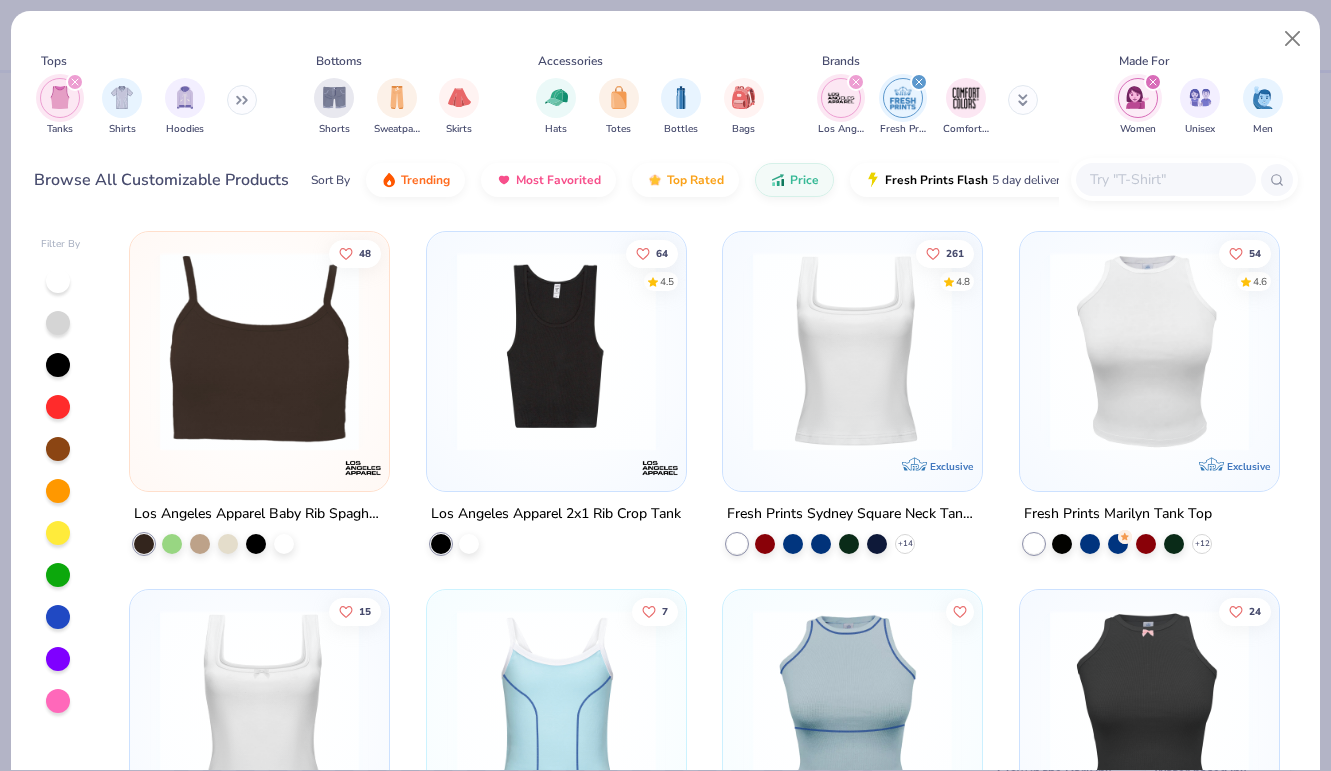 click on "48 Los Angeles Apparel Baby Rib Spaghetti Crop Tank 64 4.5 Los Angeles Apparel 2x1 Rib Crop Tank 261 4.8 Exclusive Fresh Prints Sydney Square Neck Tank Top + 14 54 4.6 Exclusive Fresh Prints Marilyn Tank Top + 12 15 Exclusive Fresh Prints Sydney Square Neck Tank Top with Bow 7 Exclusive Fresh Prints Cali Camisole with Mona Stitch + 5 Exclusive Fresh Prints Melrose Tank with Como Stitch 24 Exclusive Fresh Prints Bow Melrose Ribbed Tank Top + 1 19 Exclusive Fresh Prints Studded Mini Tee + 7" at bounding box center [704, 495] 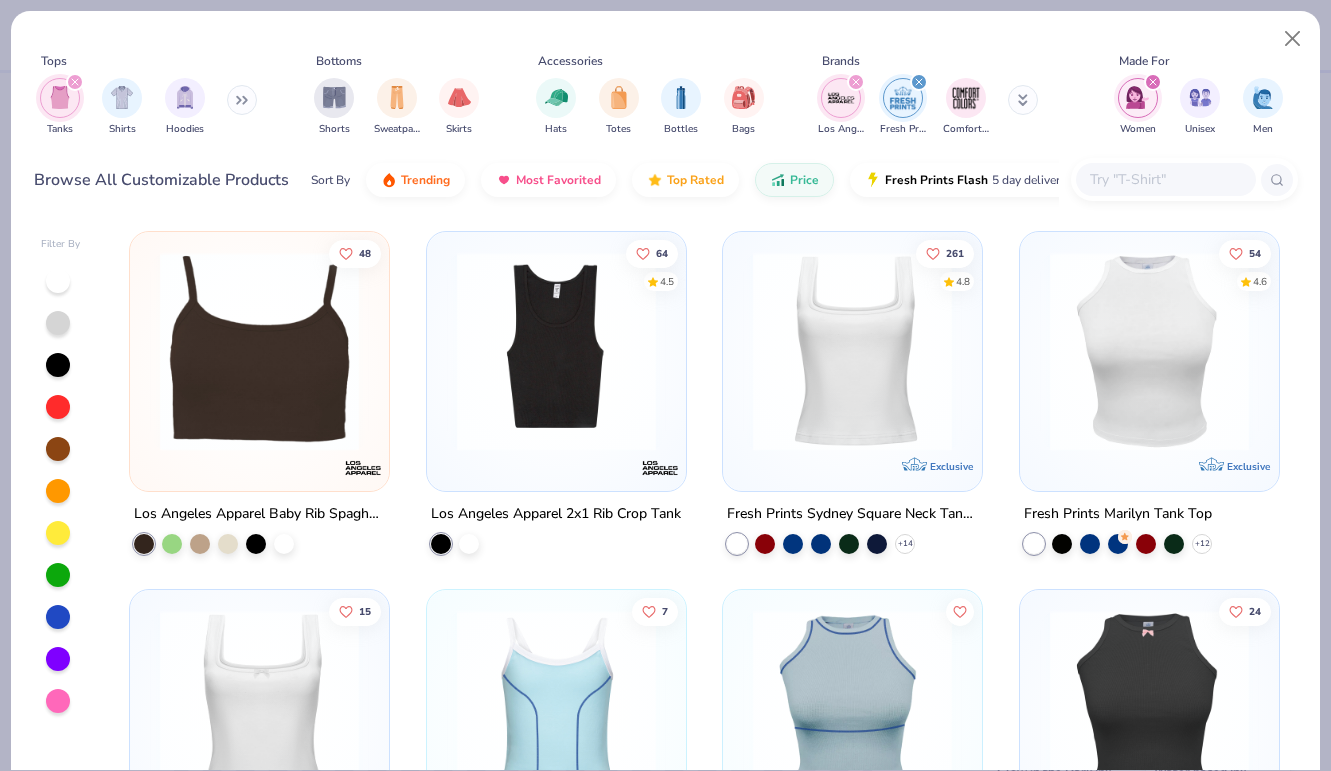 click at bounding box center [1149, 351] 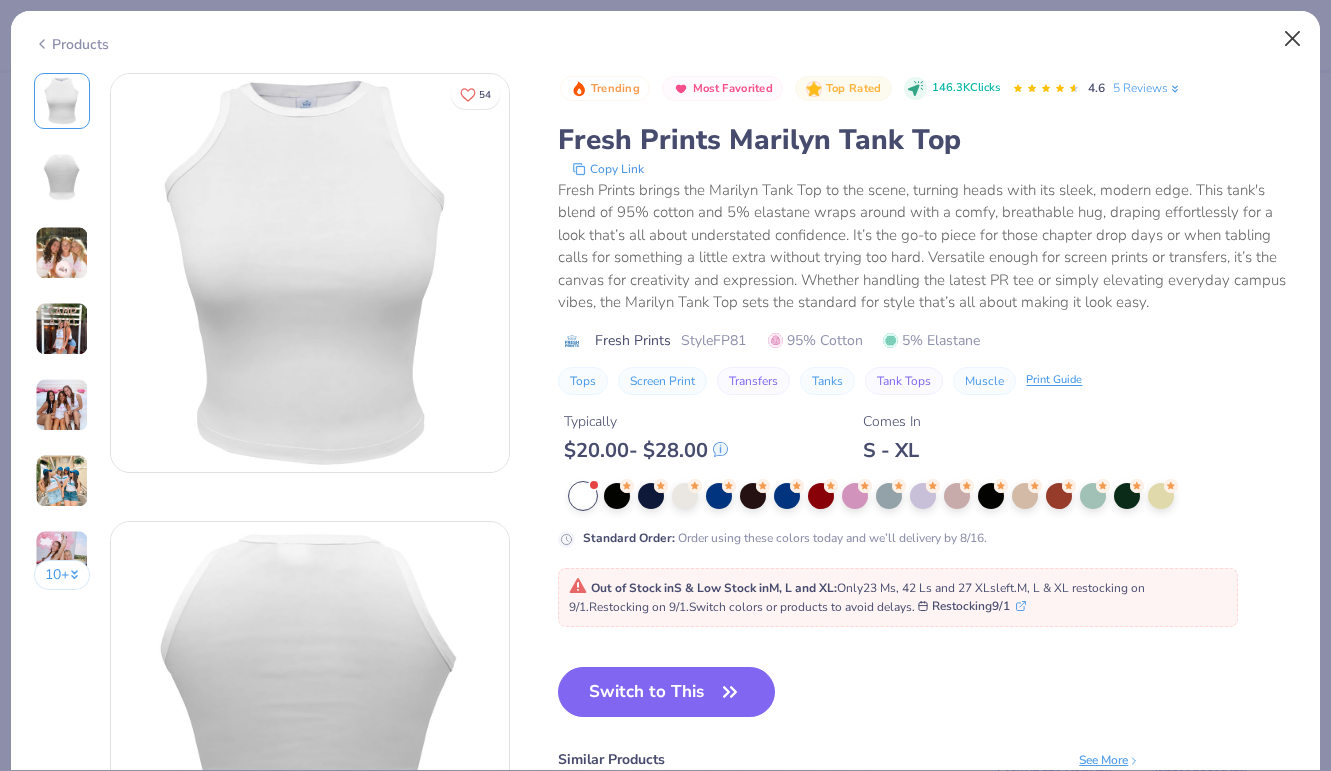click at bounding box center [1293, 39] 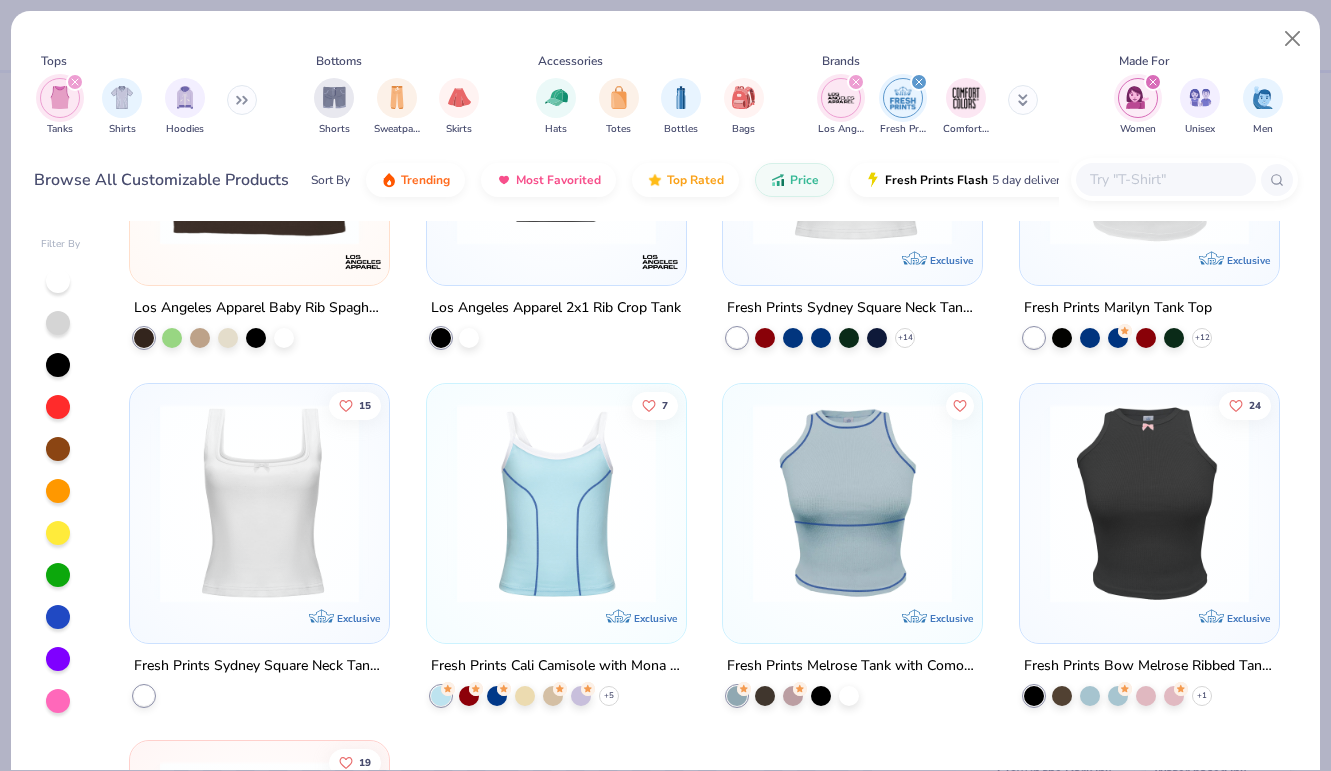 scroll, scrollTop: 210, scrollLeft: 0, axis: vertical 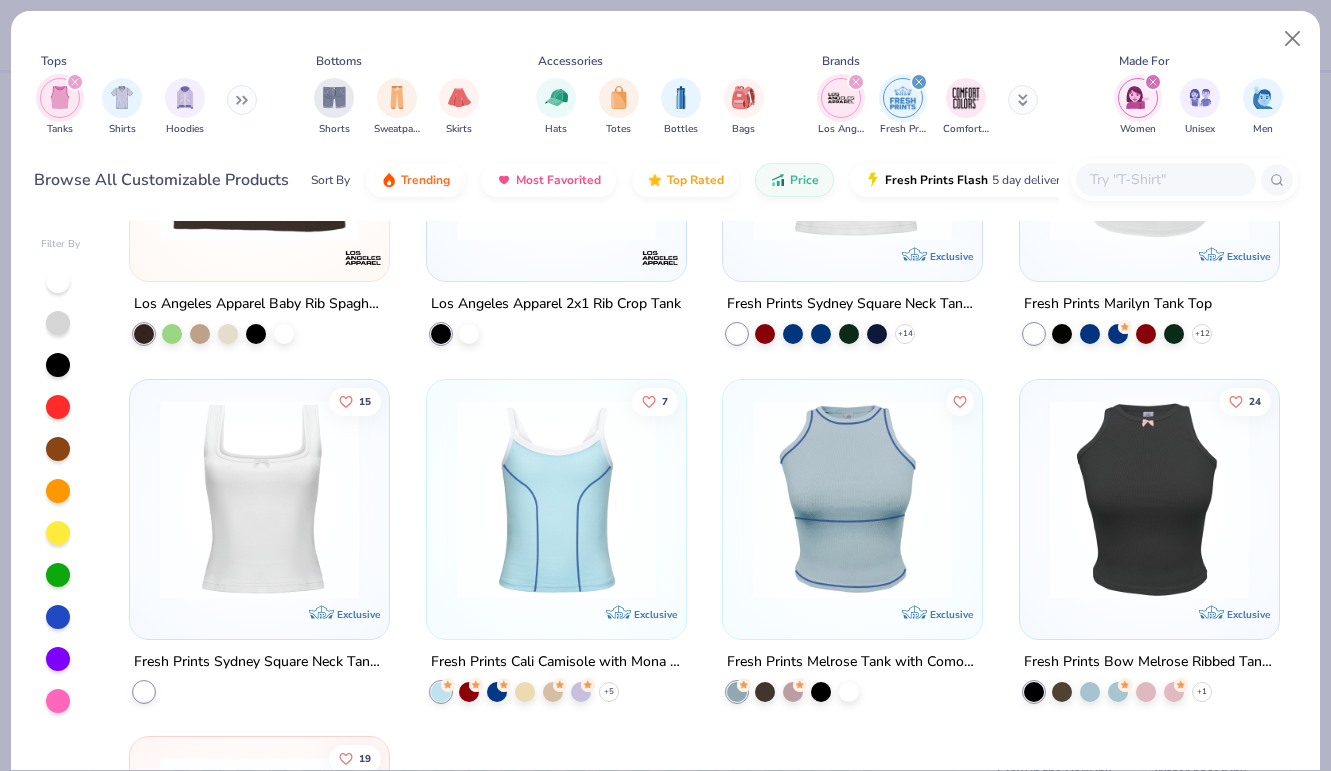 click at bounding box center [259, 498] 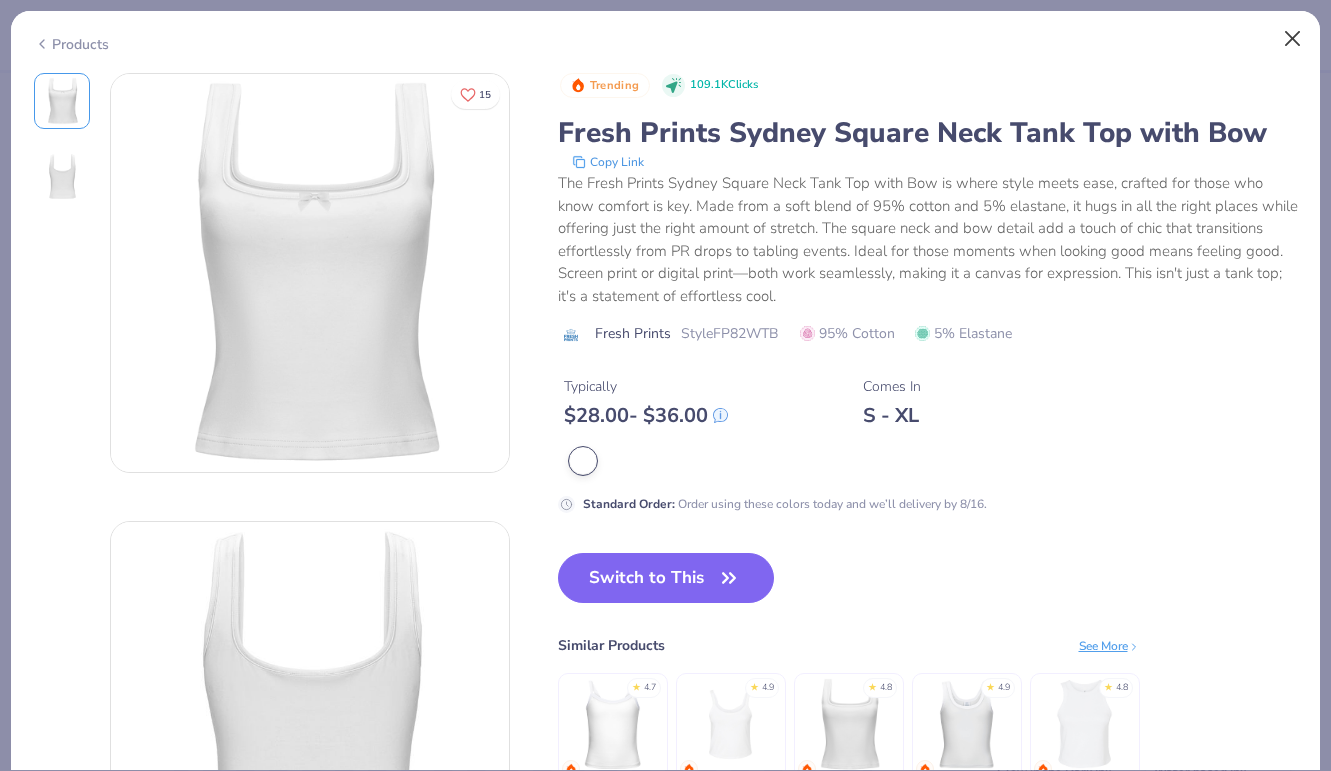 click at bounding box center (1293, 39) 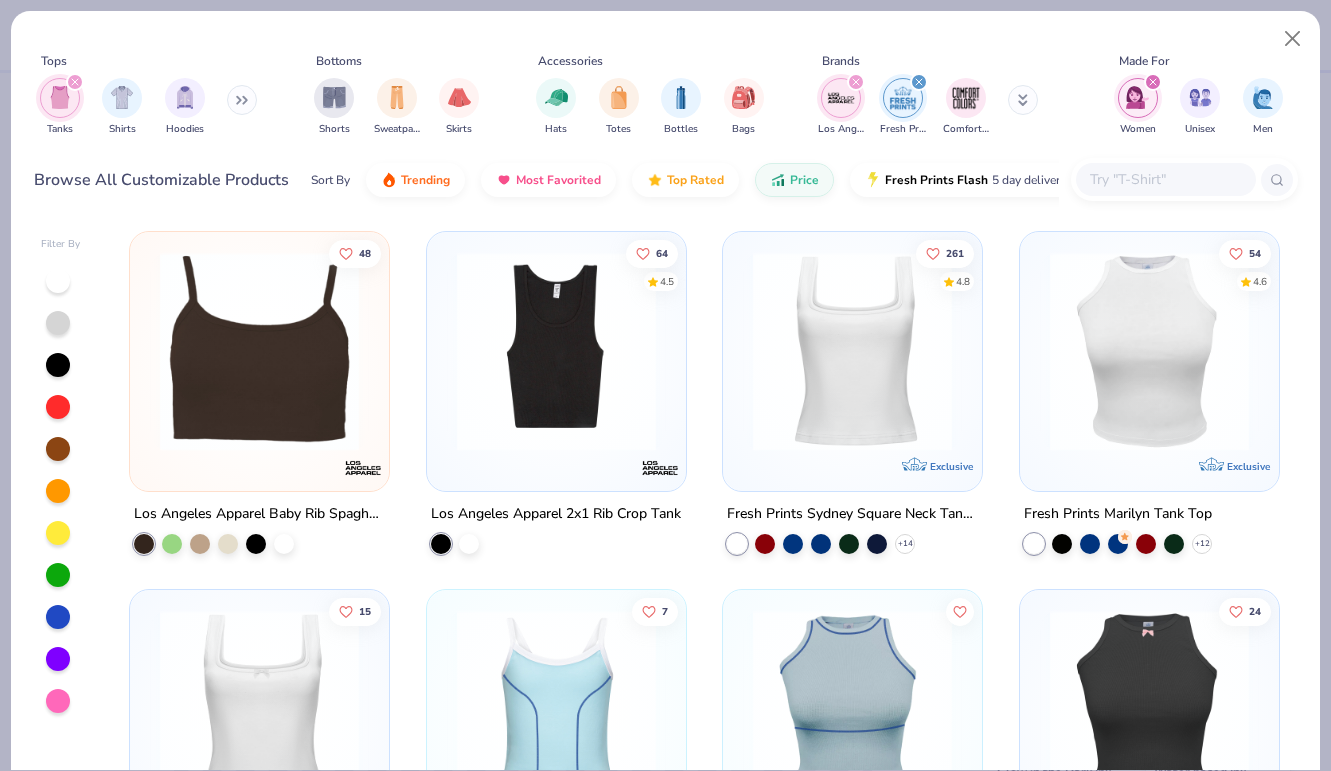 scroll, scrollTop: 0, scrollLeft: 0, axis: both 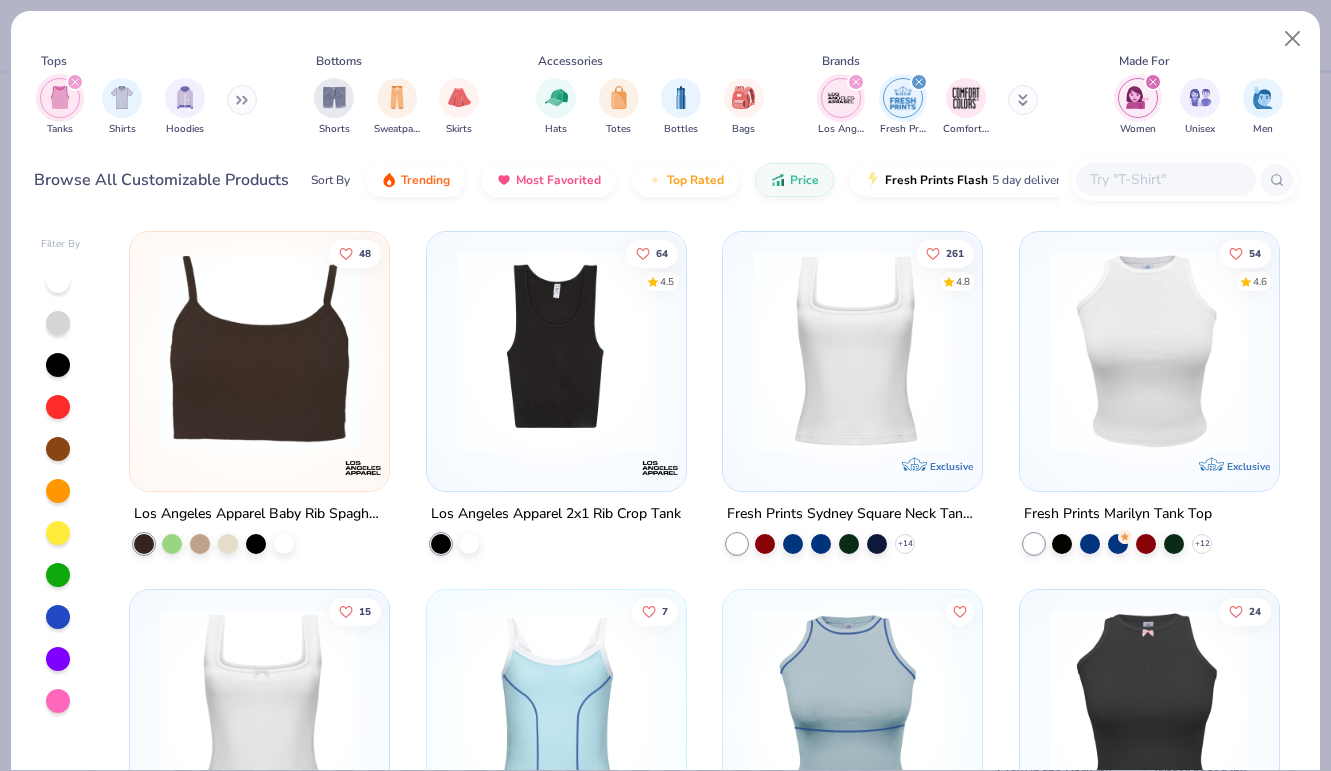 click 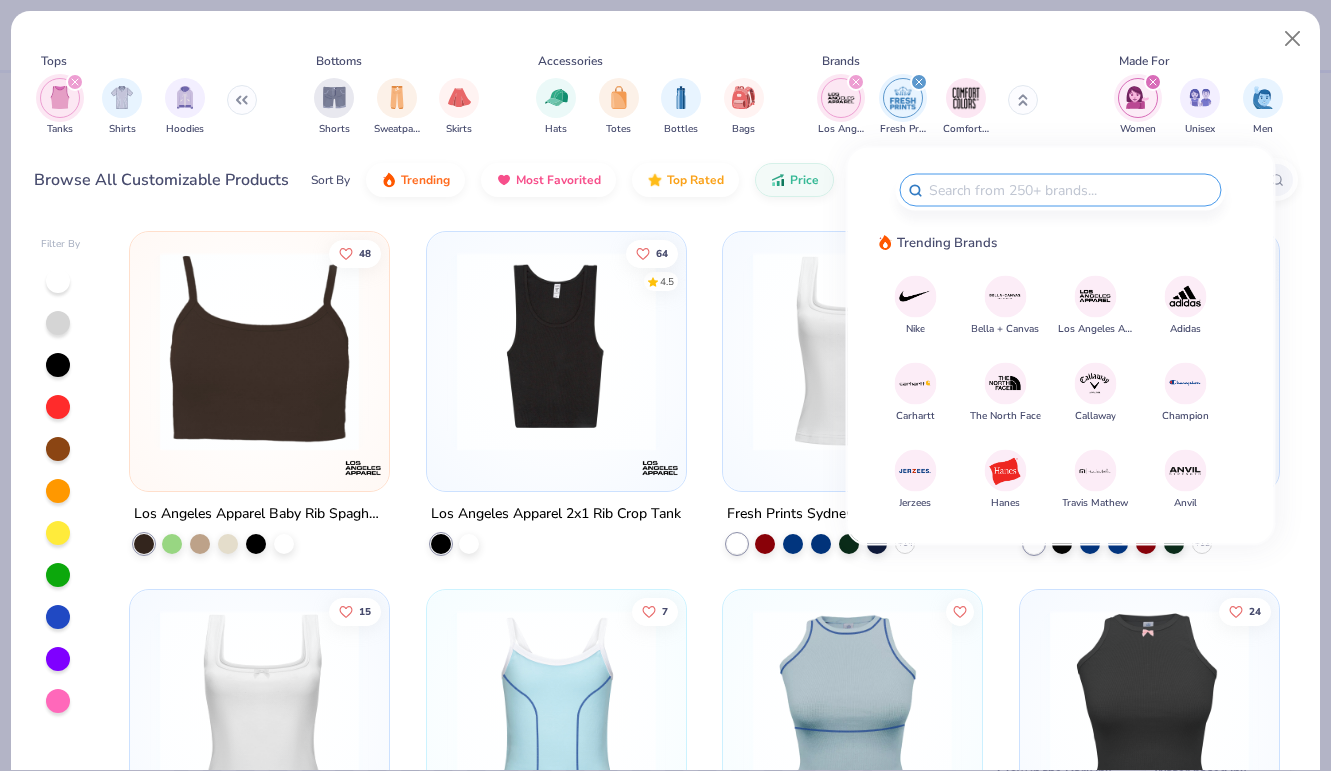 type on "l" 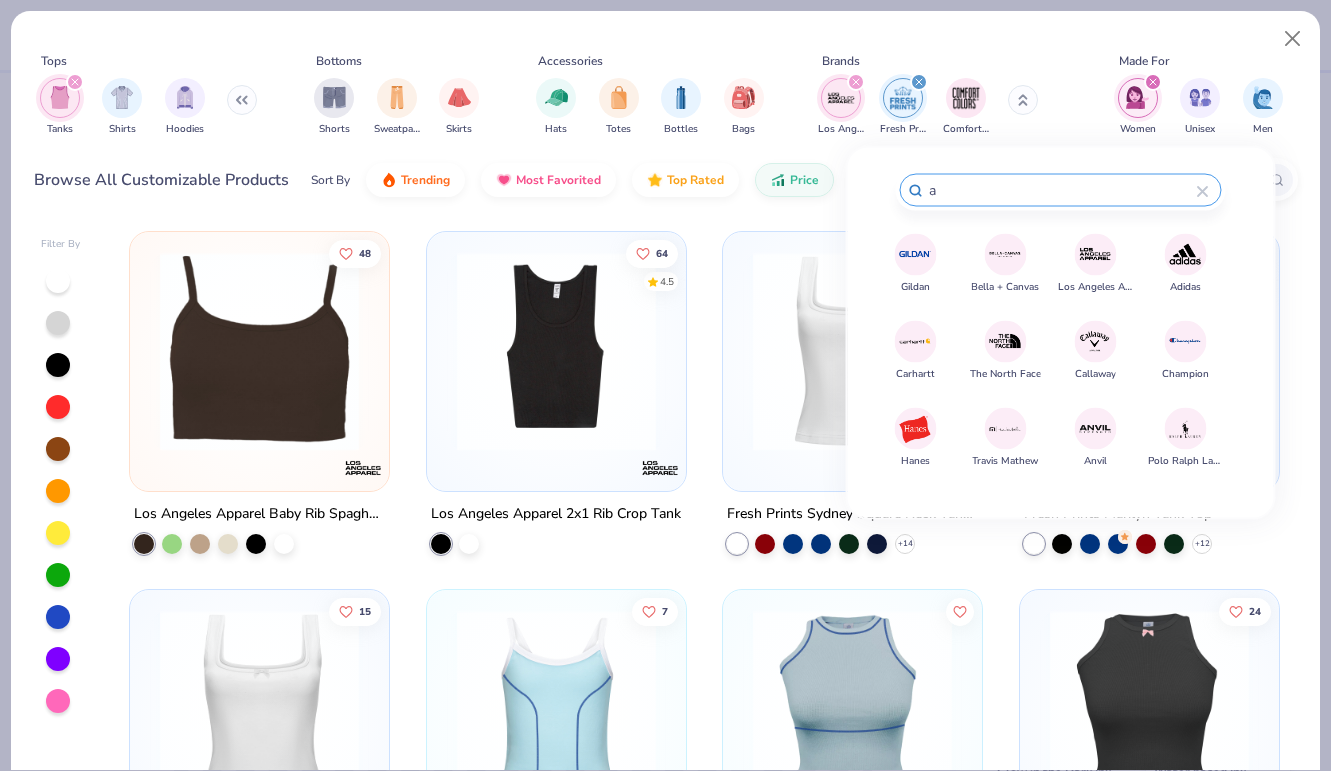 type on "a" 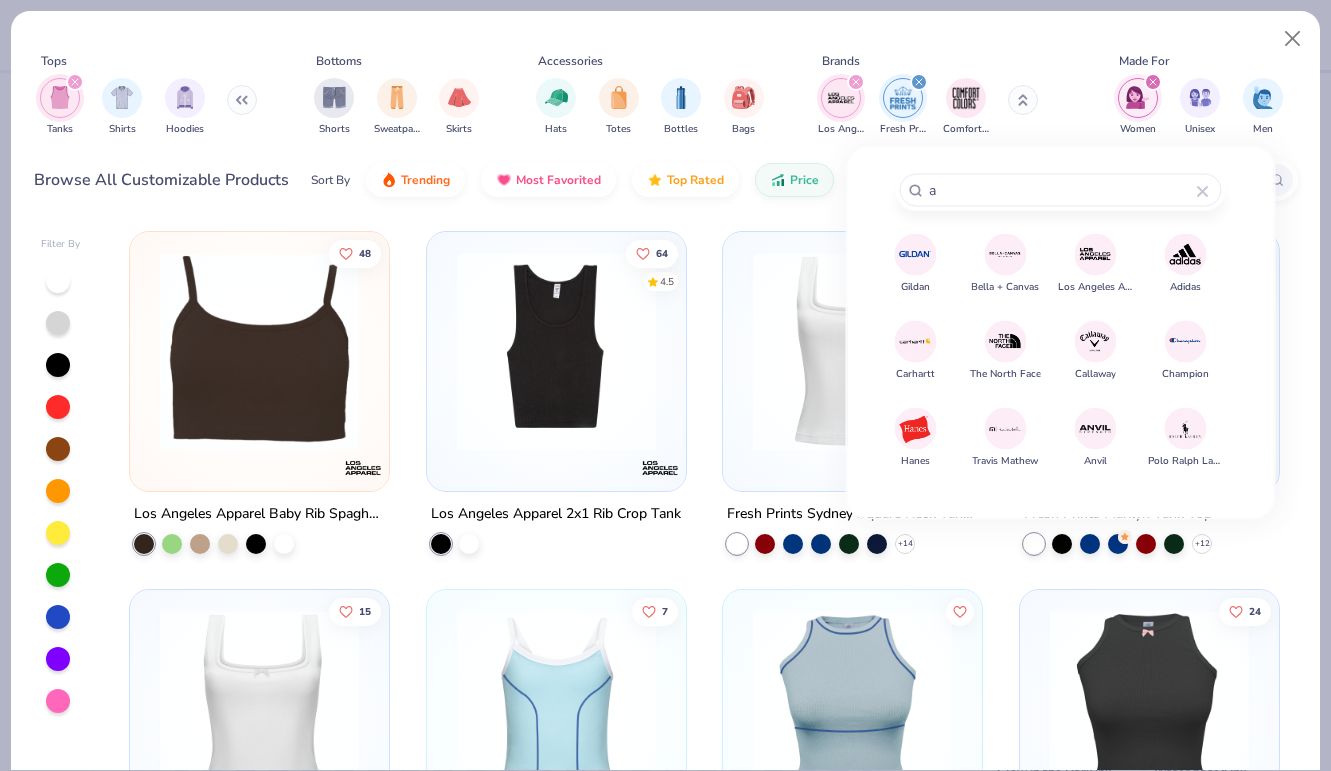 click at bounding box center [915, 428] 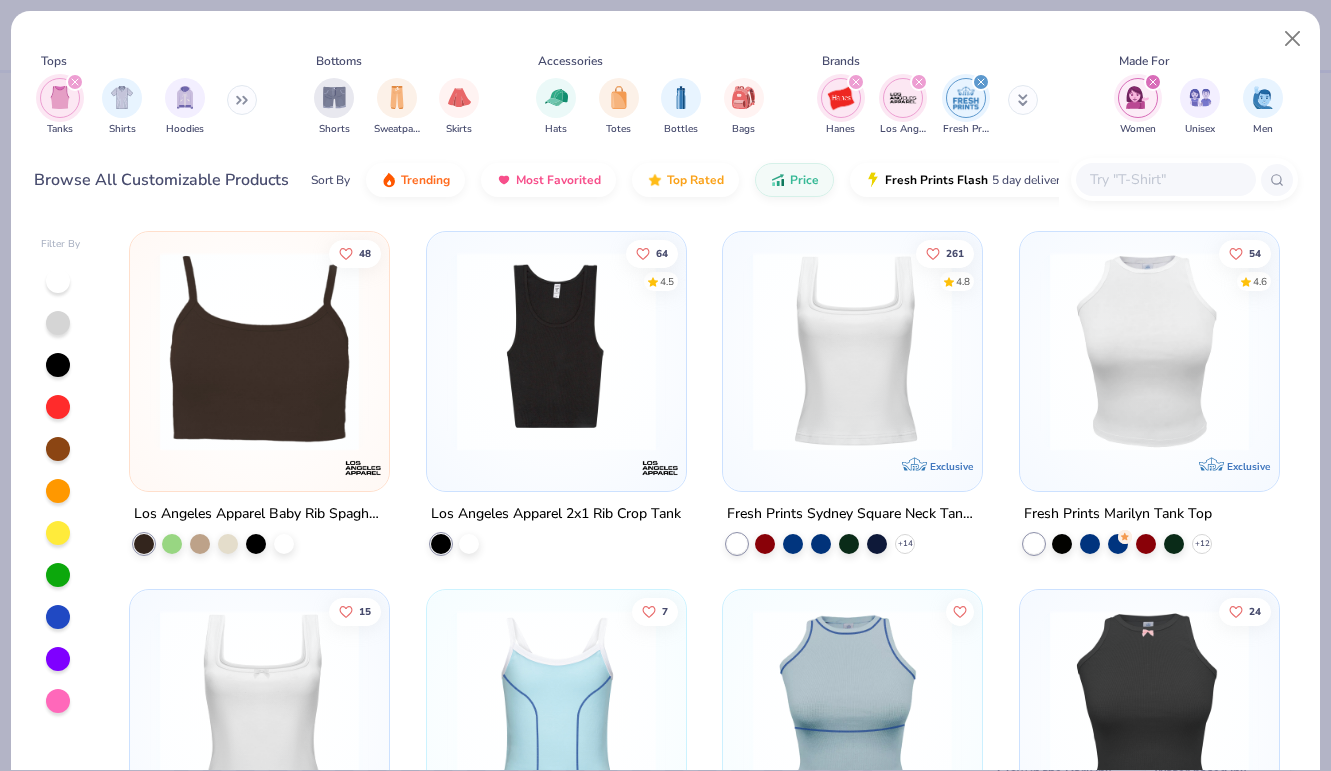 scroll, scrollTop: 0, scrollLeft: 0, axis: both 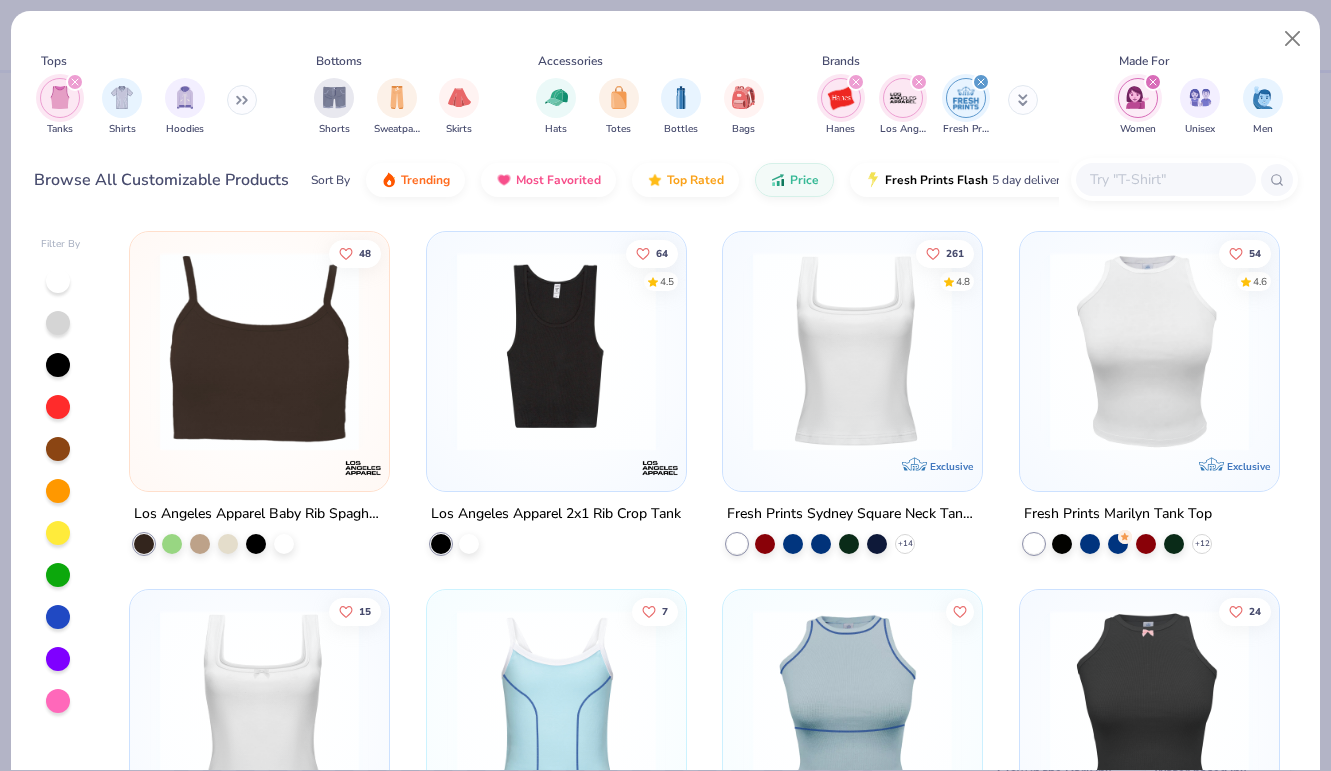click at bounding box center (1149, 351) 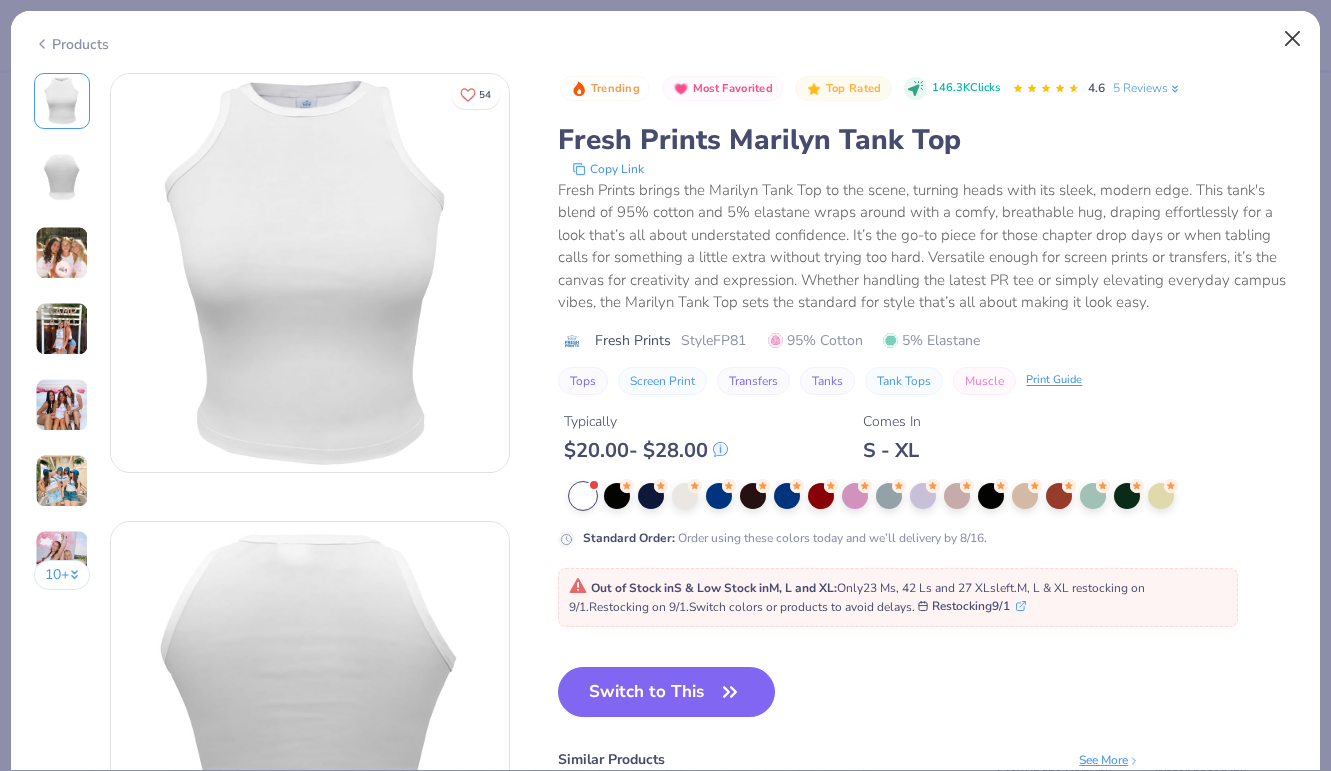click at bounding box center [1293, 39] 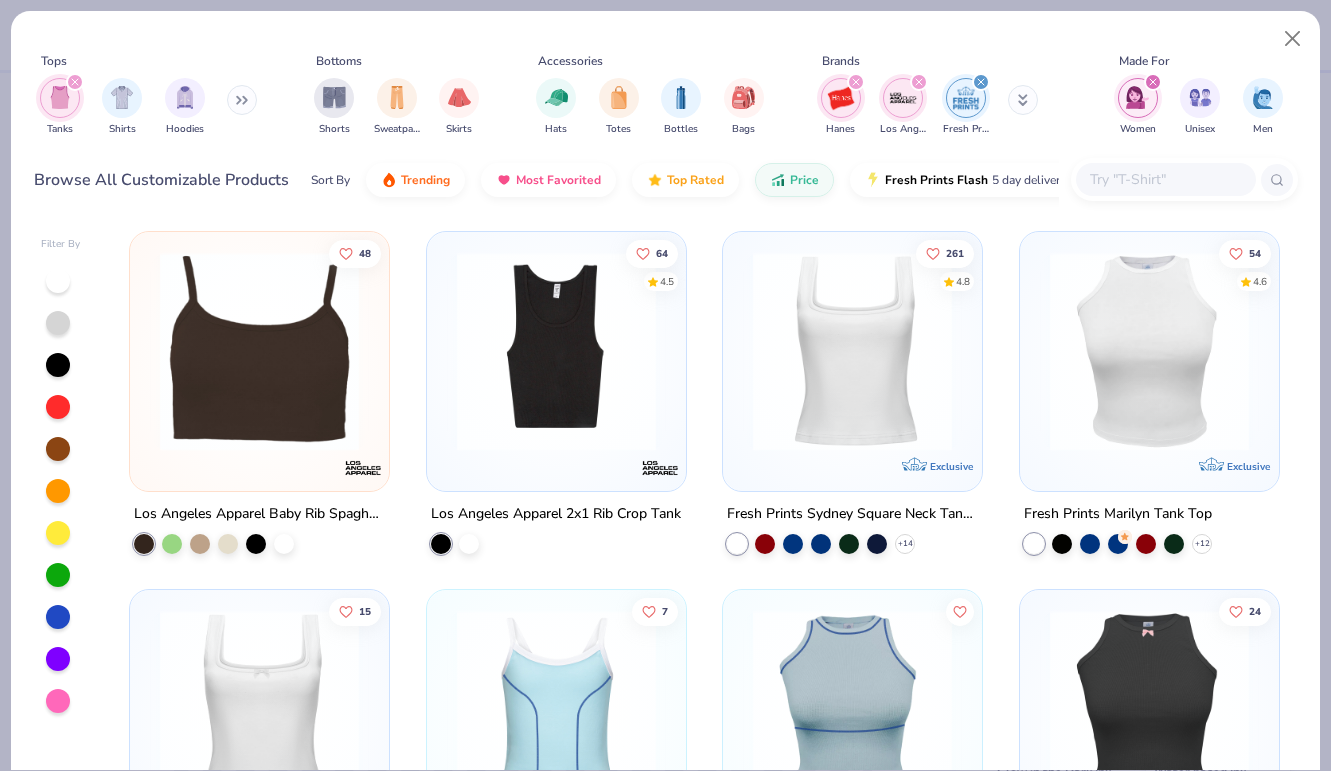 click at bounding box center [556, 351] 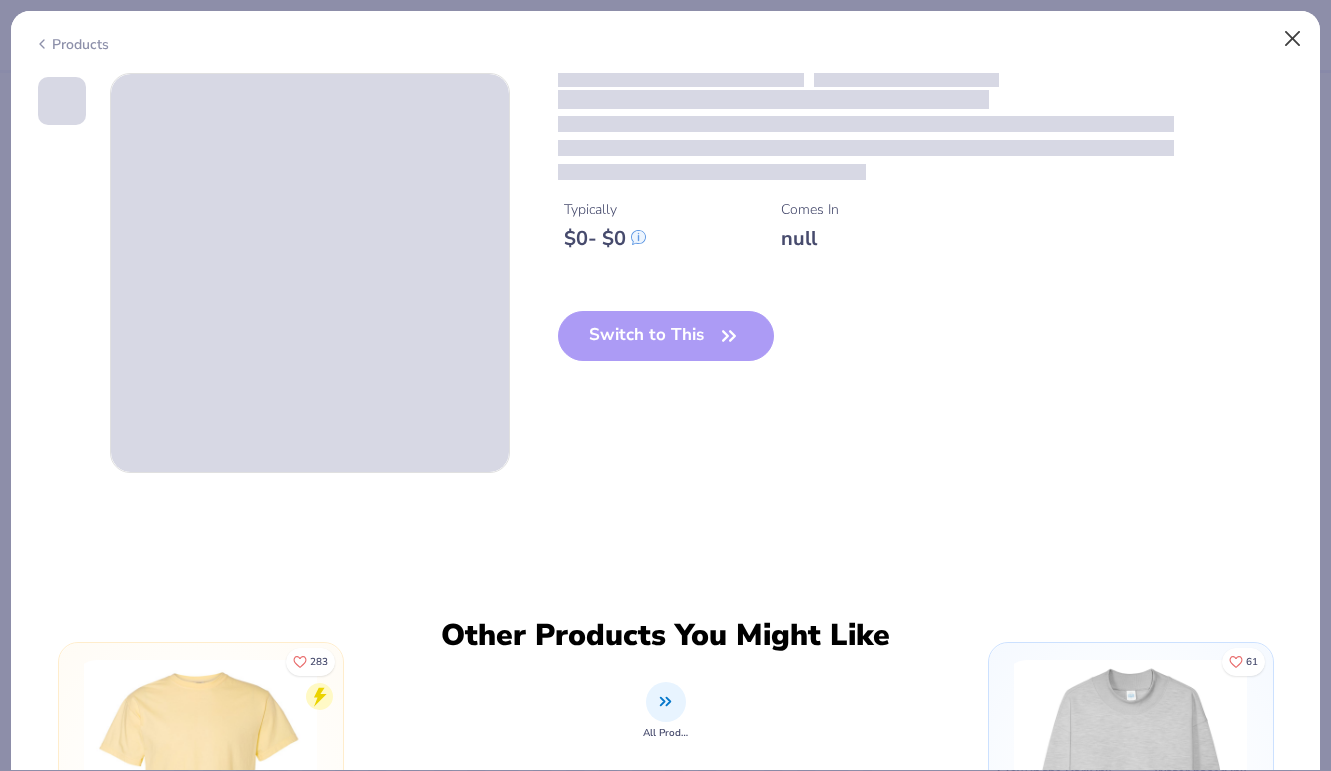 click at bounding box center [1293, 39] 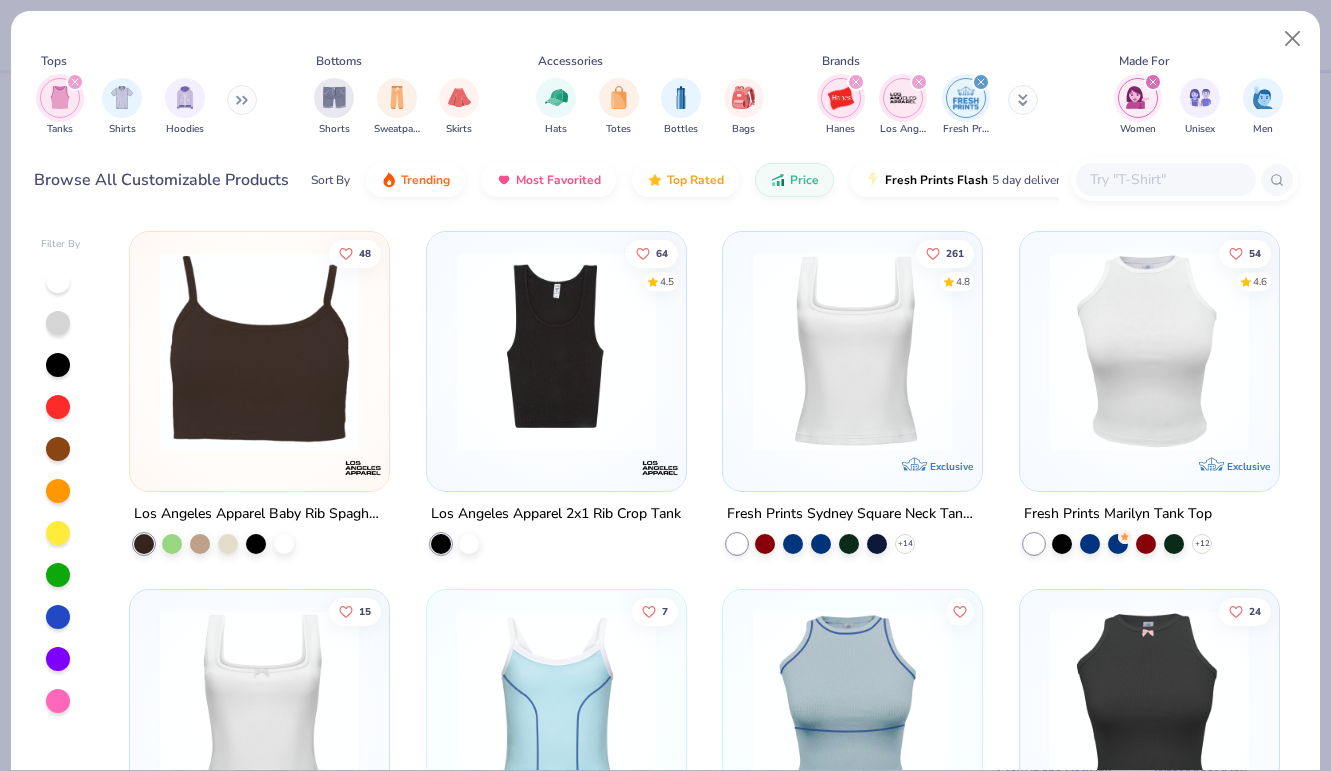 click at bounding box center [852, 351] 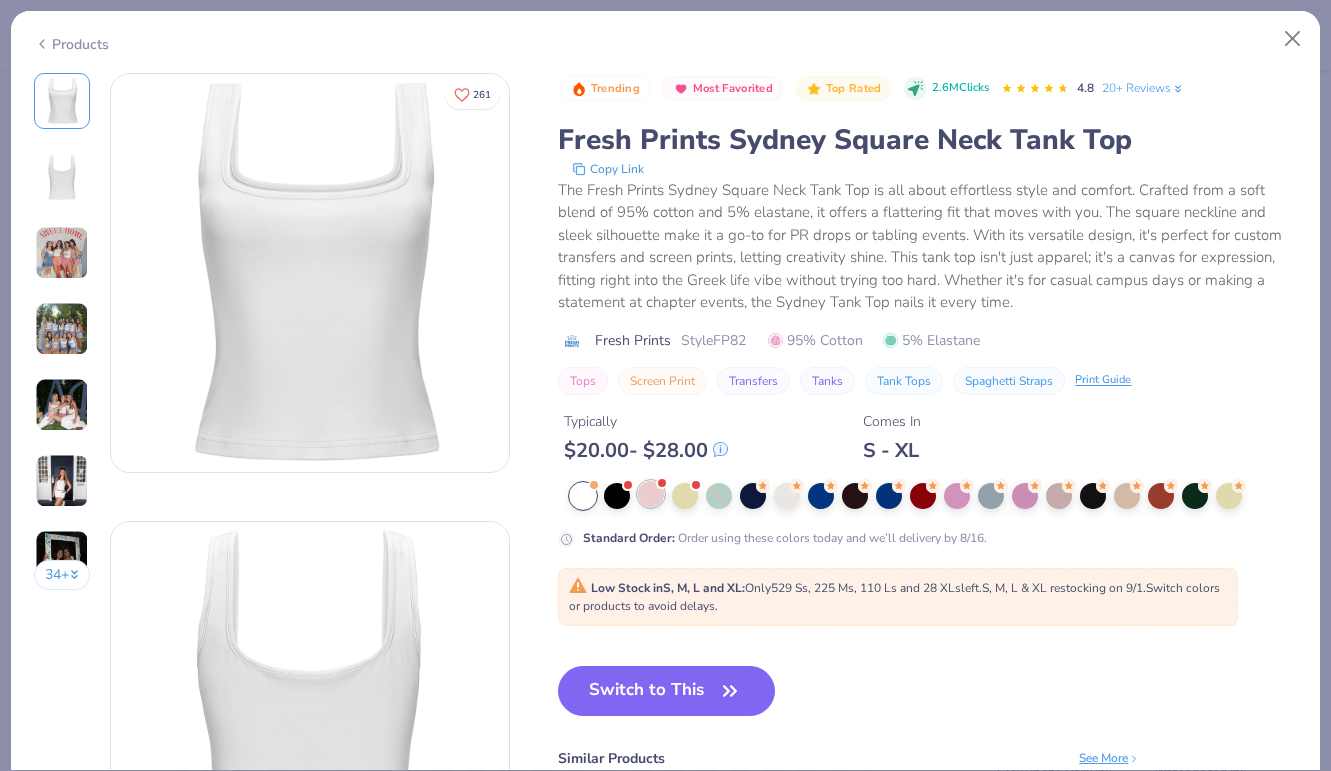 click at bounding box center [651, 494] 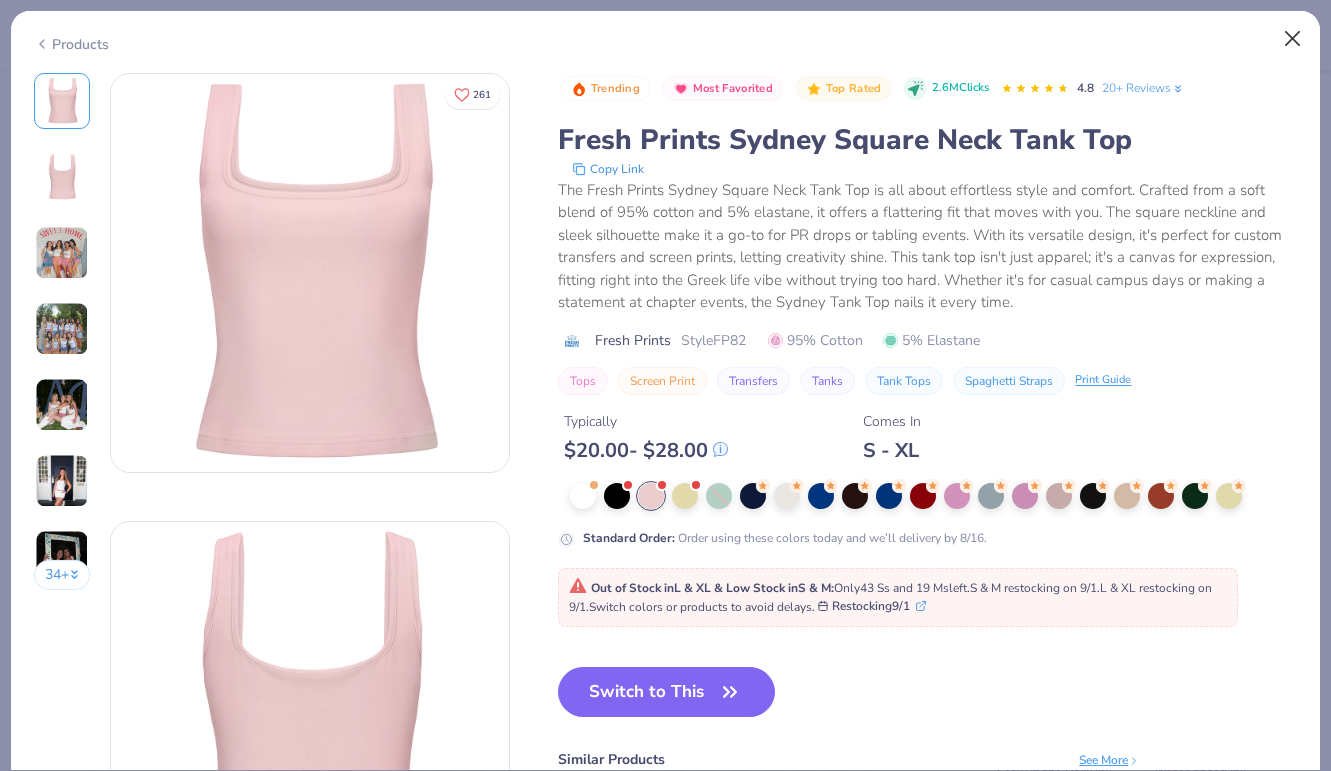 click at bounding box center (1293, 39) 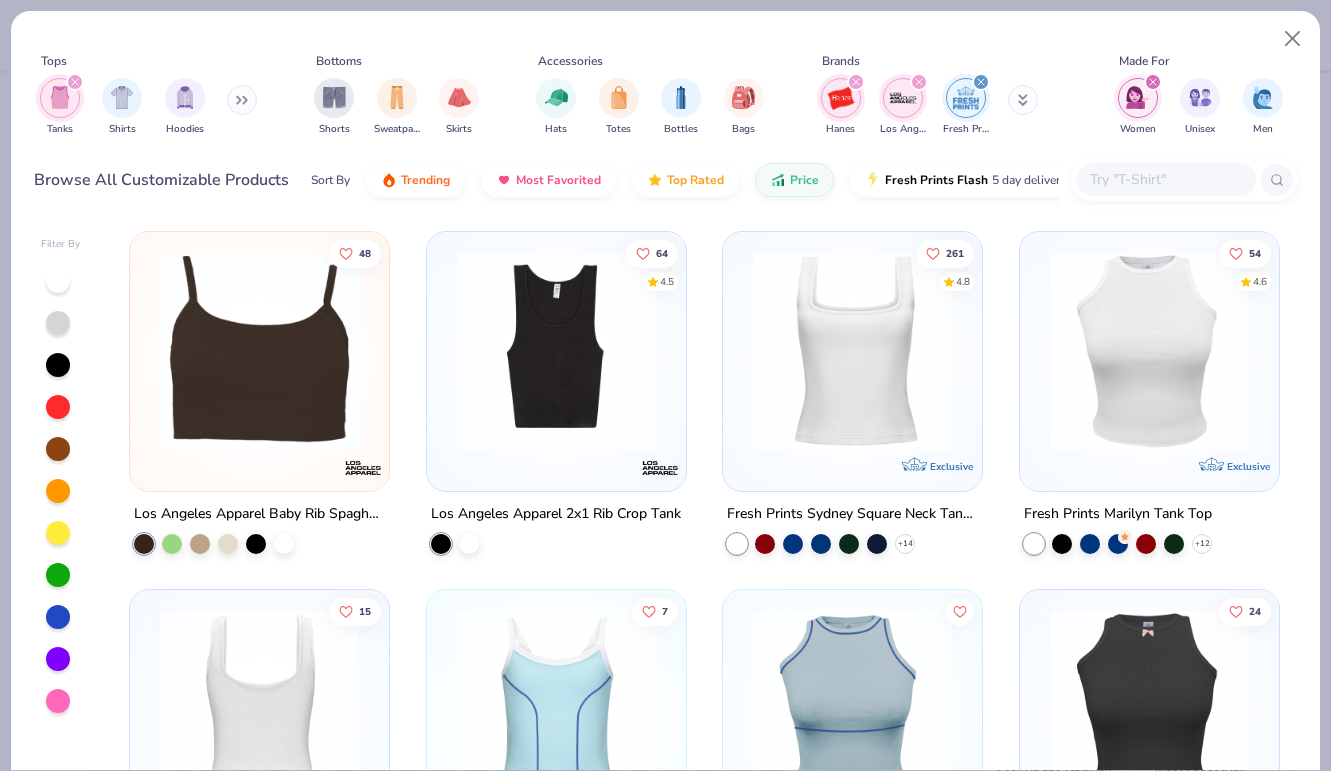 scroll, scrollTop: 0, scrollLeft: 0, axis: both 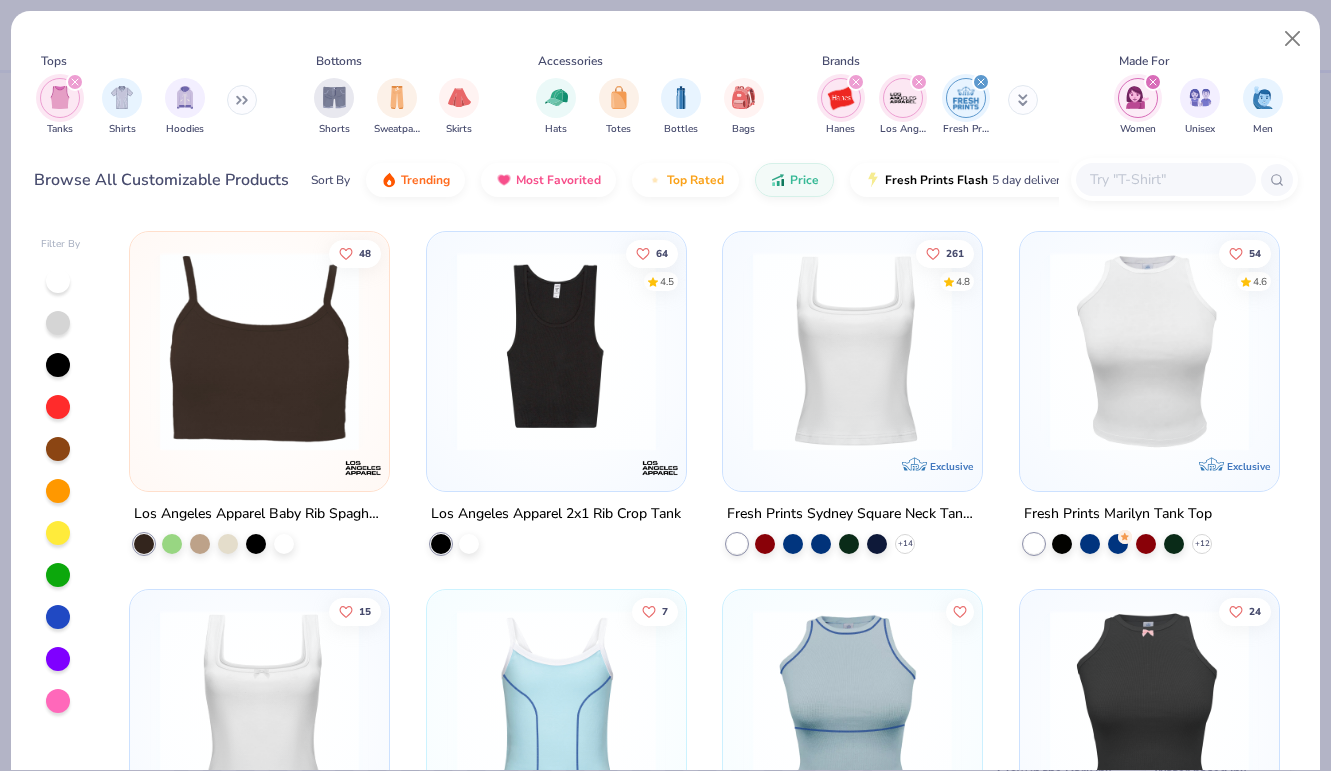 click at bounding box center [259, 351] 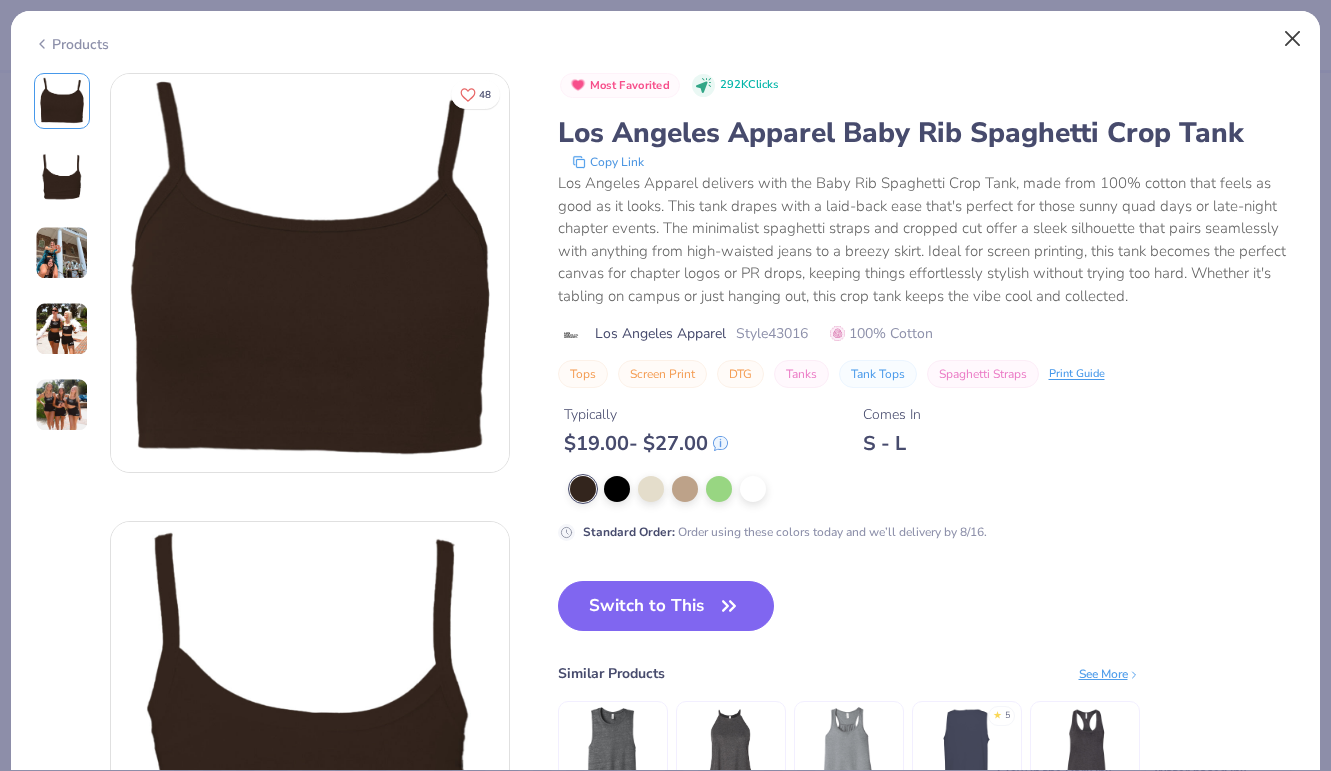 click at bounding box center [1293, 39] 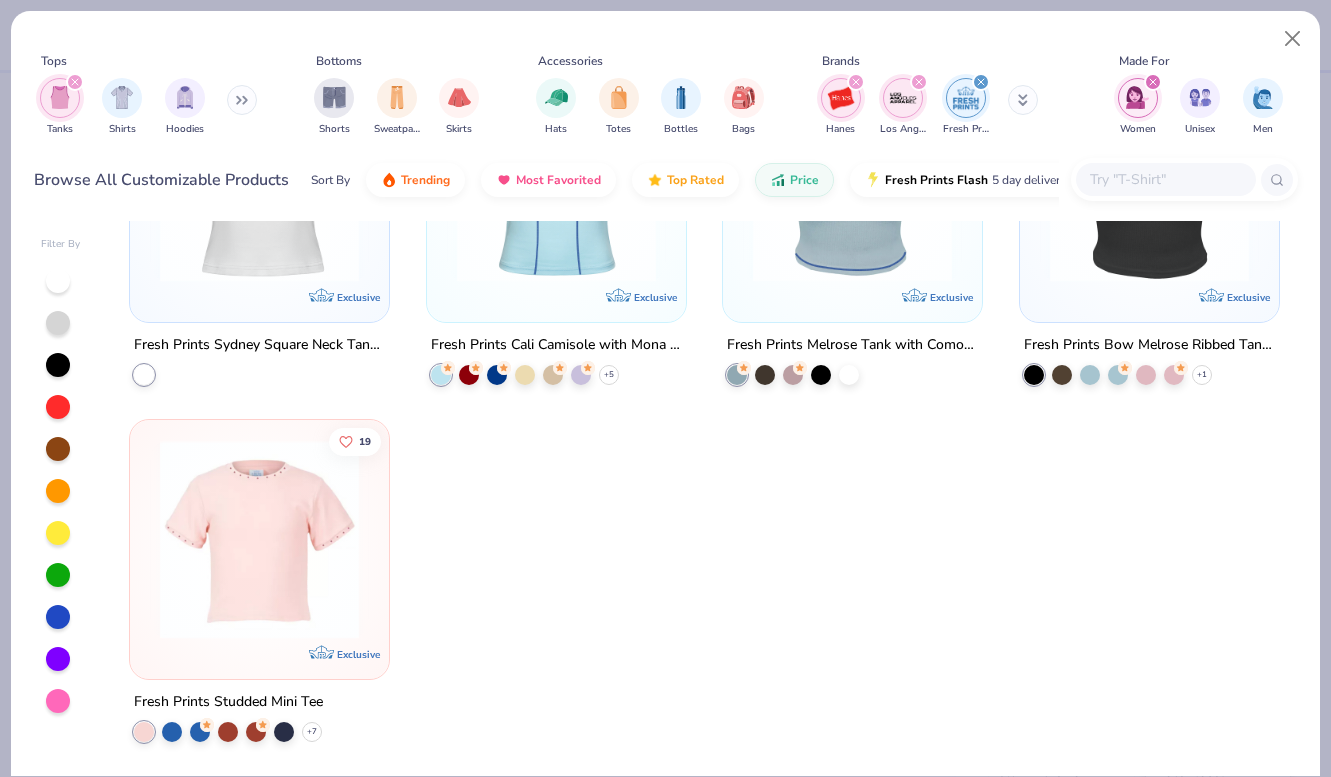 scroll, scrollTop: 527, scrollLeft: 0, axis: vertical 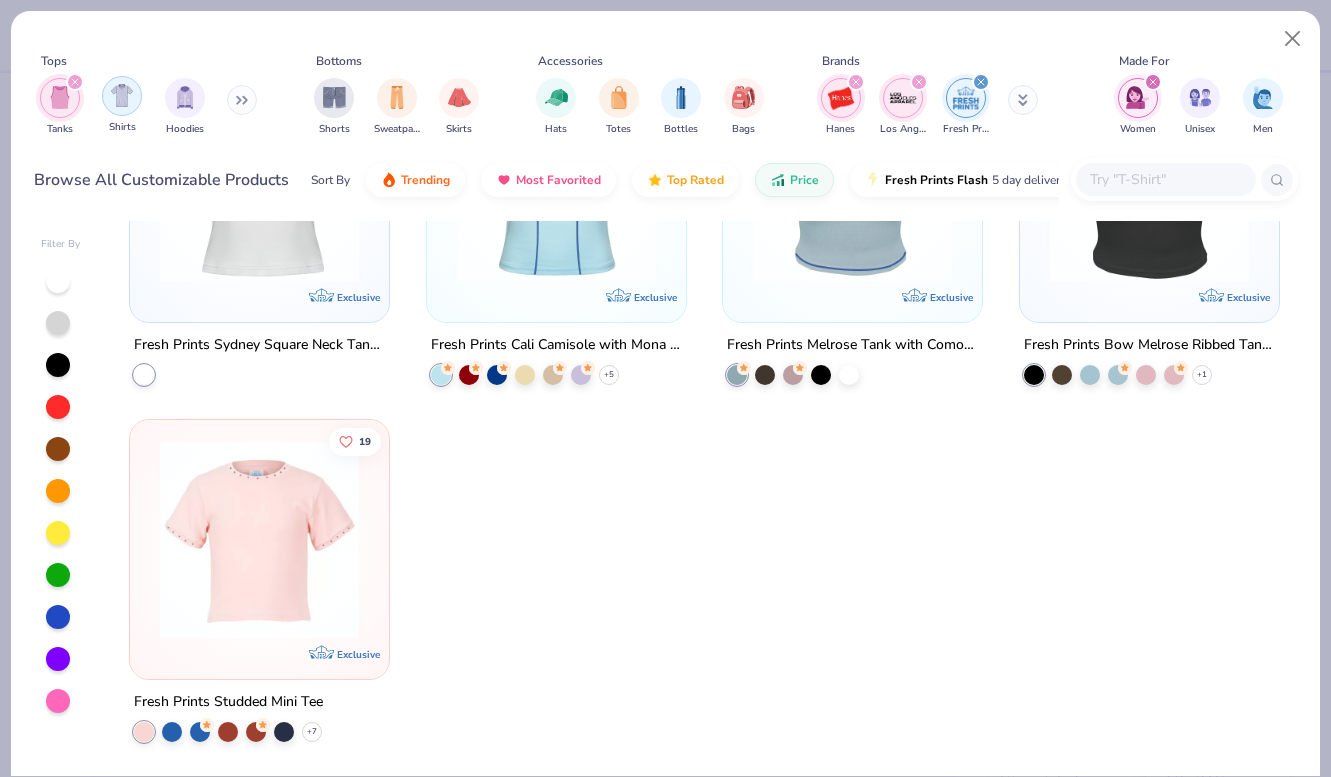 click at bounding box center [122, 95] 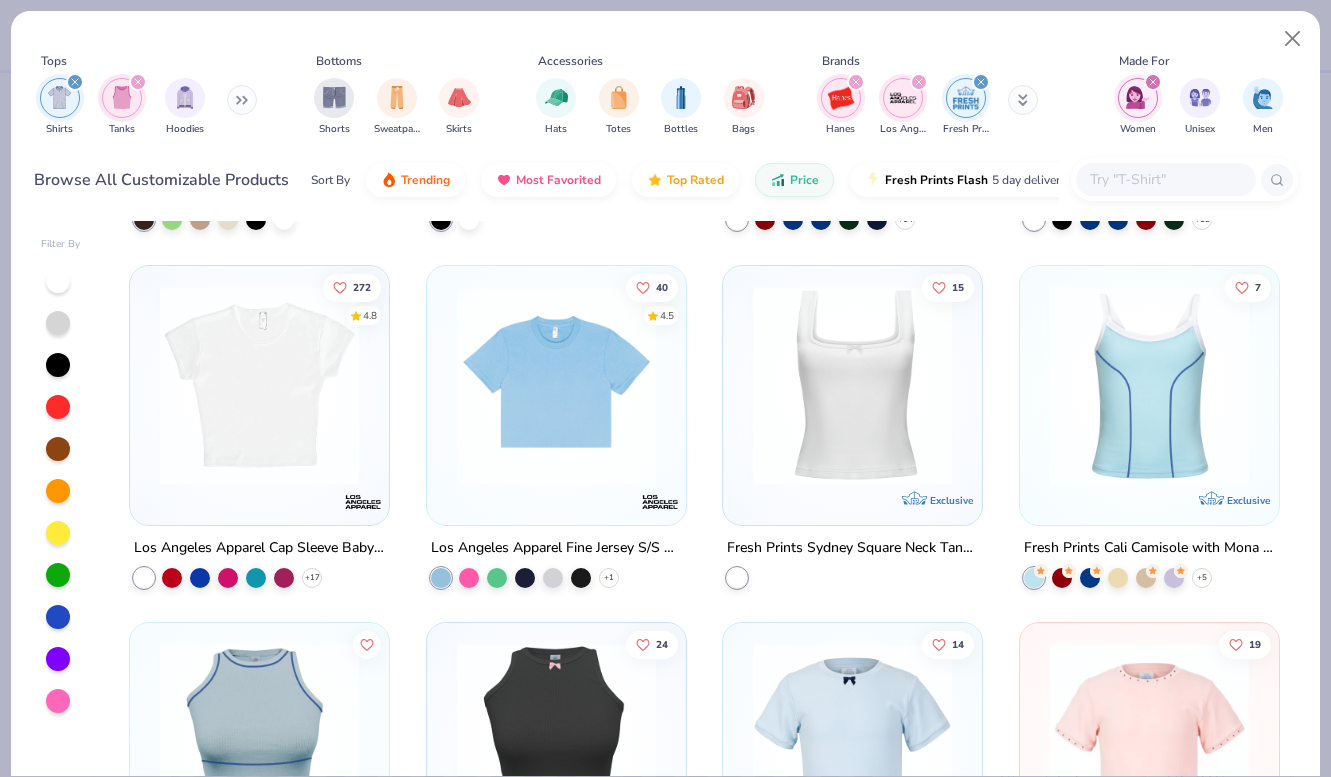 scroll, scrollTop: 329, scrollLeft: 0, axis: vertical 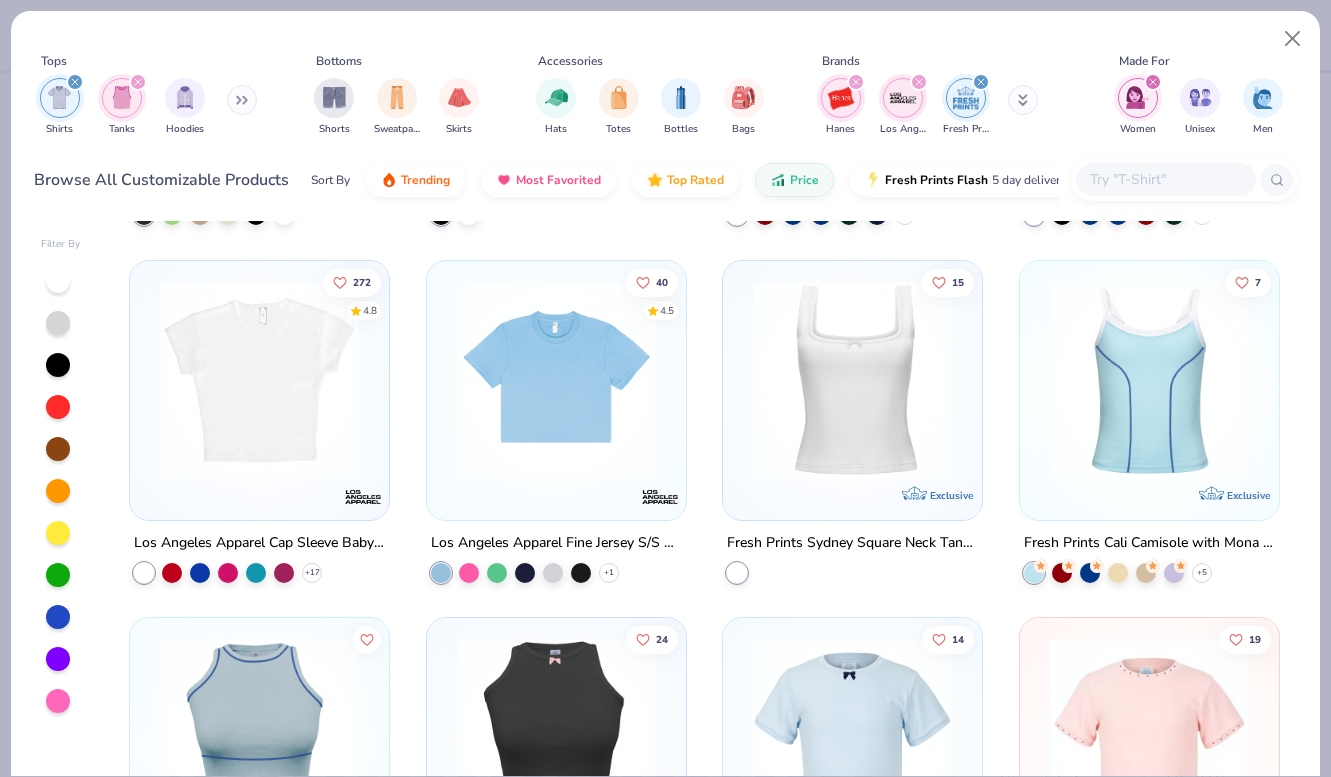 click at bounding box center (259, 379) 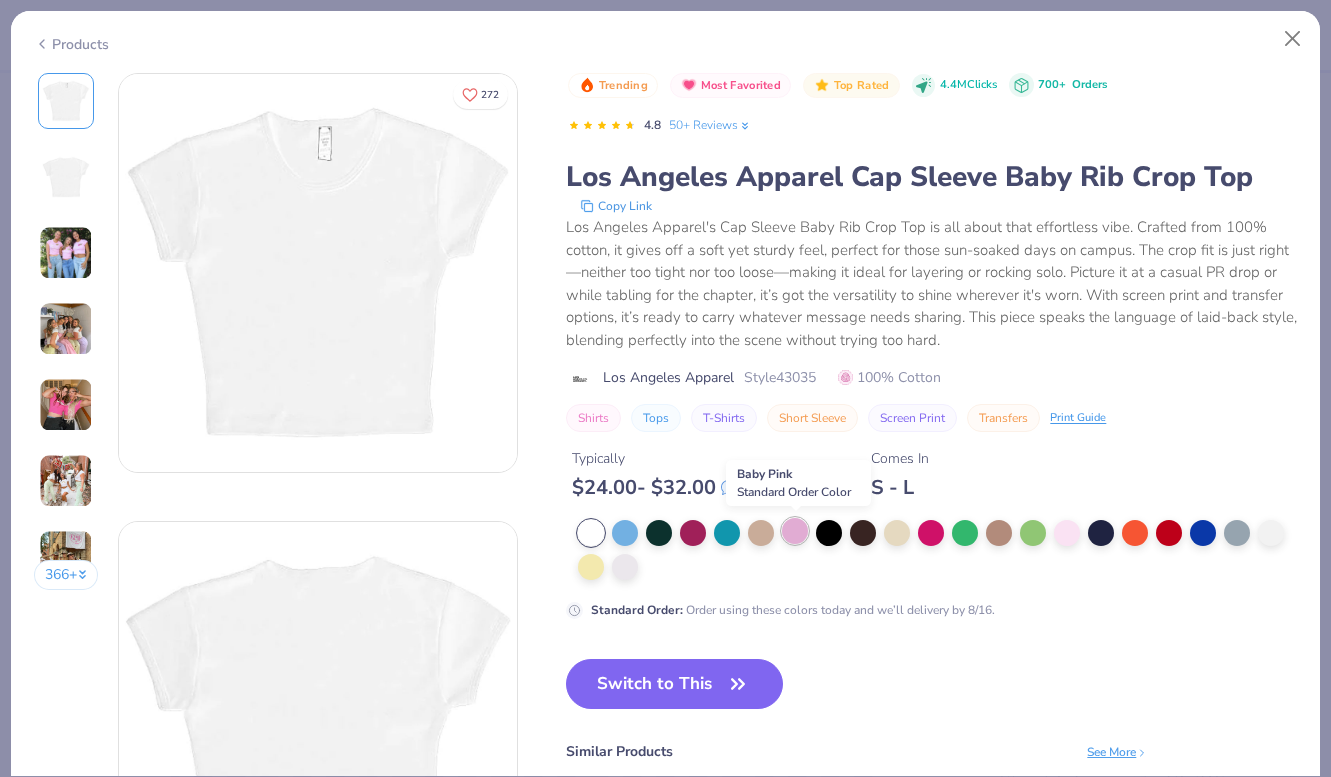click at bounding box center (795, 531) 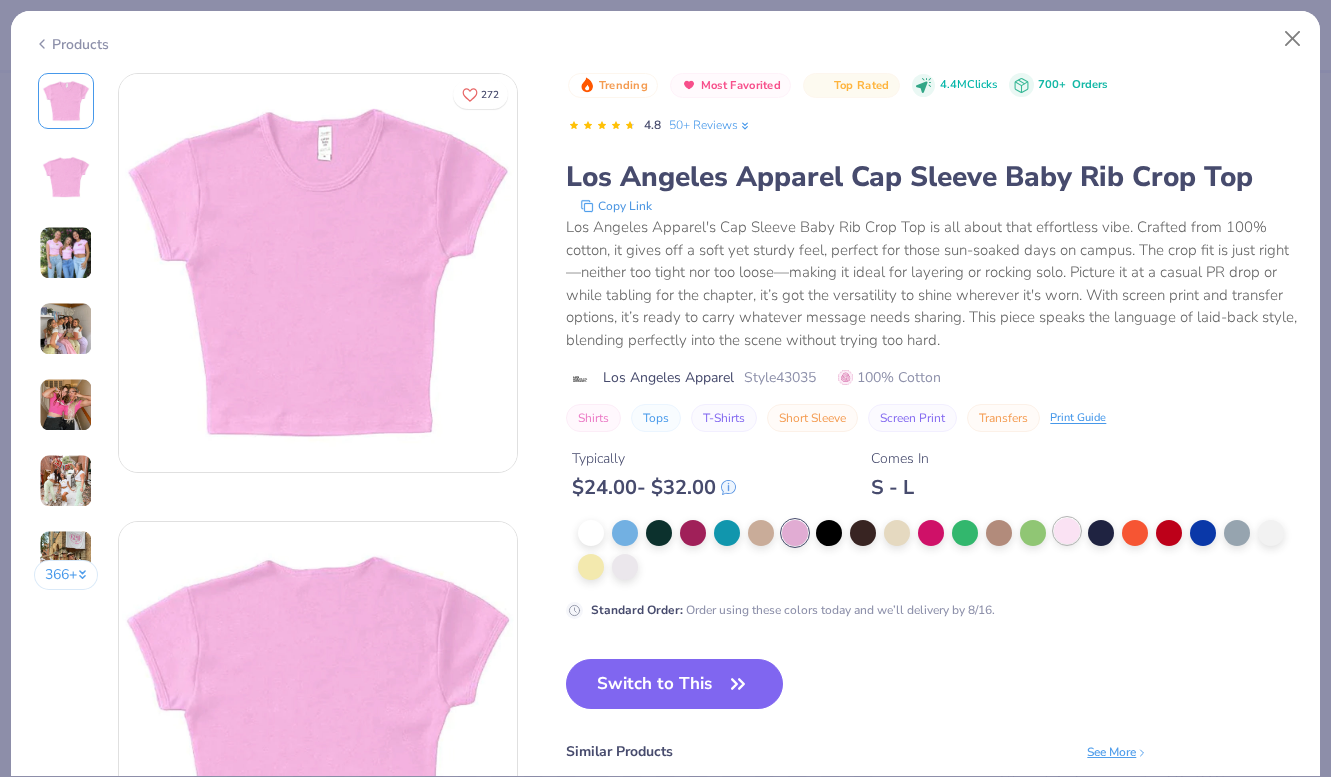 click at bounding box center (1067, 531) 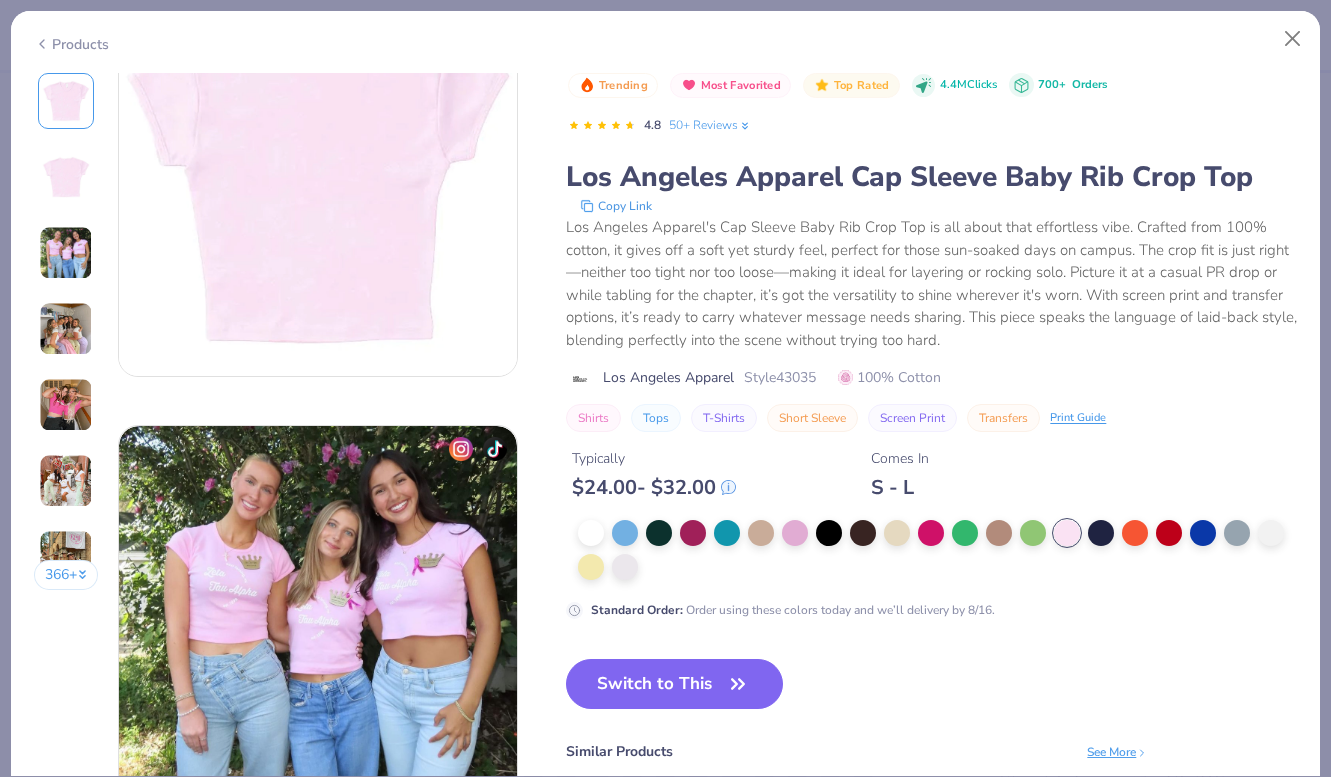 scroll, scrollTop: 546, scrollLeft: 0, axis: vertical 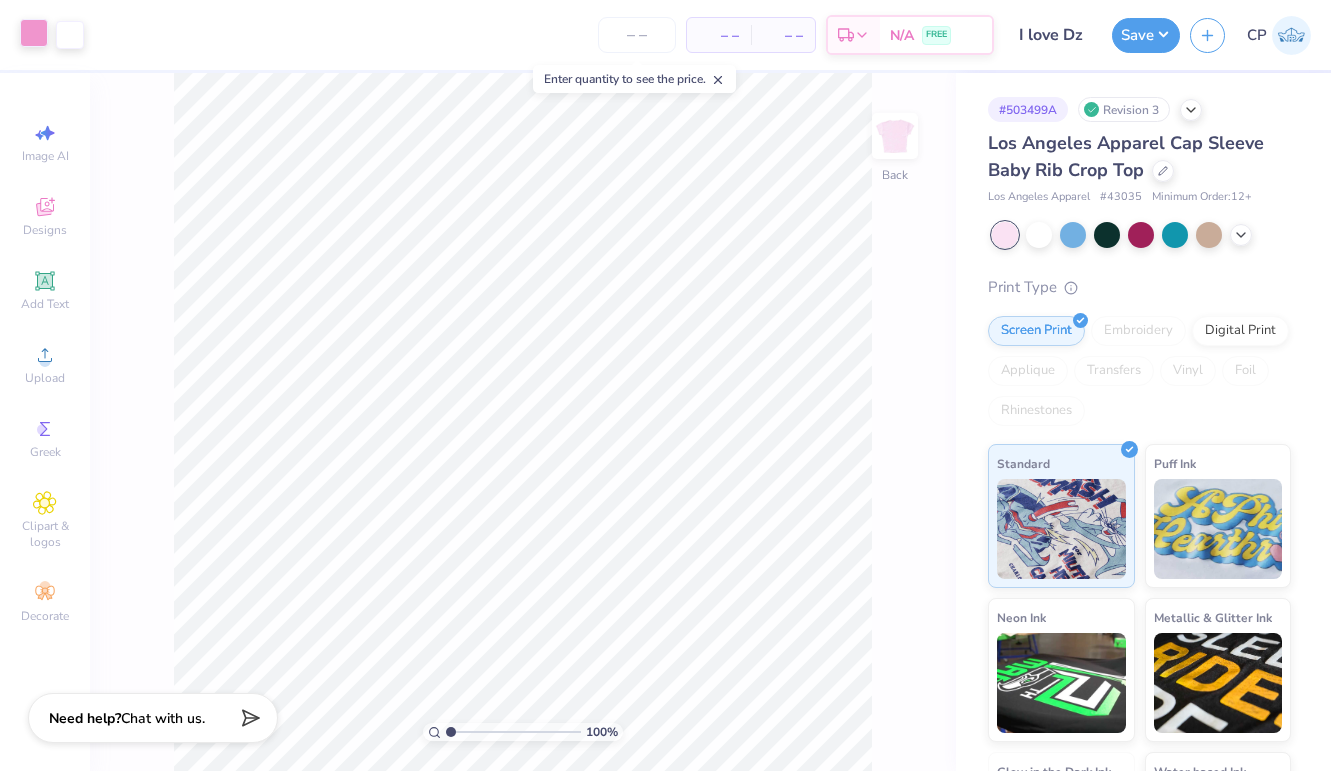 click at bounding box center [34, 33] 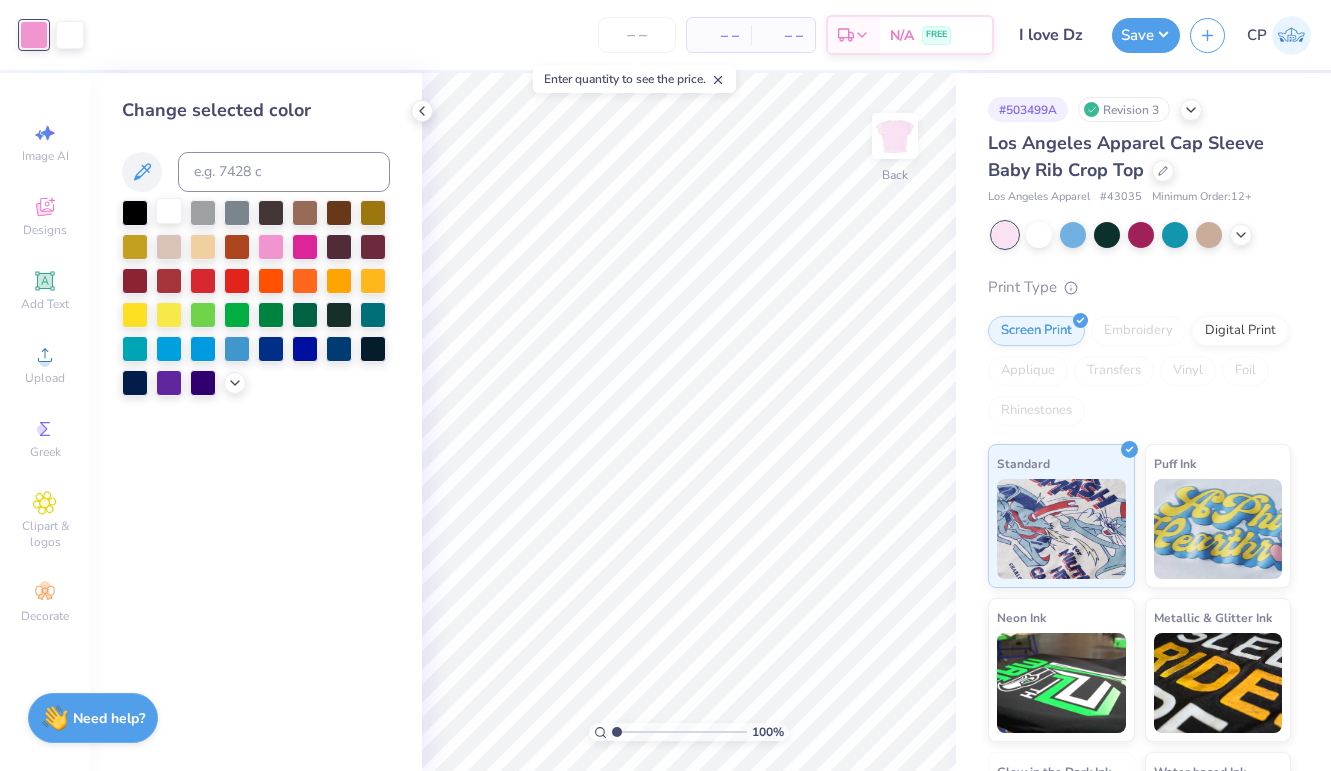 click at bounding box center (169, 211) 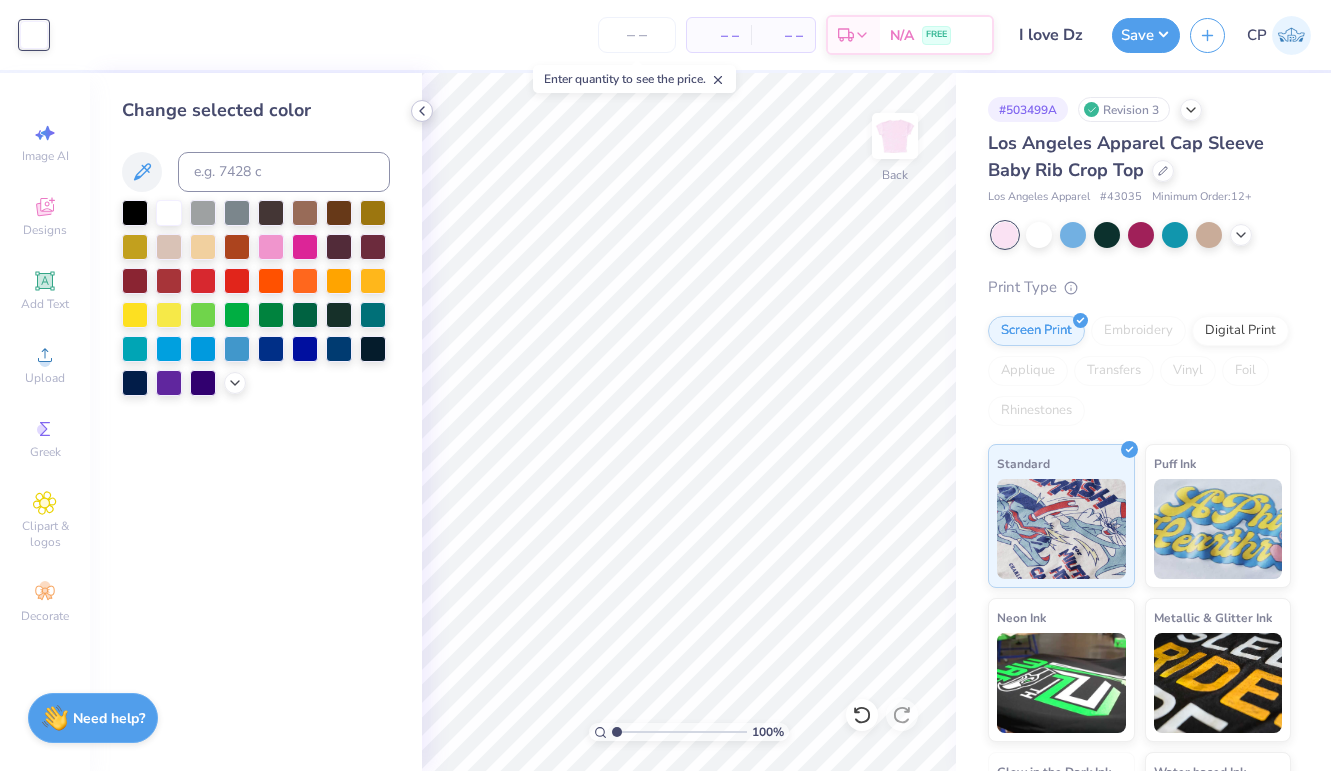 click 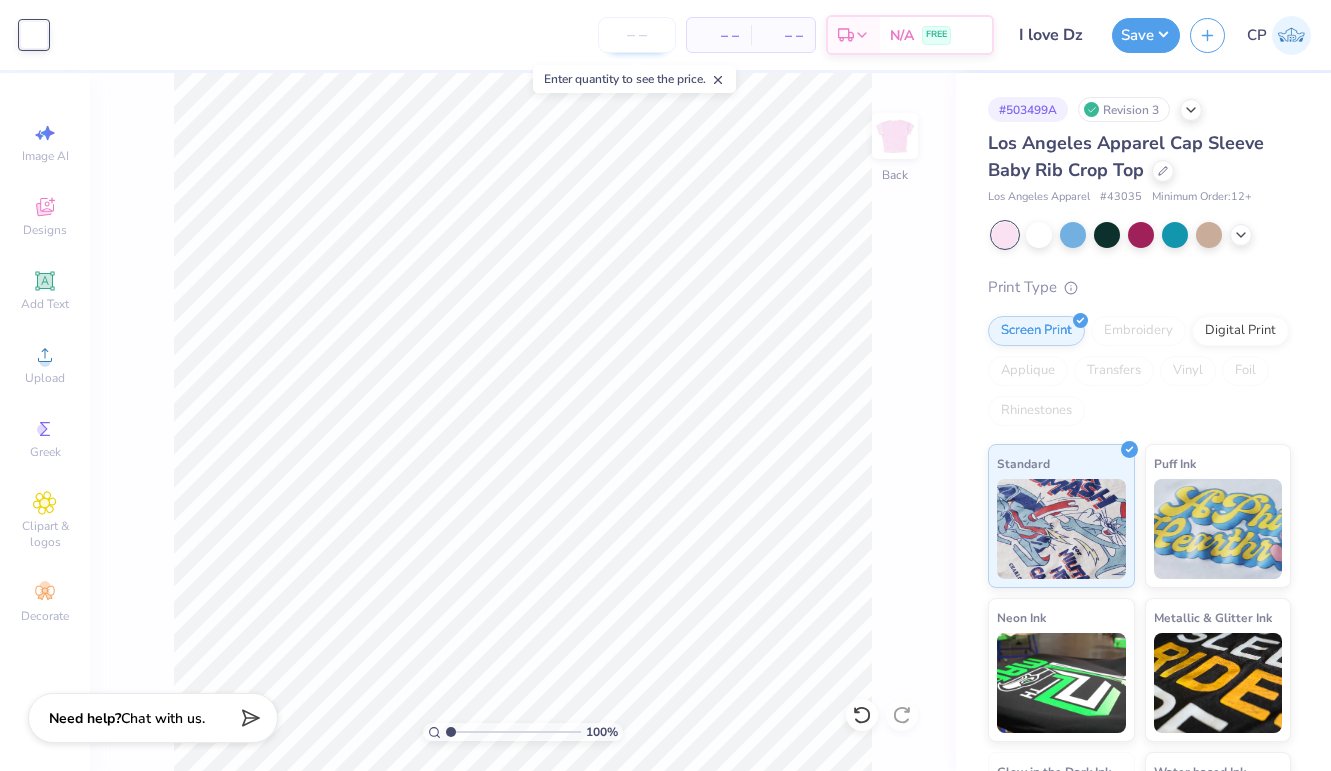 click at bounding box center [637, 35] 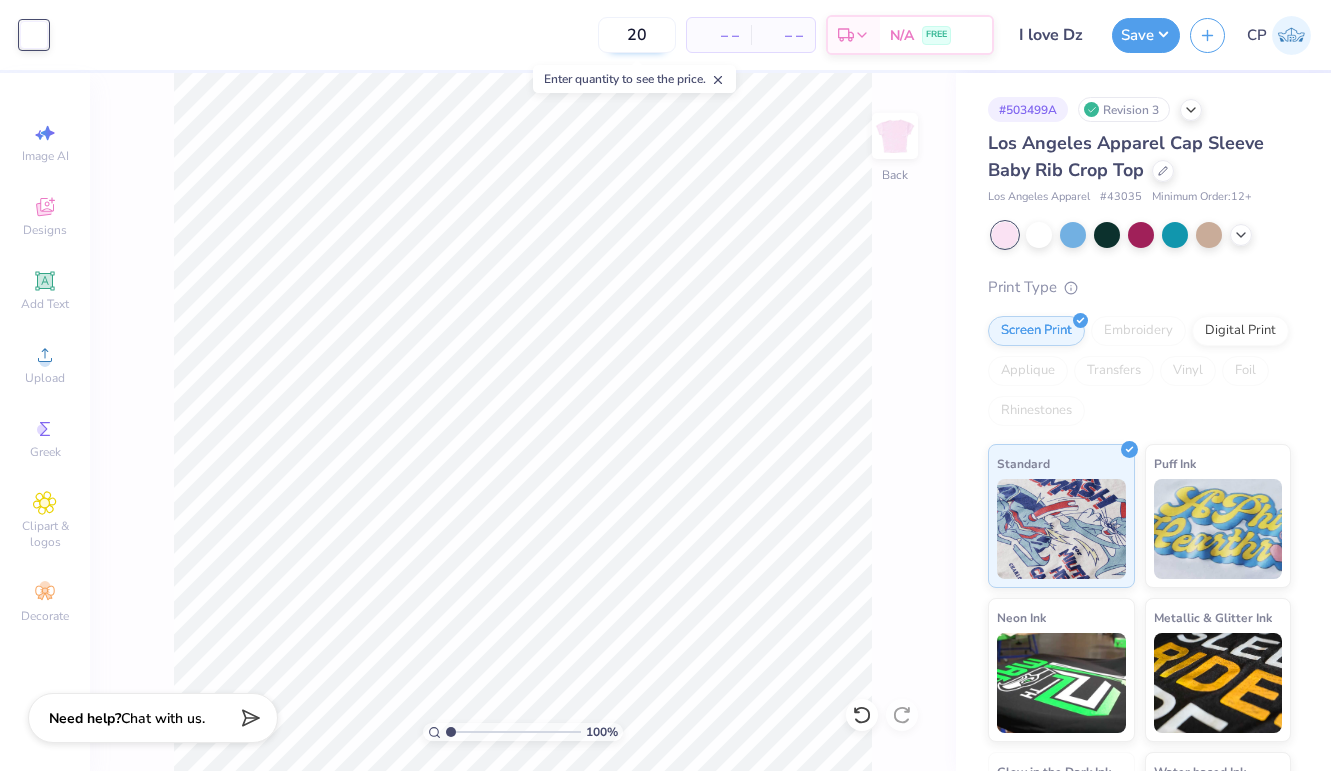 type on "2" 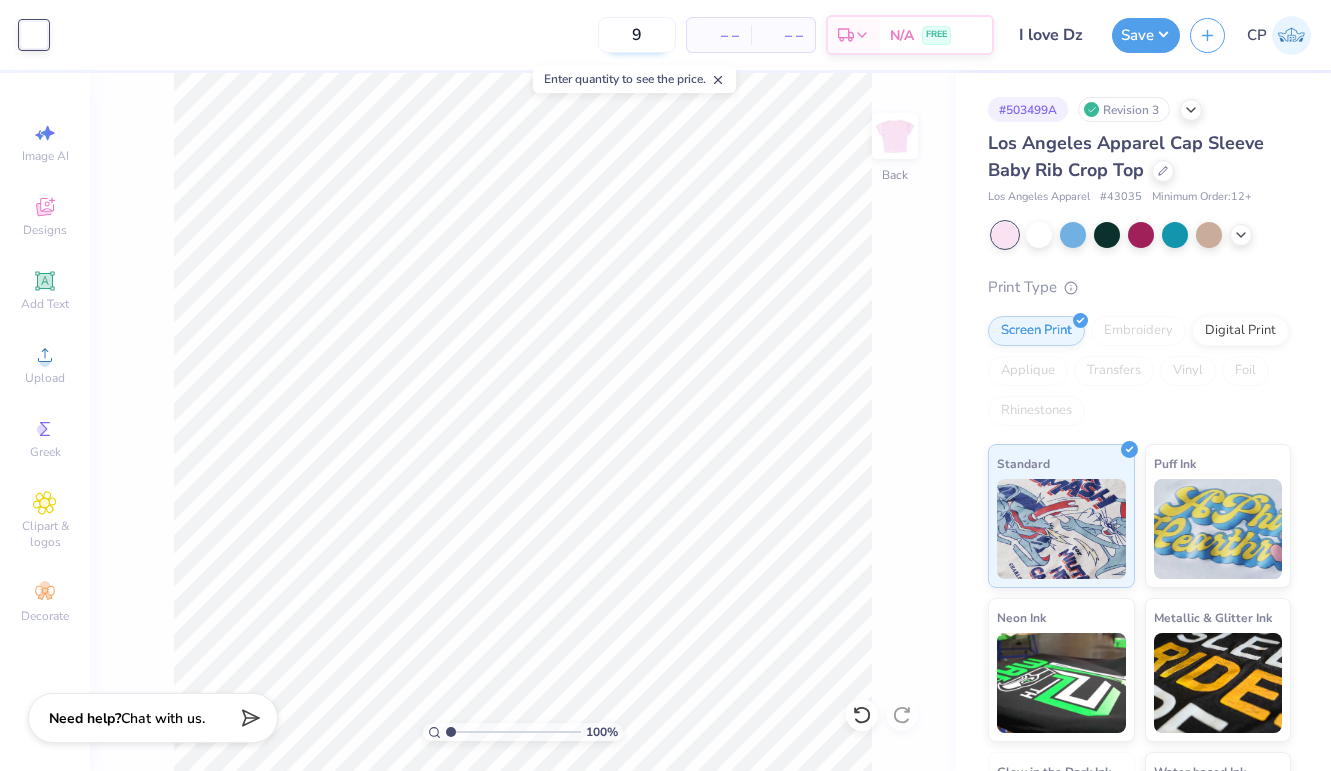 type on "90" 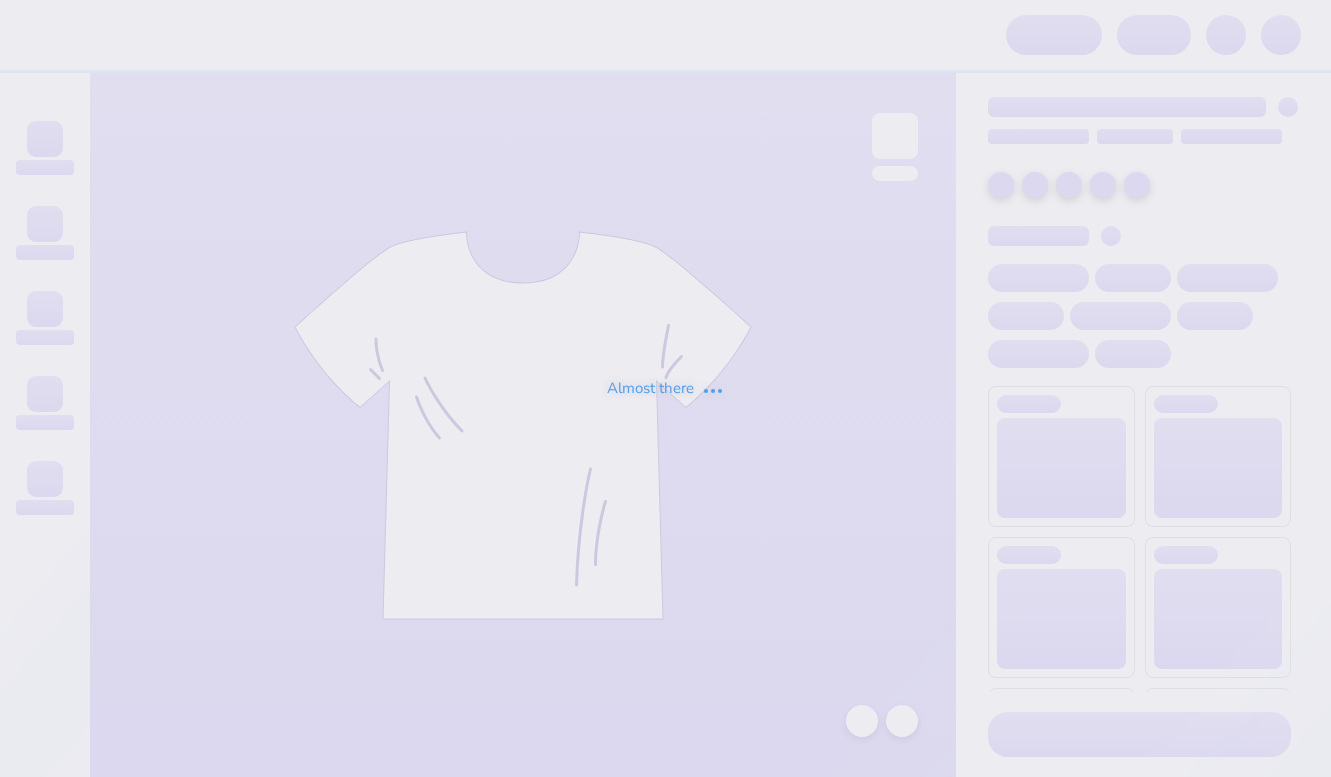 scroll, scrollTop: 0, scrollLeft: 0, axis: both 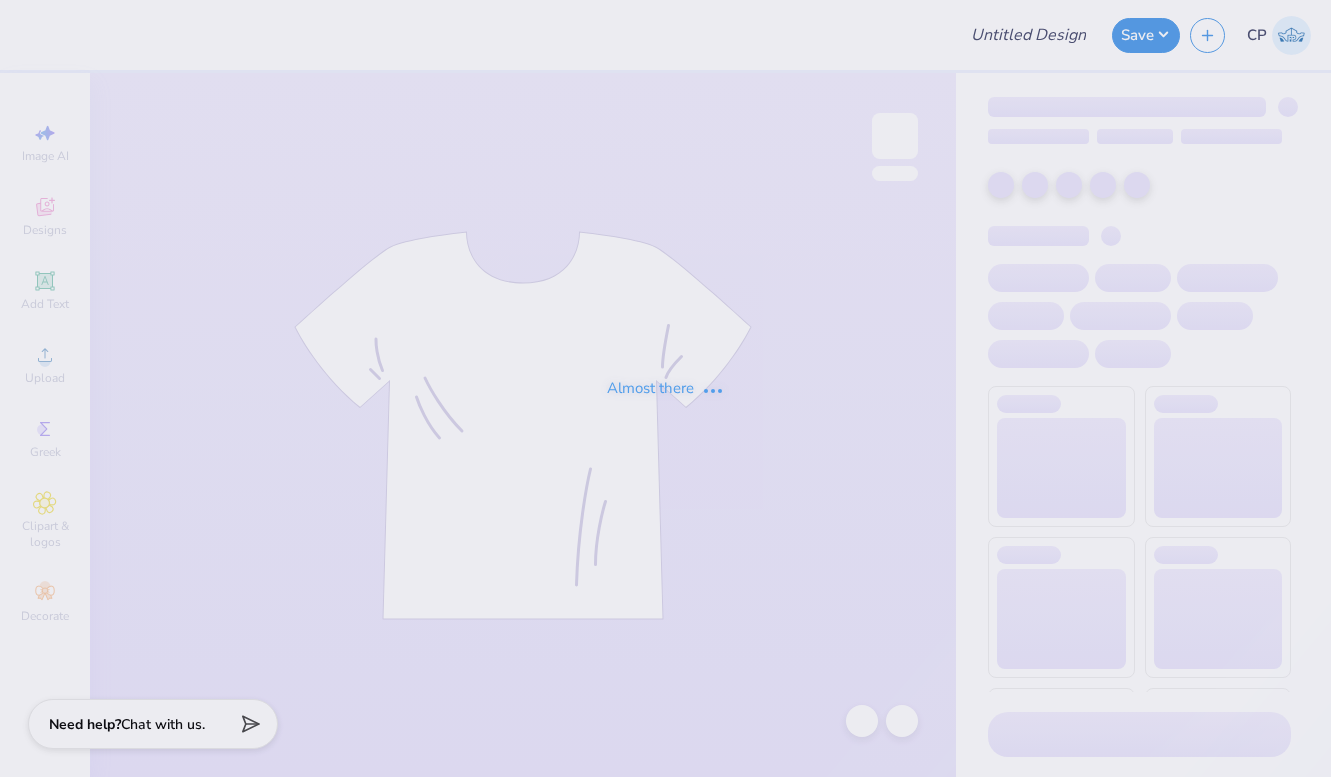 type on "I love Dz" 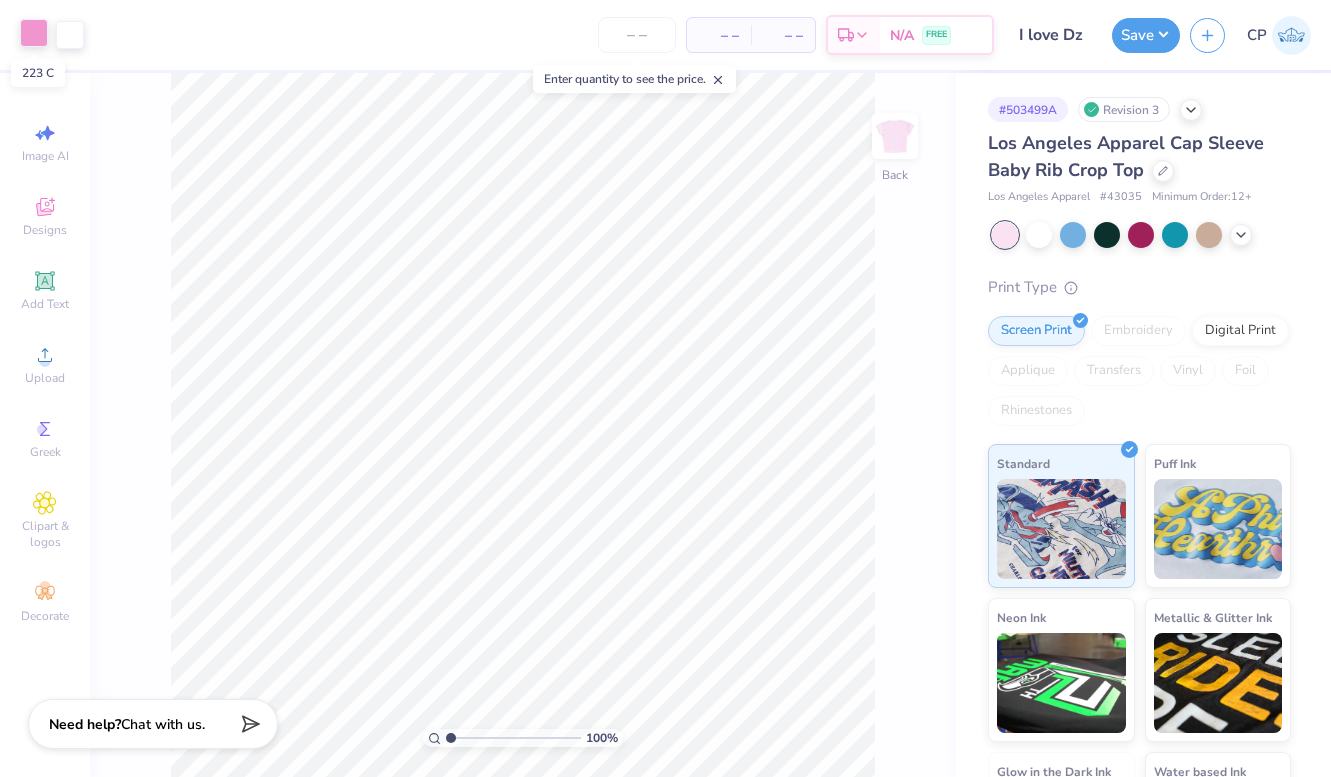click at bounding box center [34, 33] 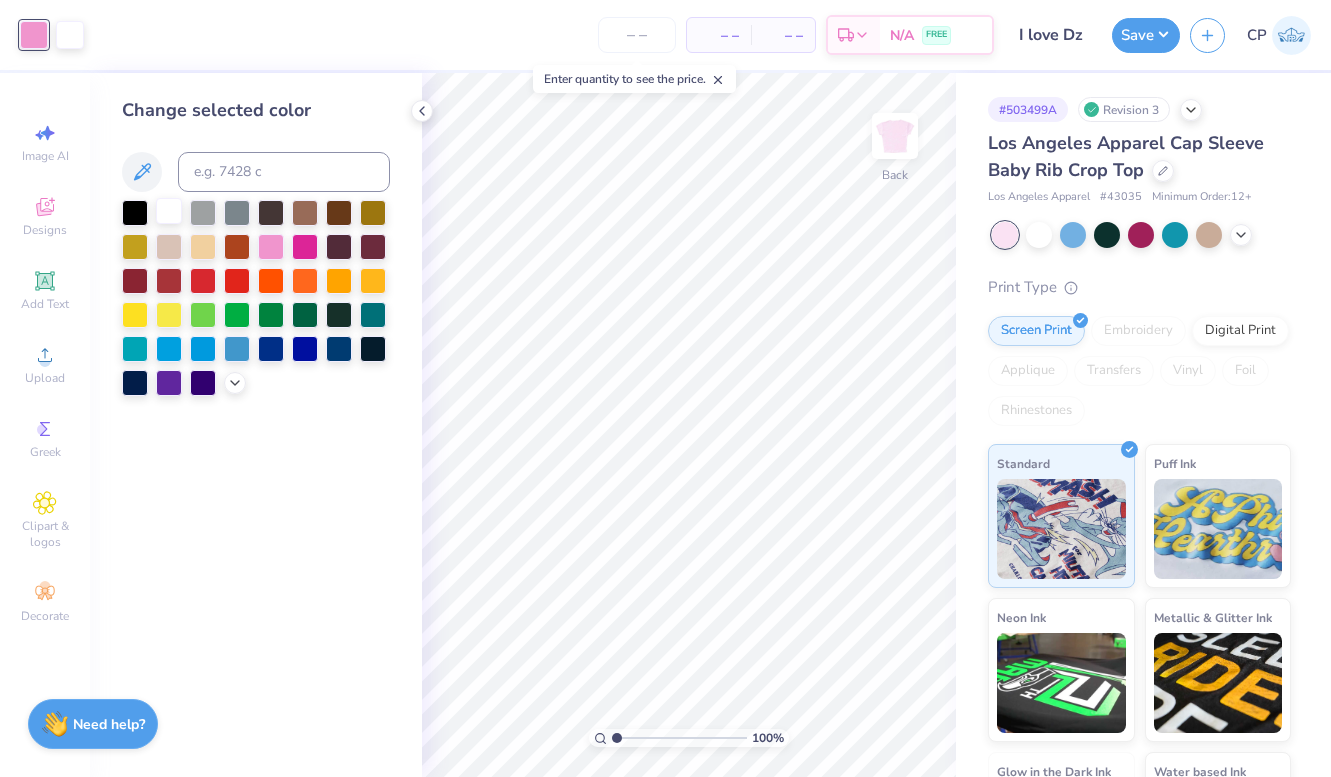 click at bounding box center [169, 211] 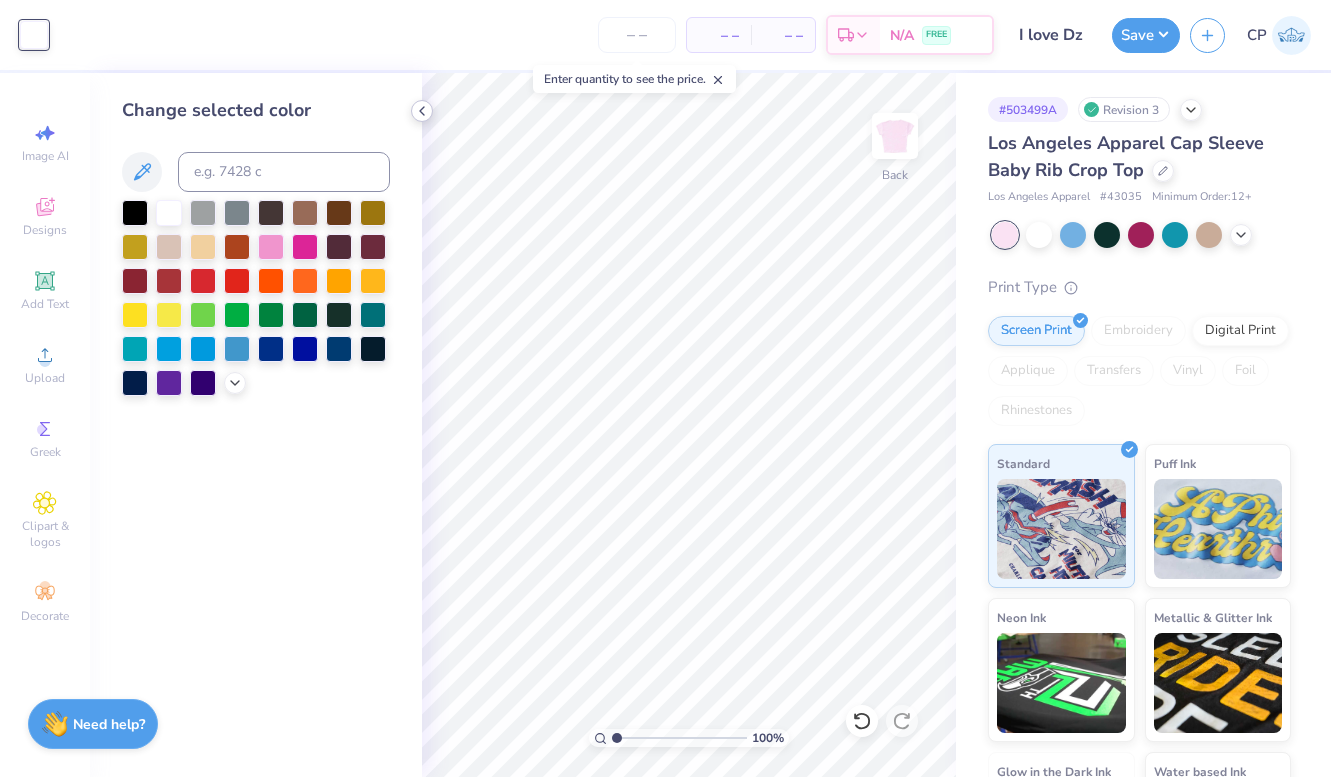 click 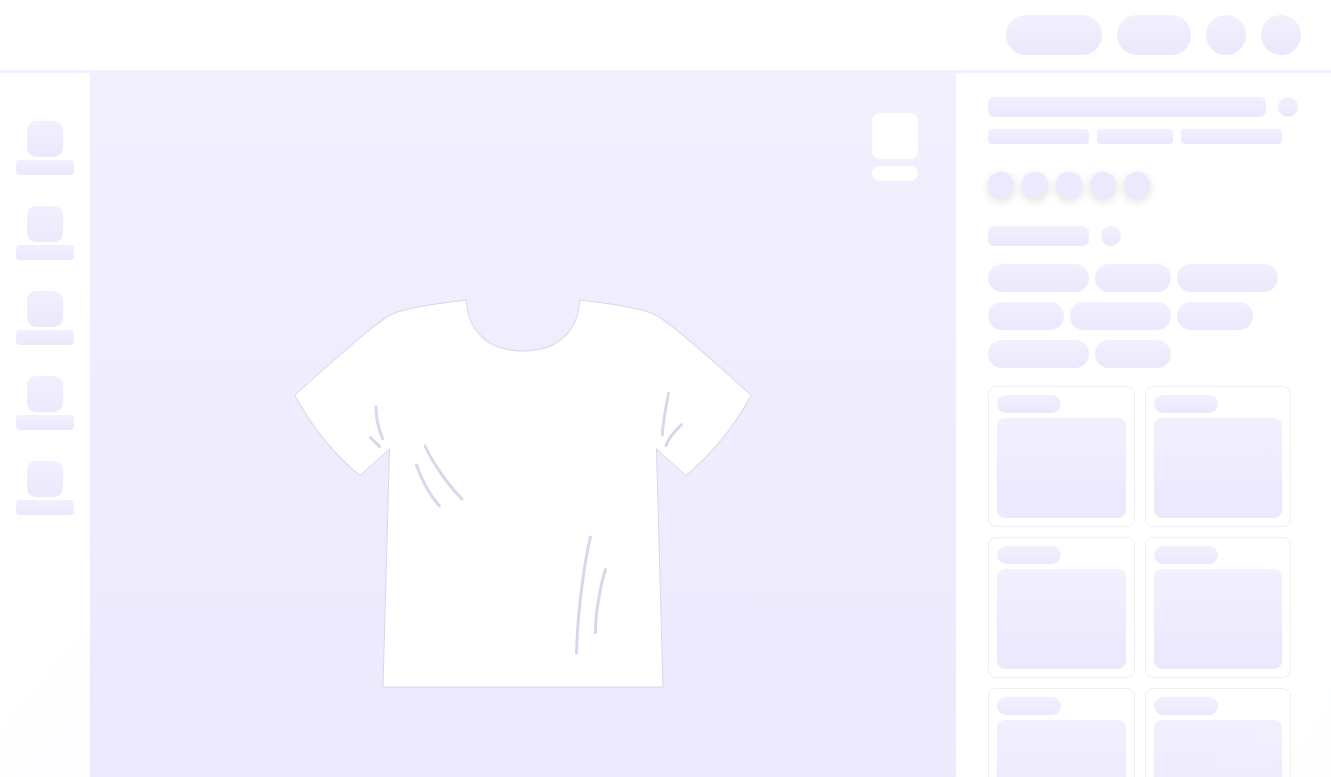 scroll, scrollTop: 0, scrollLeft: 0, axis: both 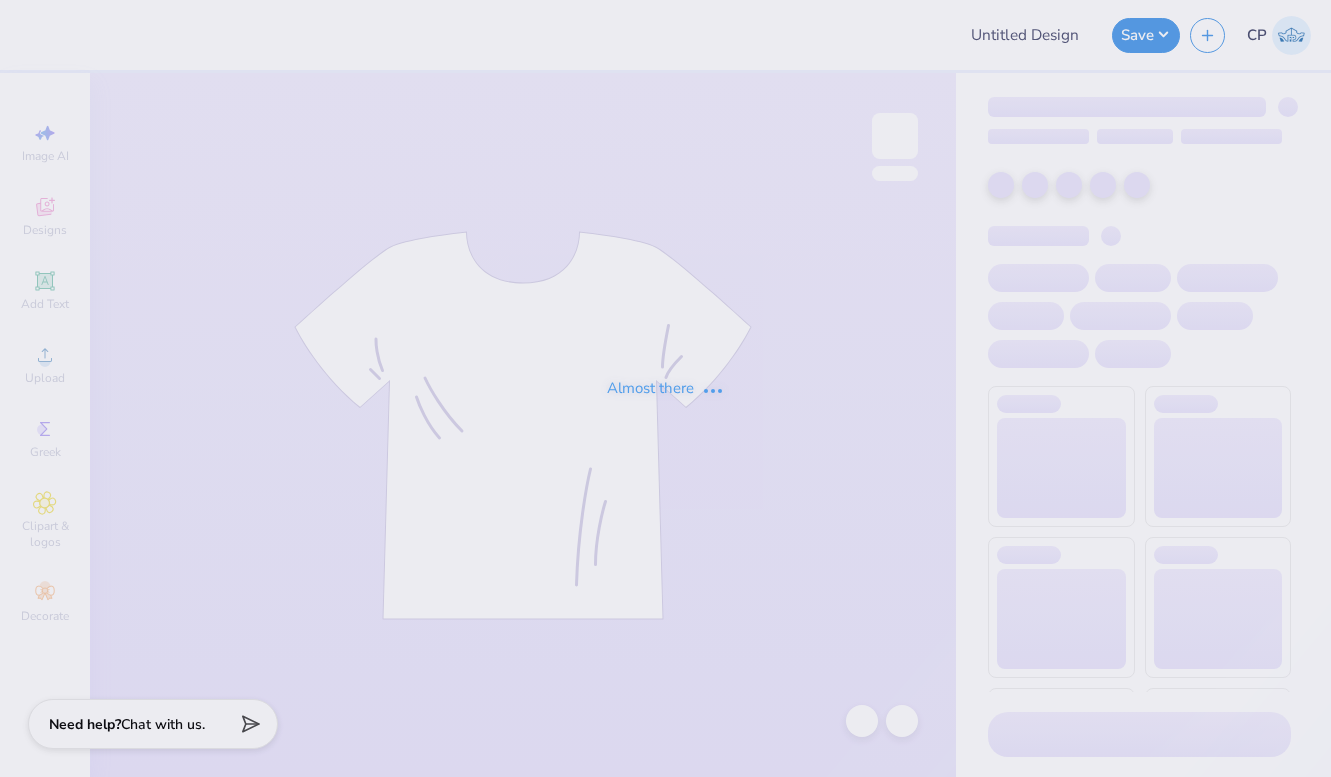 type on "I love Dz" 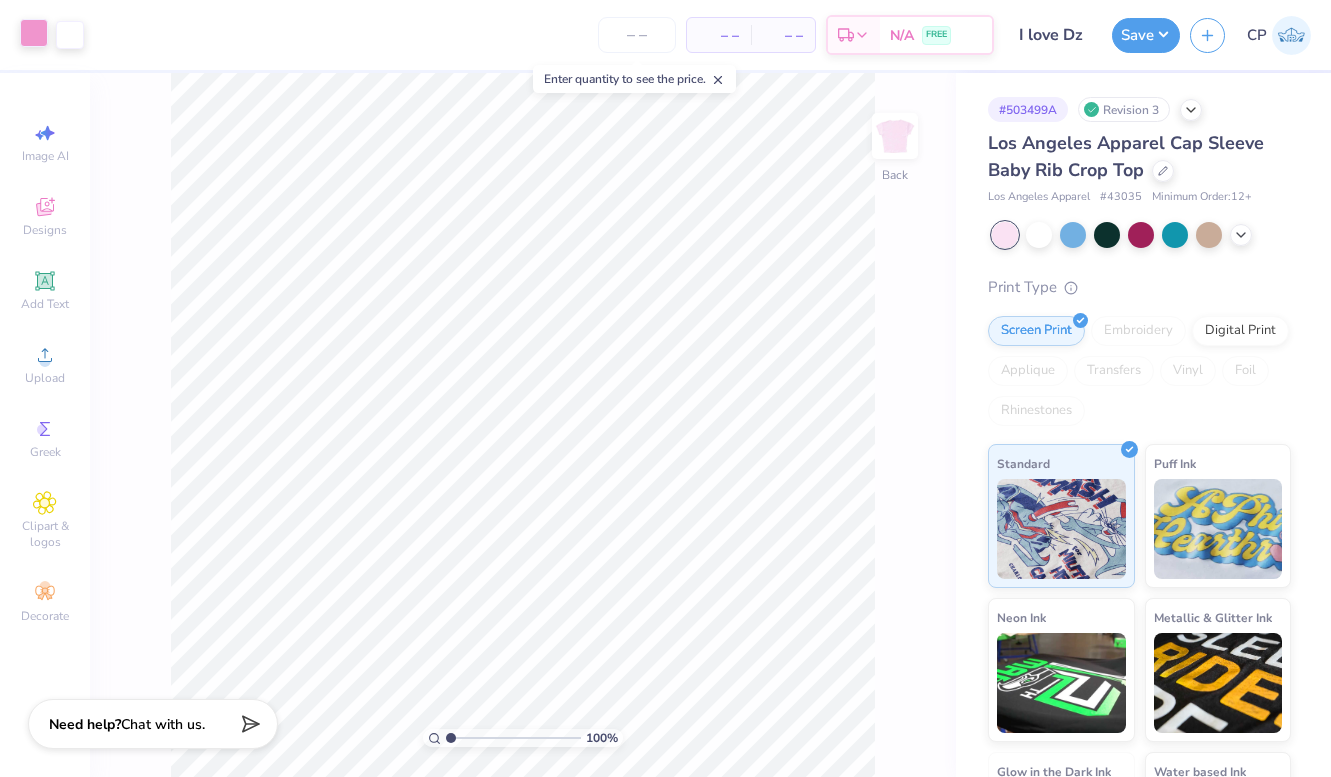 click at bounding box center (34, 33) 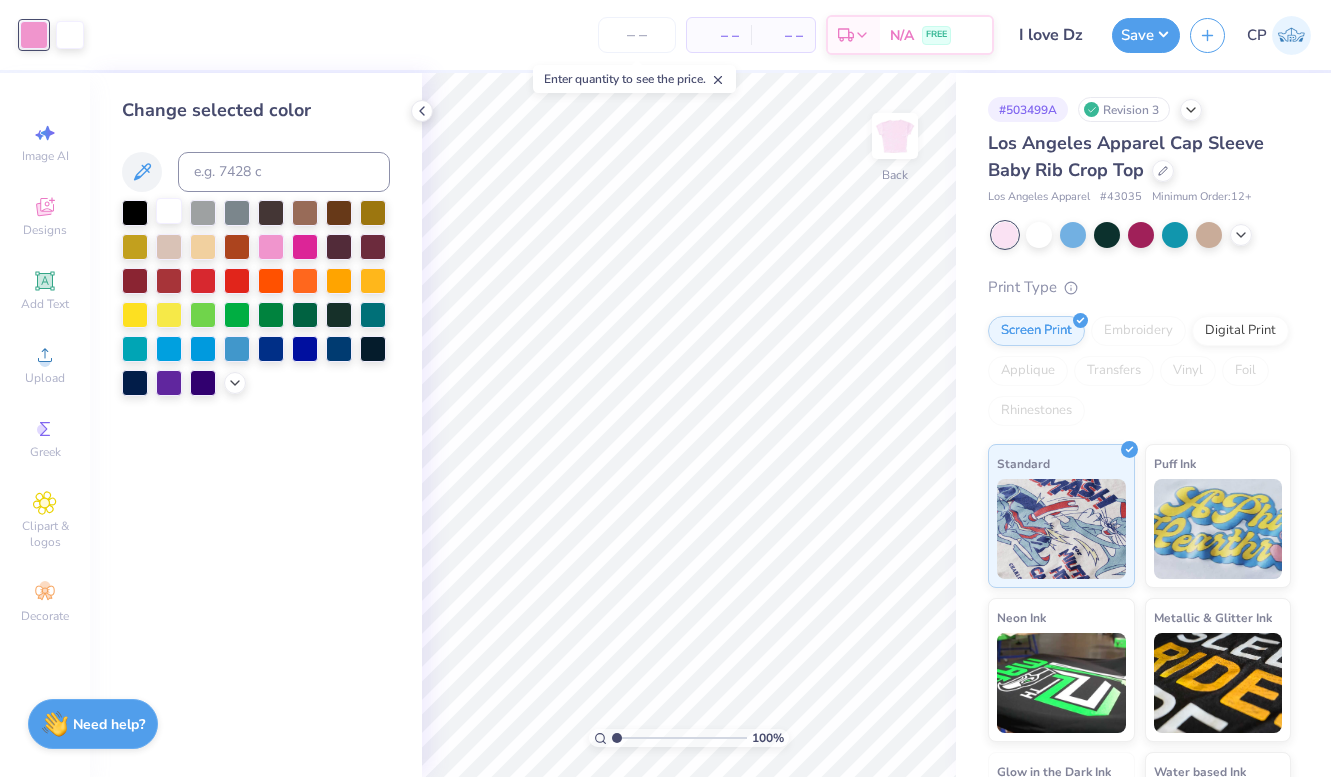 click at bounding box center (169, 211) 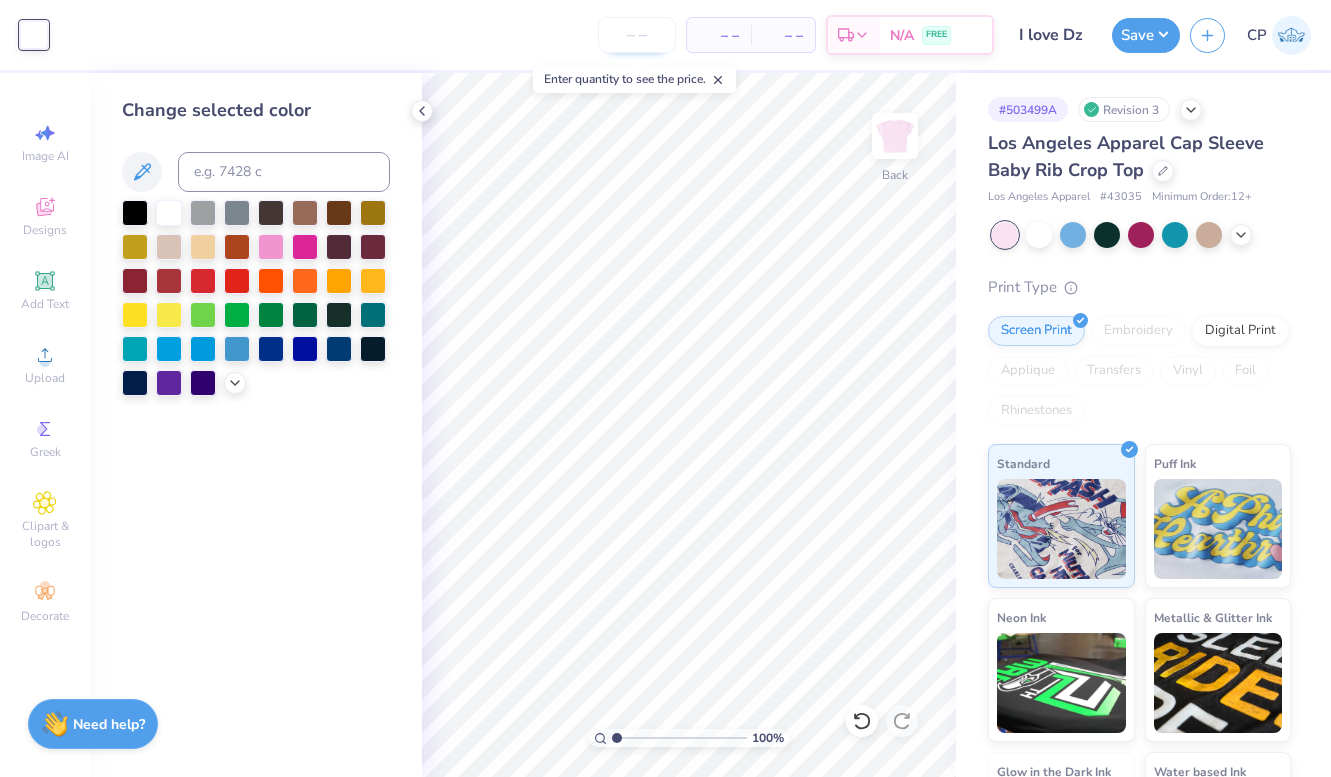 click at bounding box center (637, 35) 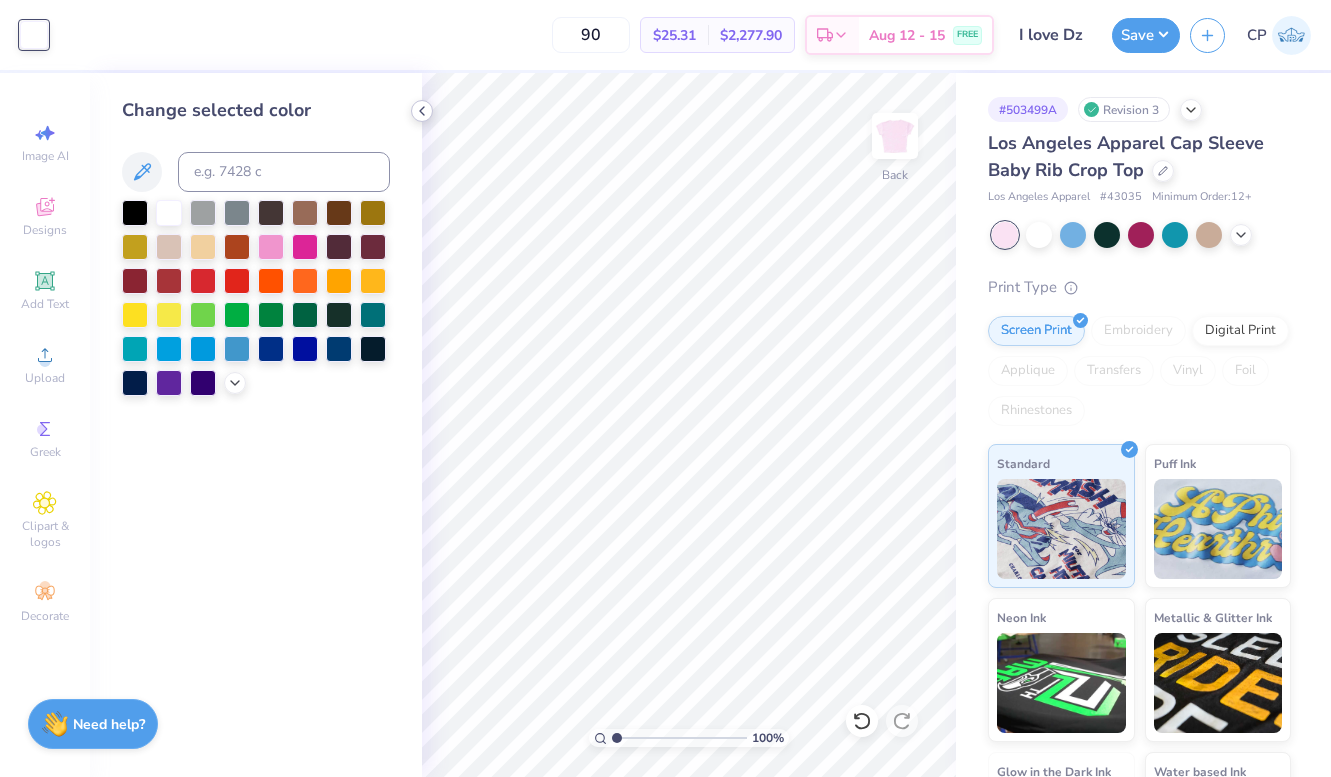 type on "90" 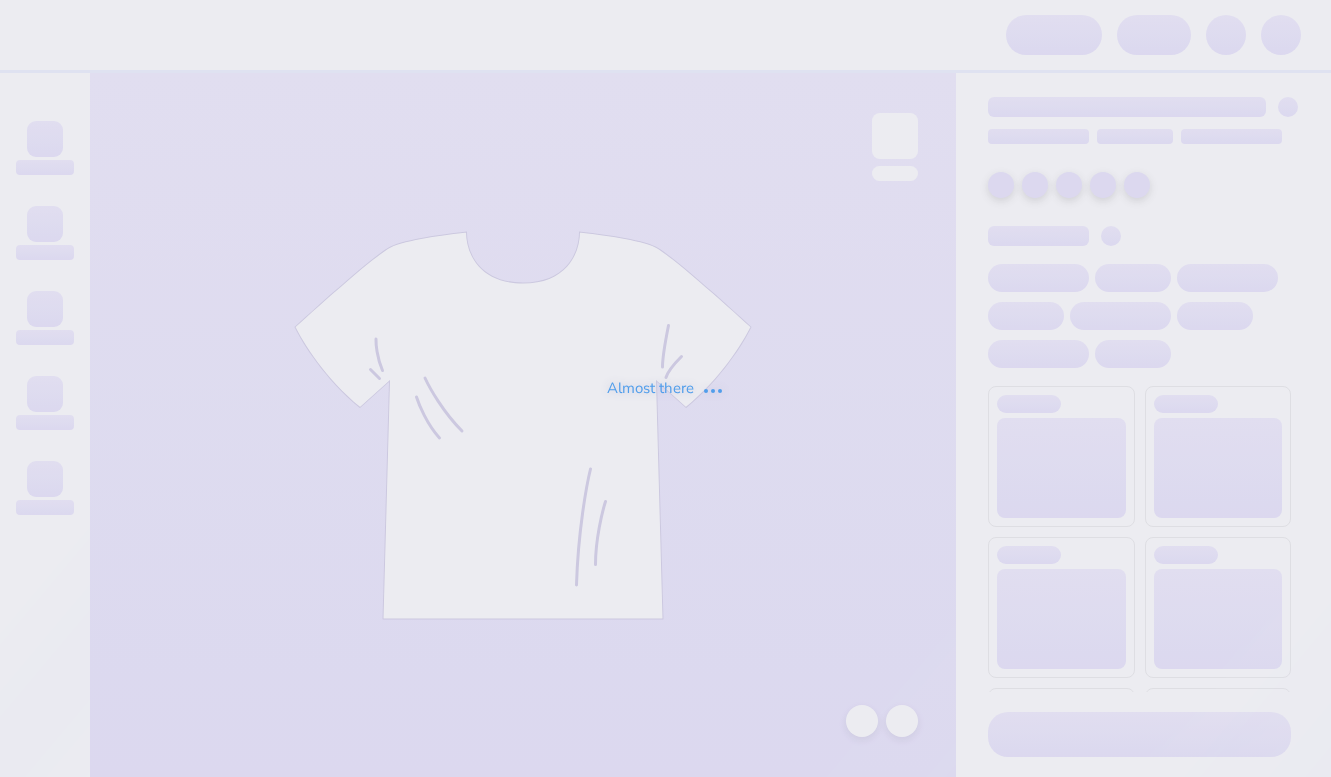 scroll, scrollTop: 0, scrollLeft: 0, axis: both 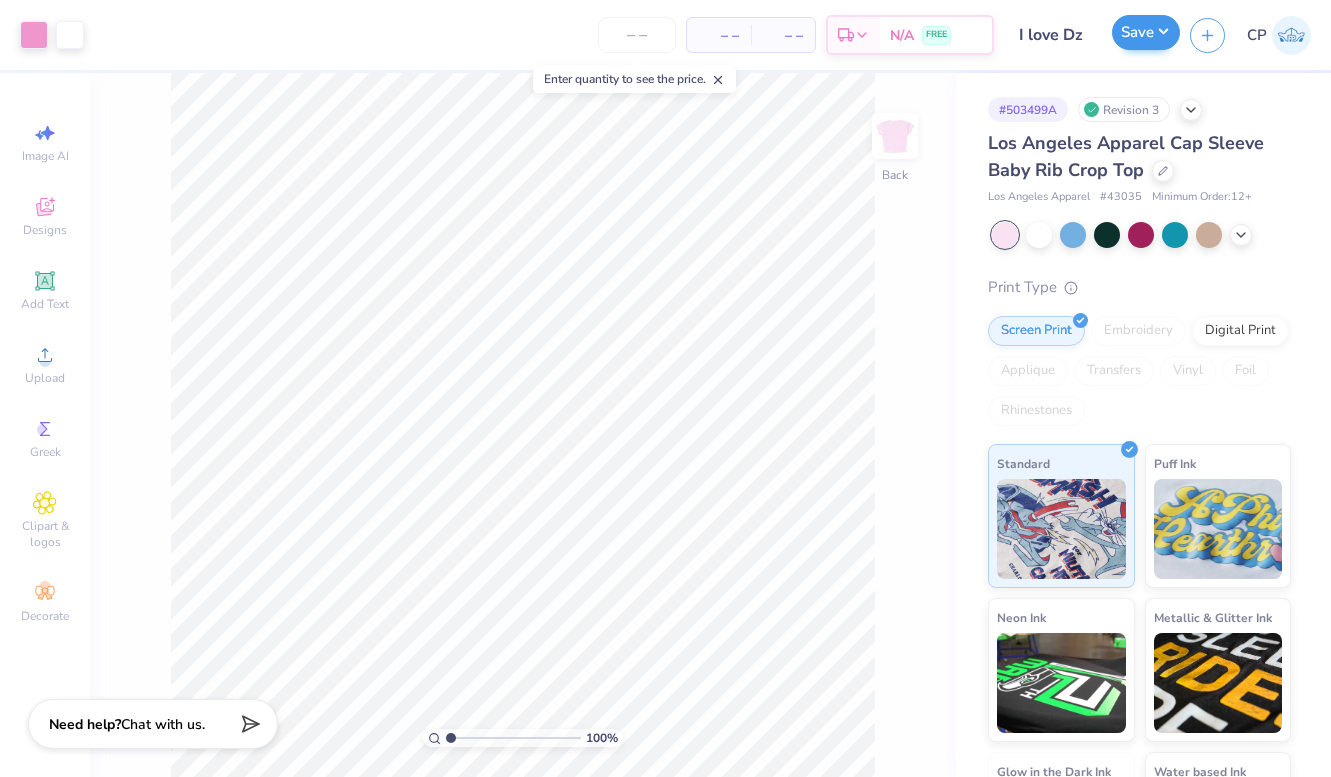 click on "Save" at bounding box center [1146, 32] 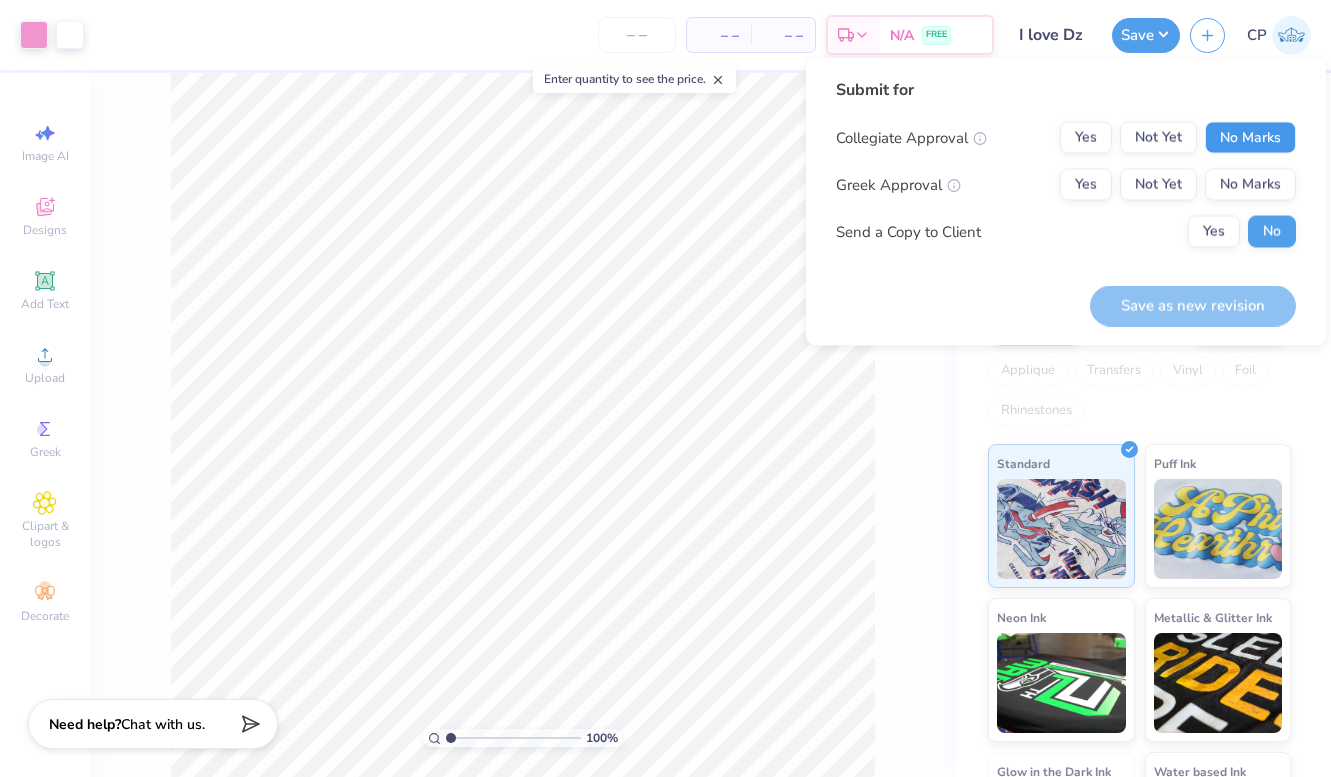 click on "No Marks" at bounding box center (1250, 138) 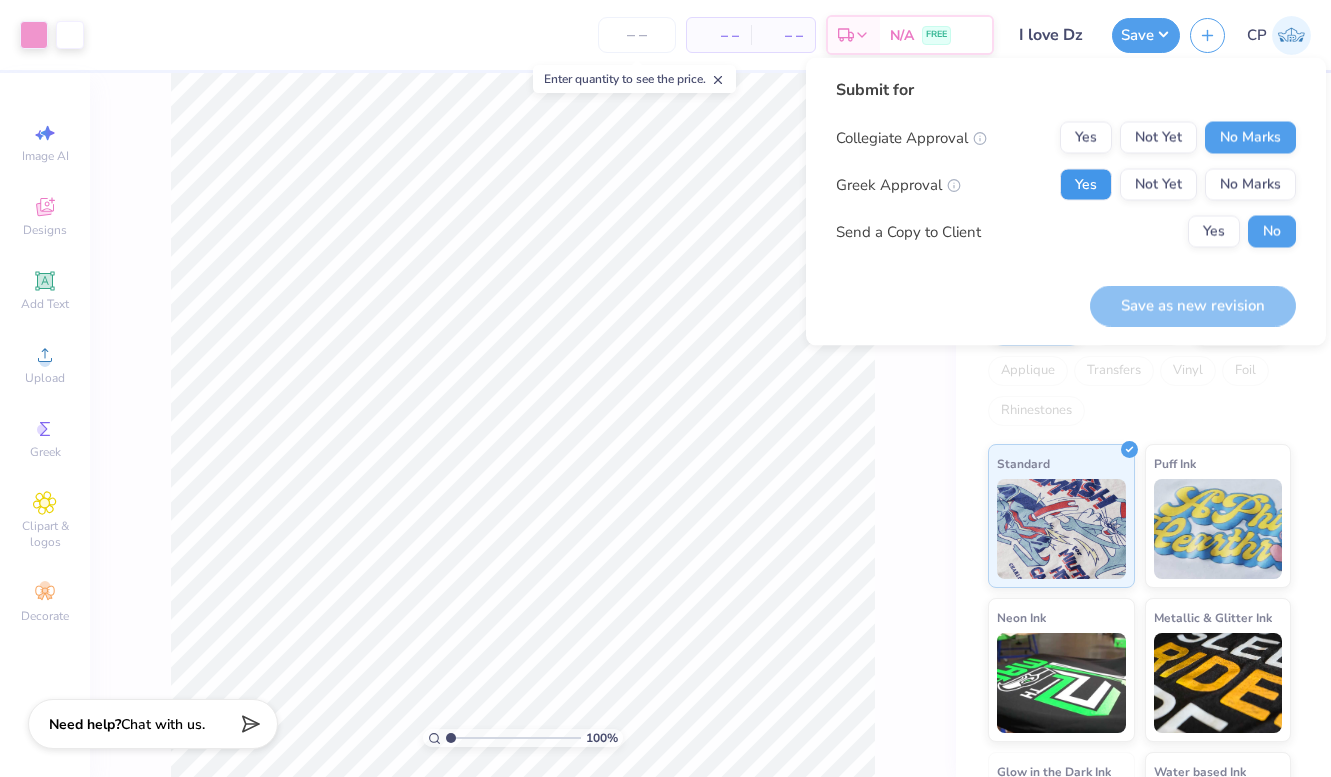 click on "Yes" at bounding box center [1086, 185] 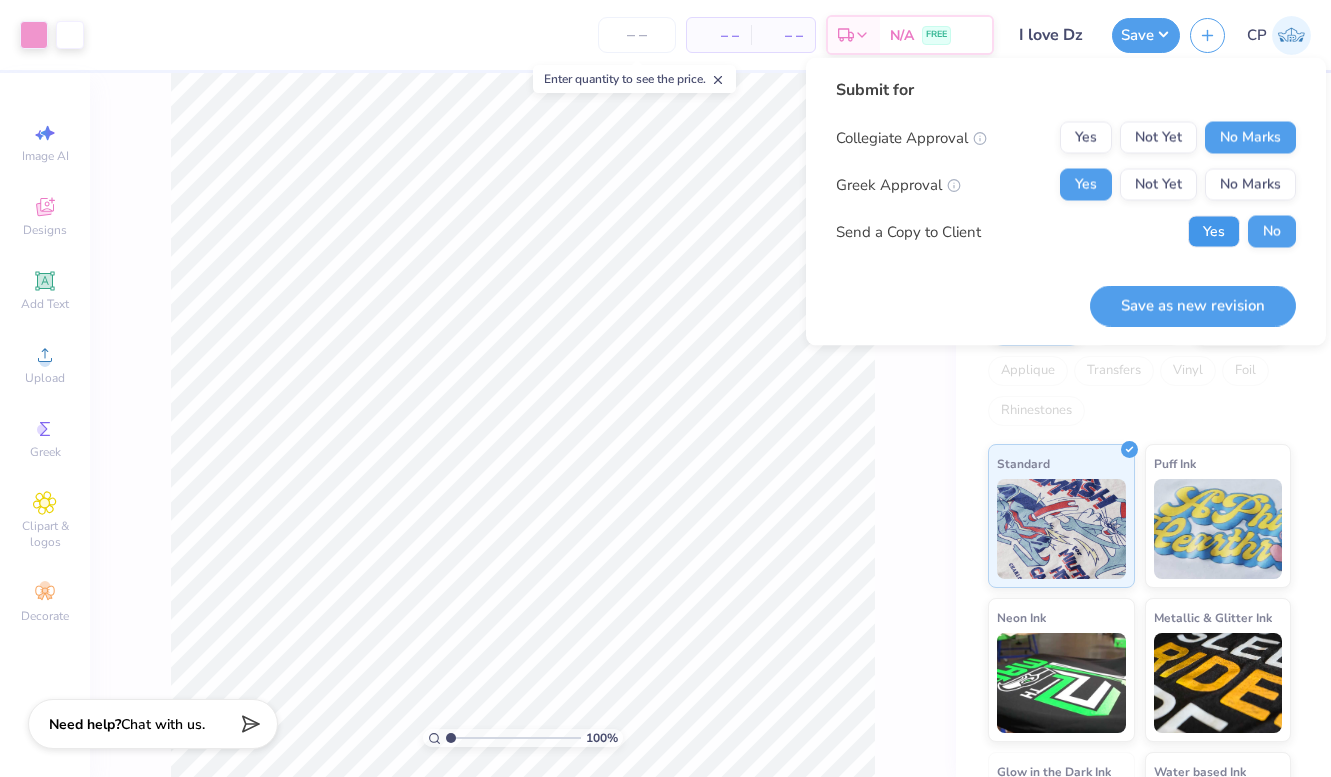 click on "Yes" at bounding box center [1214, 232] 